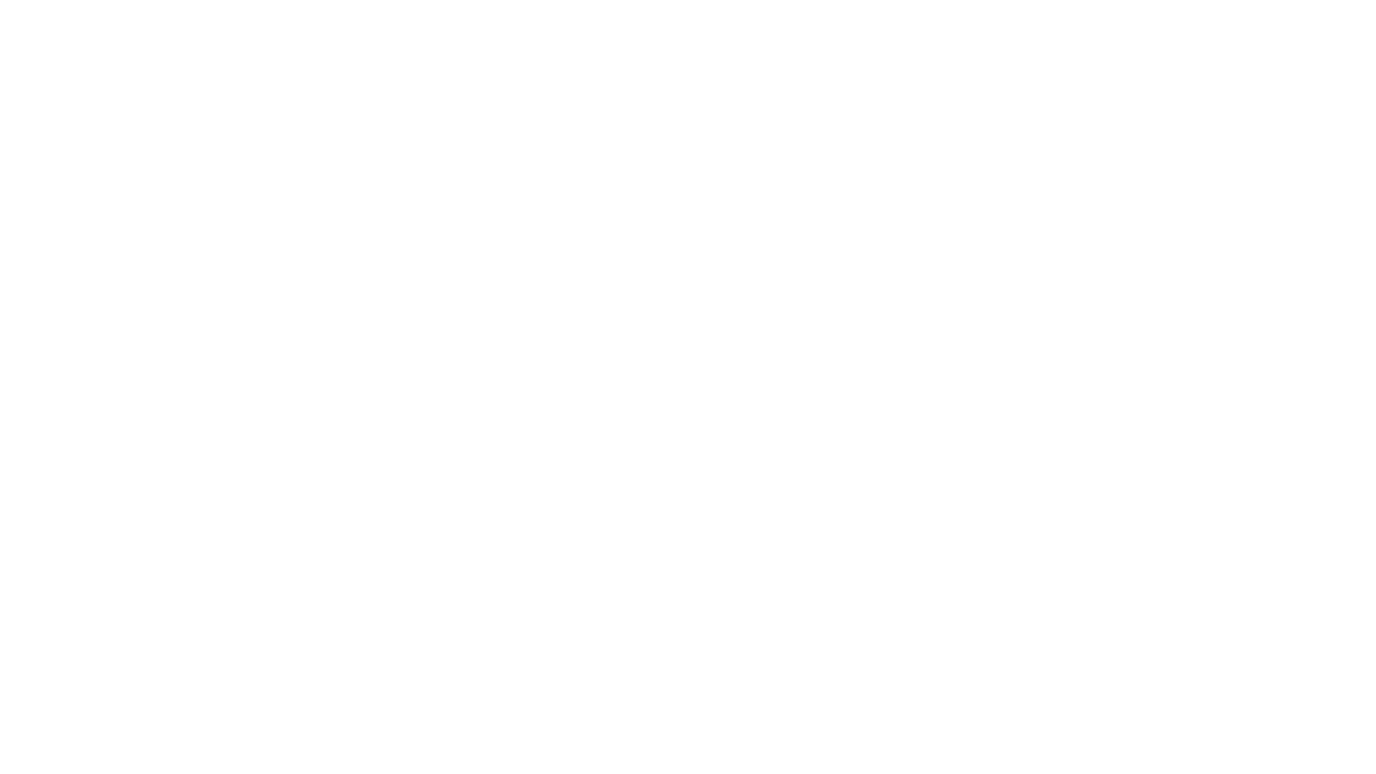 scroll, scrollTop: 0, scrollLeft: 0, axis: both 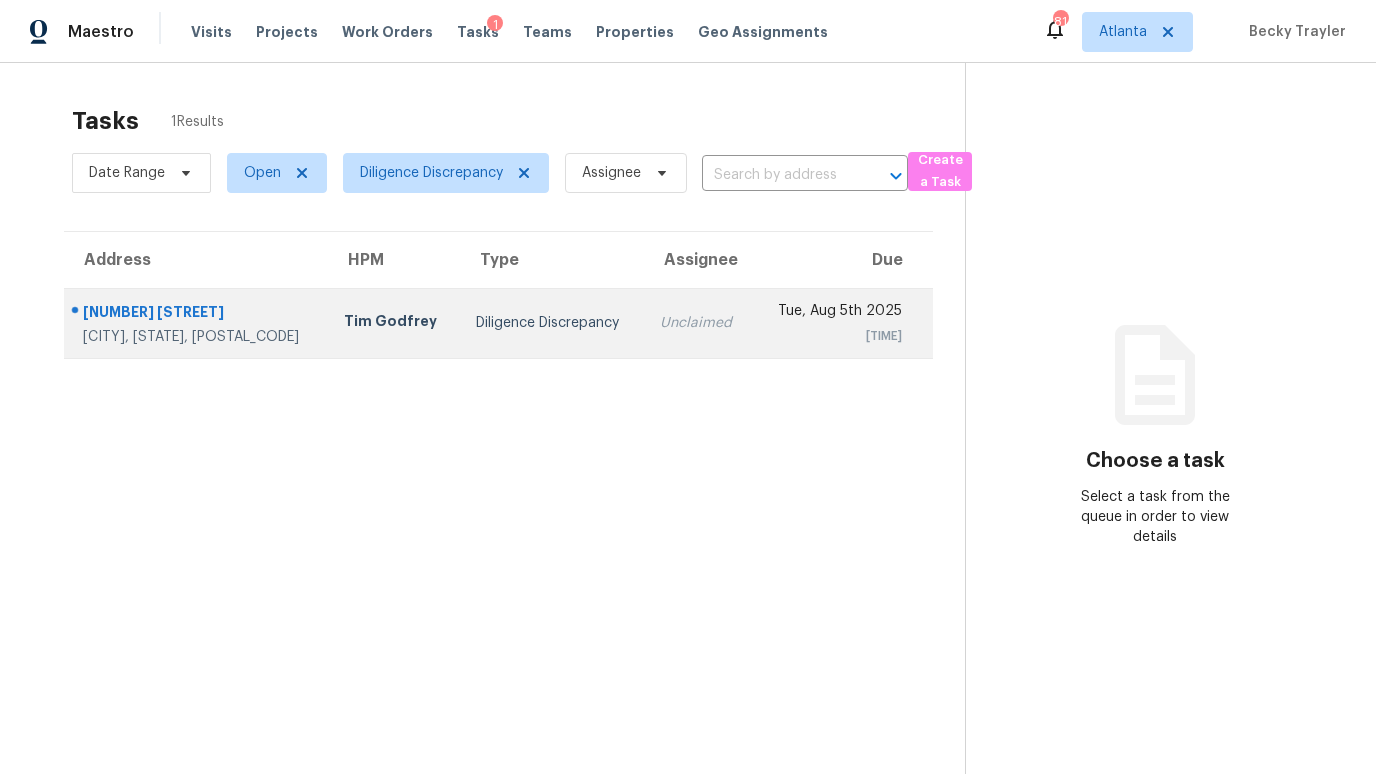 click on "[NUMBER] [STREET]" at bounding box center (197, 314) 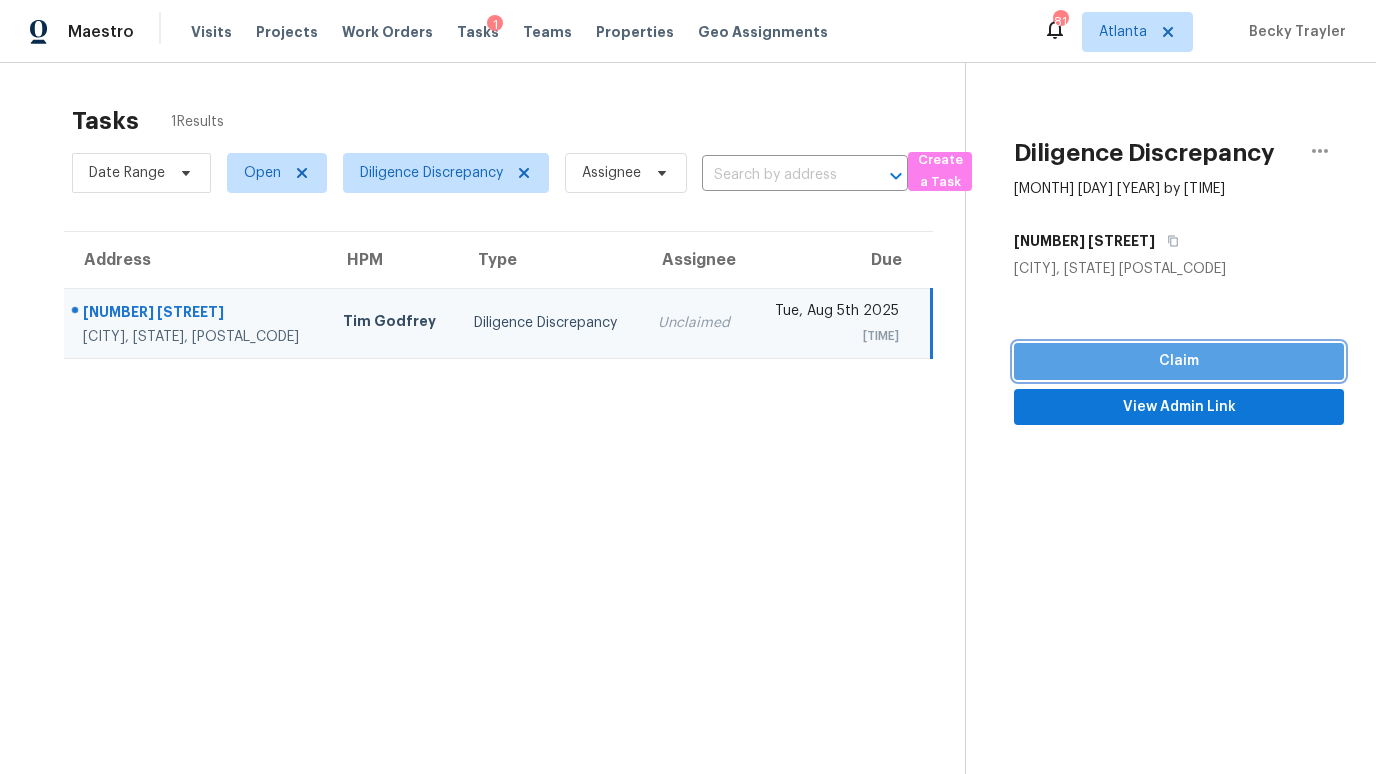 click on "Claim" at bounding box center (1179, 361) 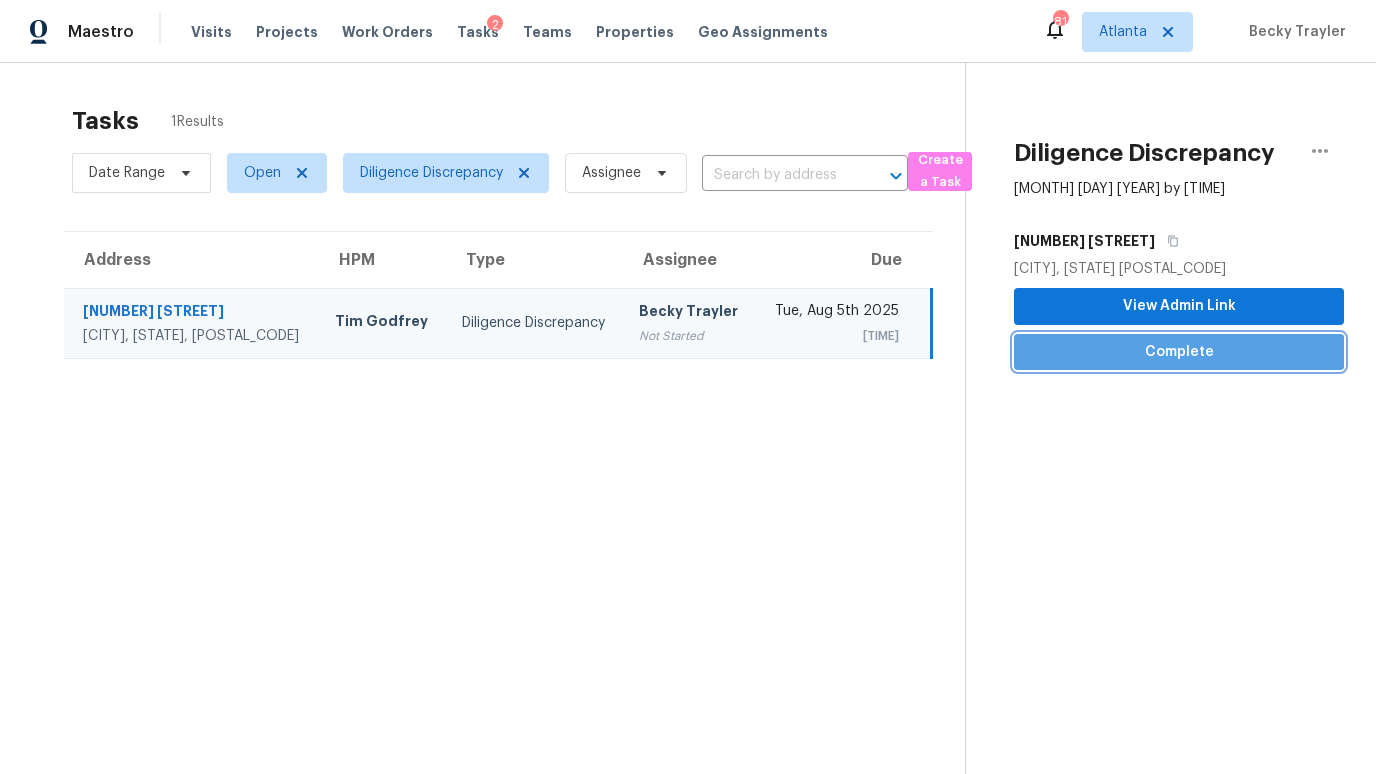click on "Complete" at bounding box center (1179, 352) 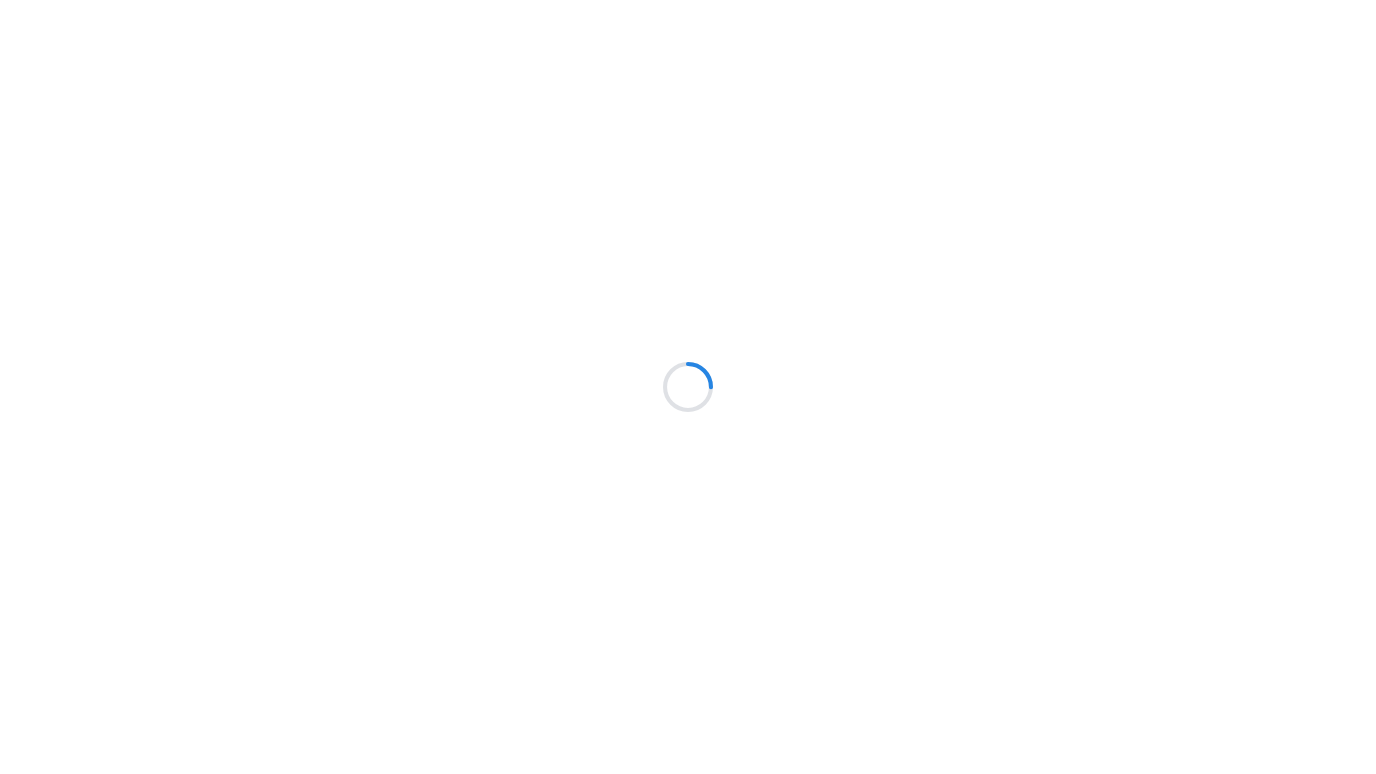 scroll, scrollTop: 0, scrollLeft: 0, axis: both 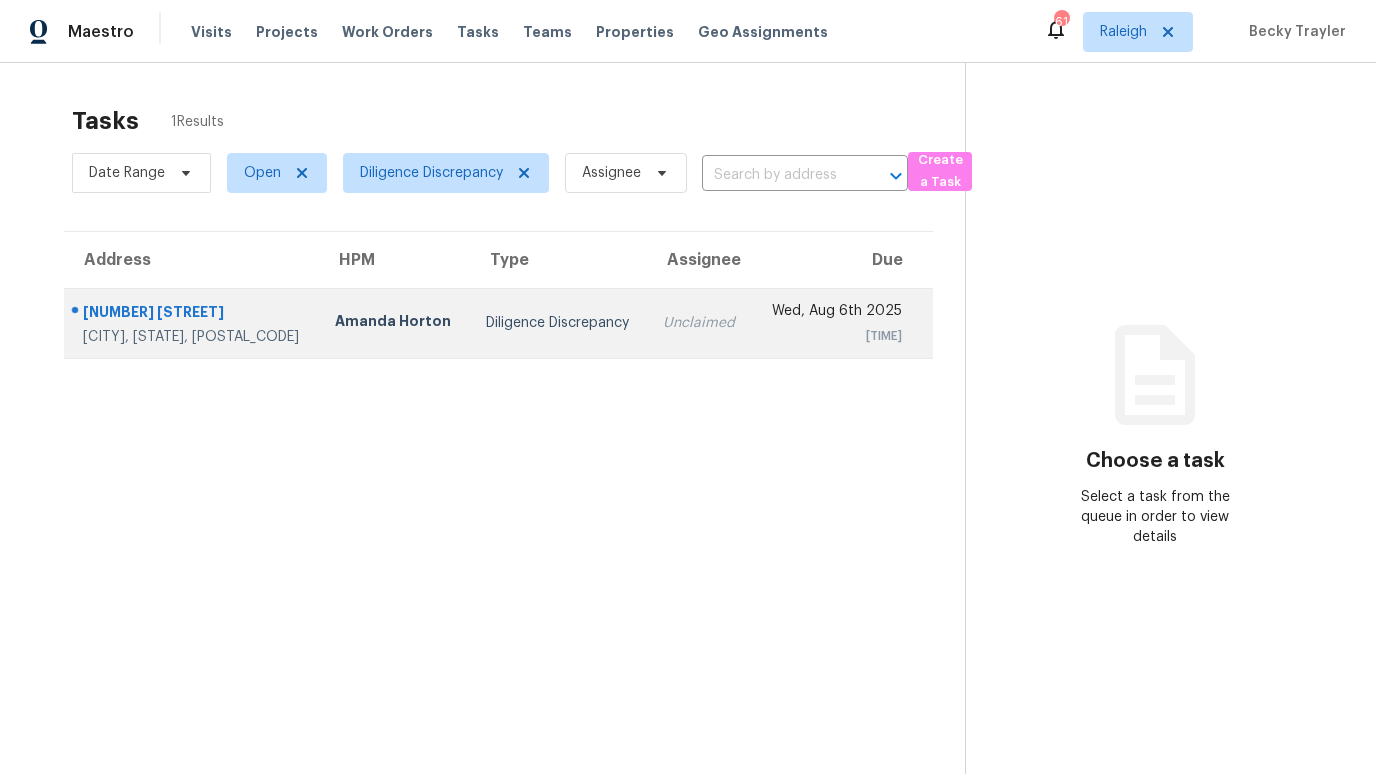 click on "Amanda Horton" at bounding box center [394, 323] 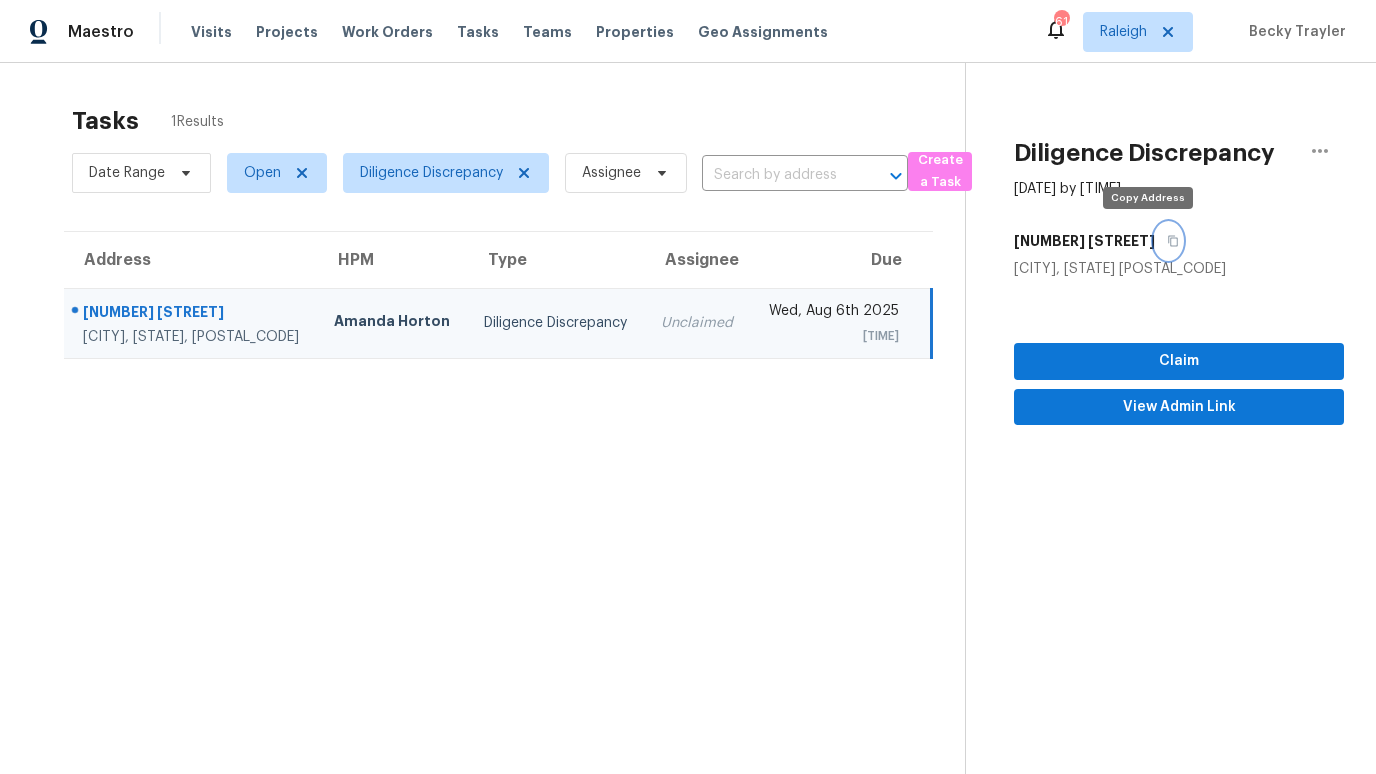 click 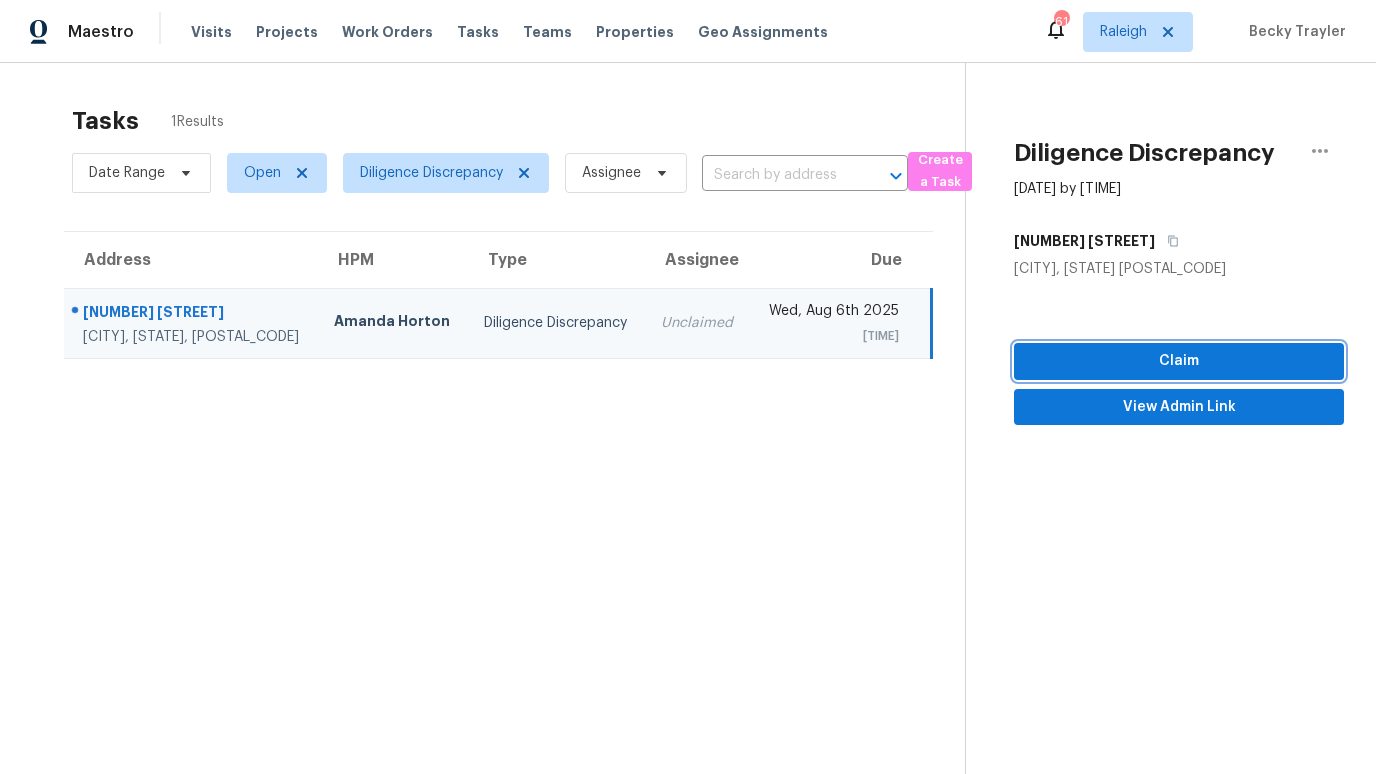 click on "Claim" at bounding box center (1179, 361) 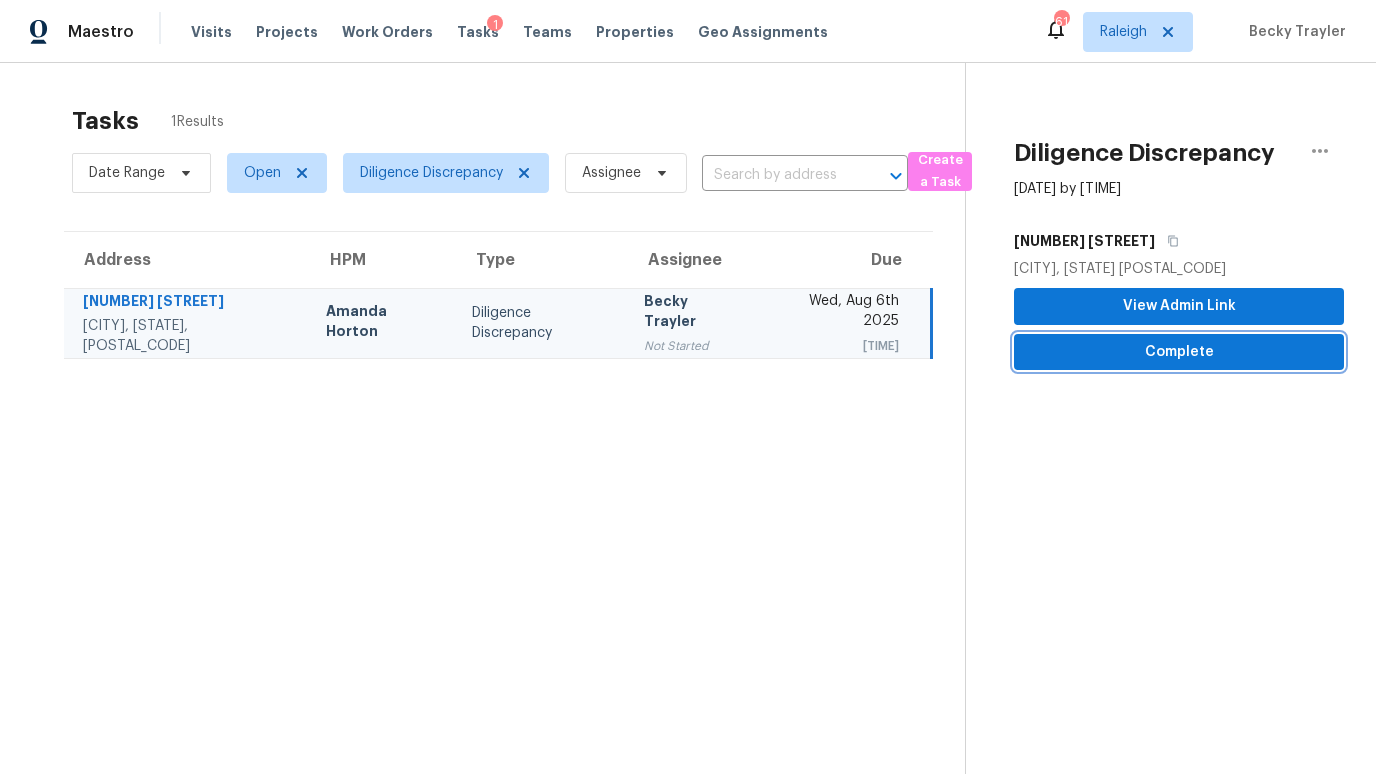 click on "Complete" at bounding box center [1179, 352] 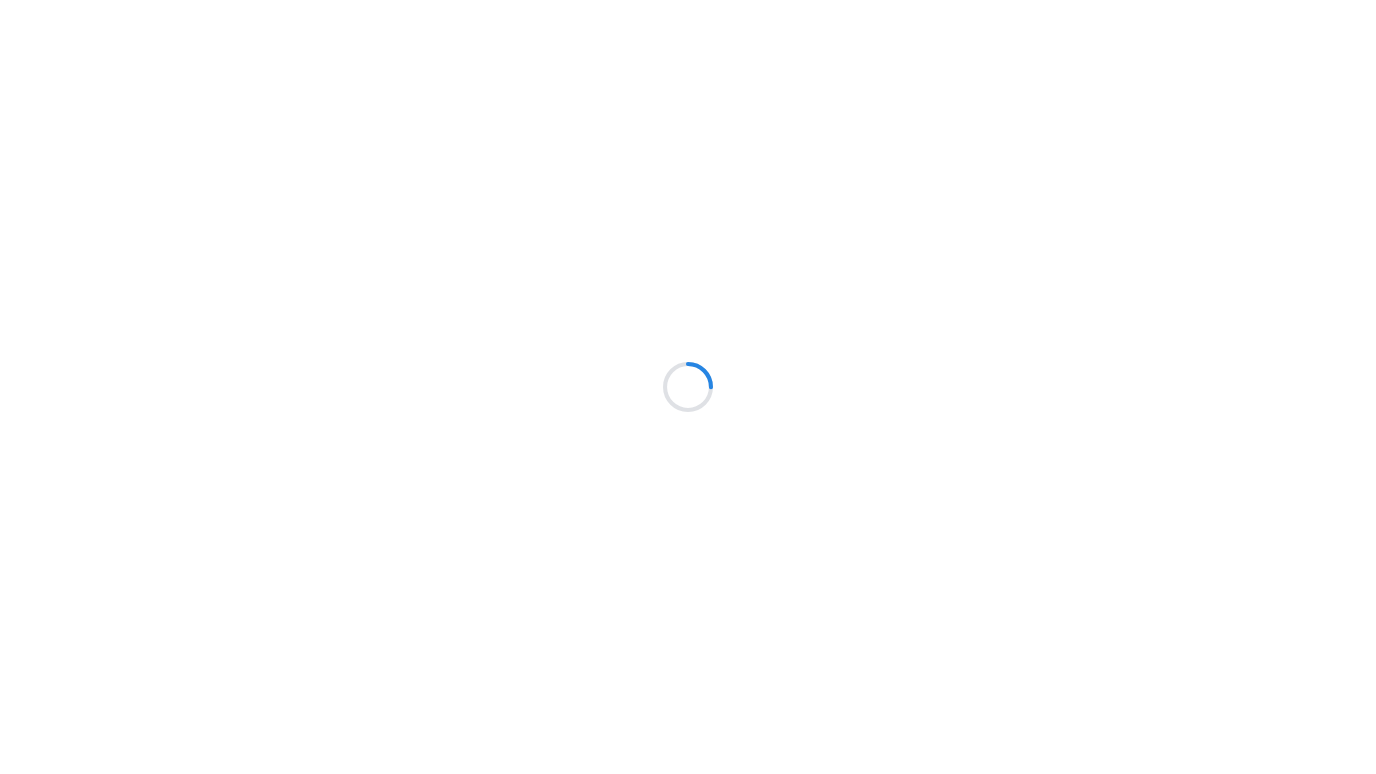 scroll, scrollTop: 0, scrollLeft: 0, axis: both 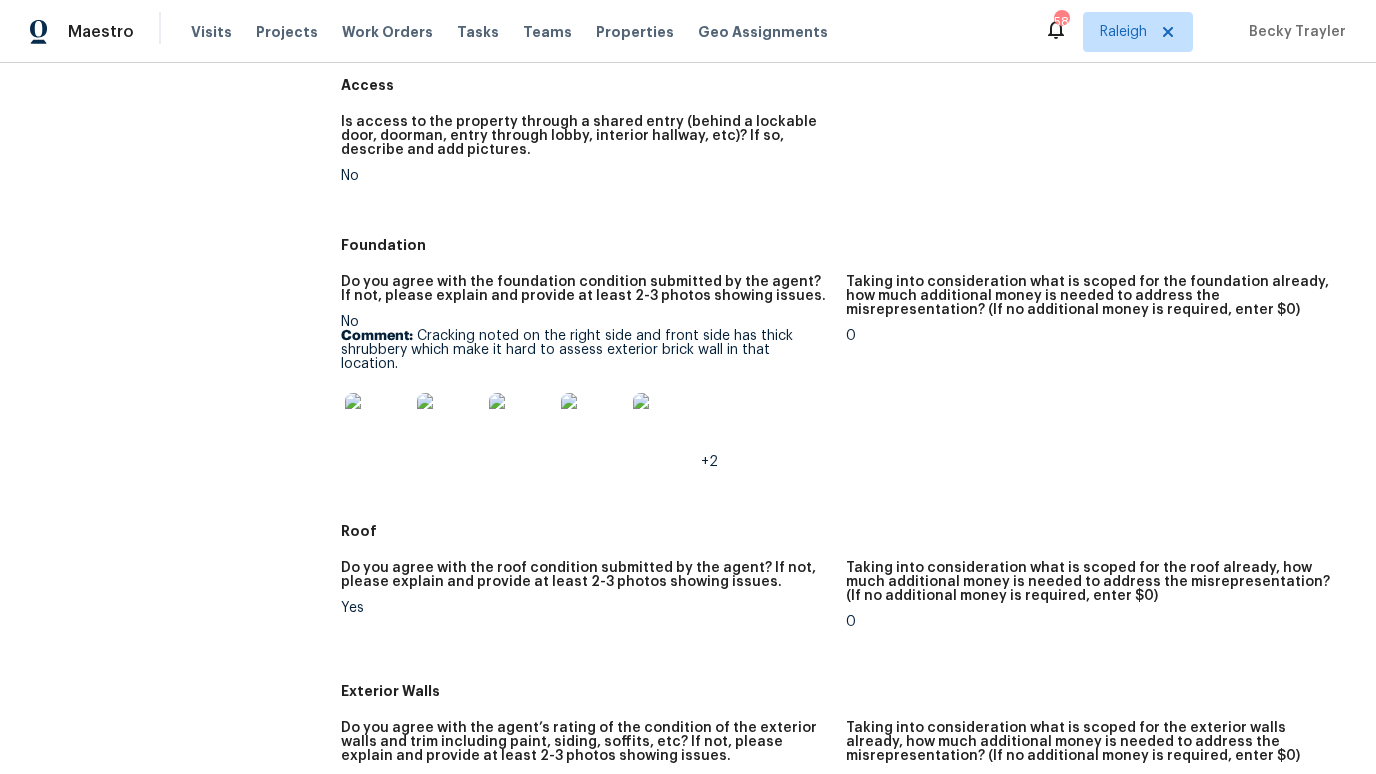 click at bounding box center (377, 425) 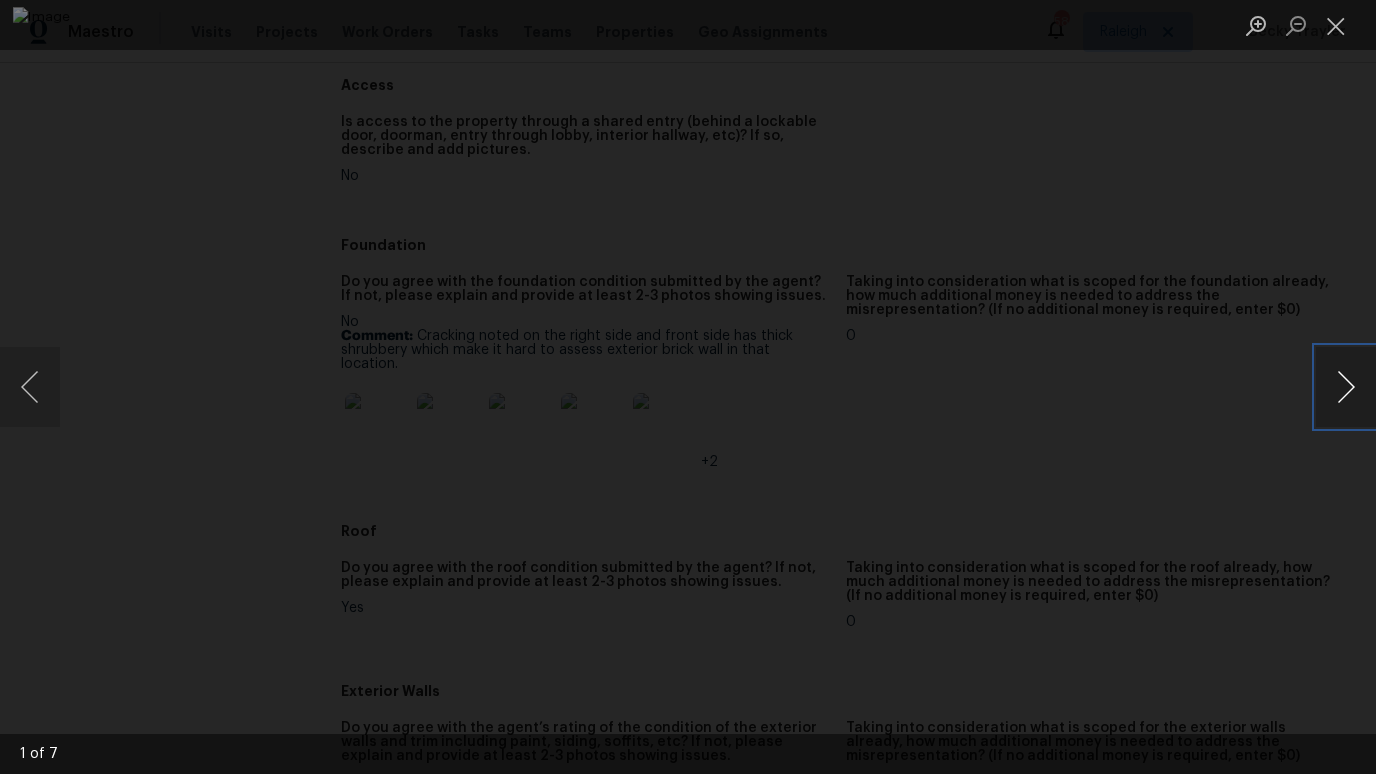 click at bounding box center [1346, 387] 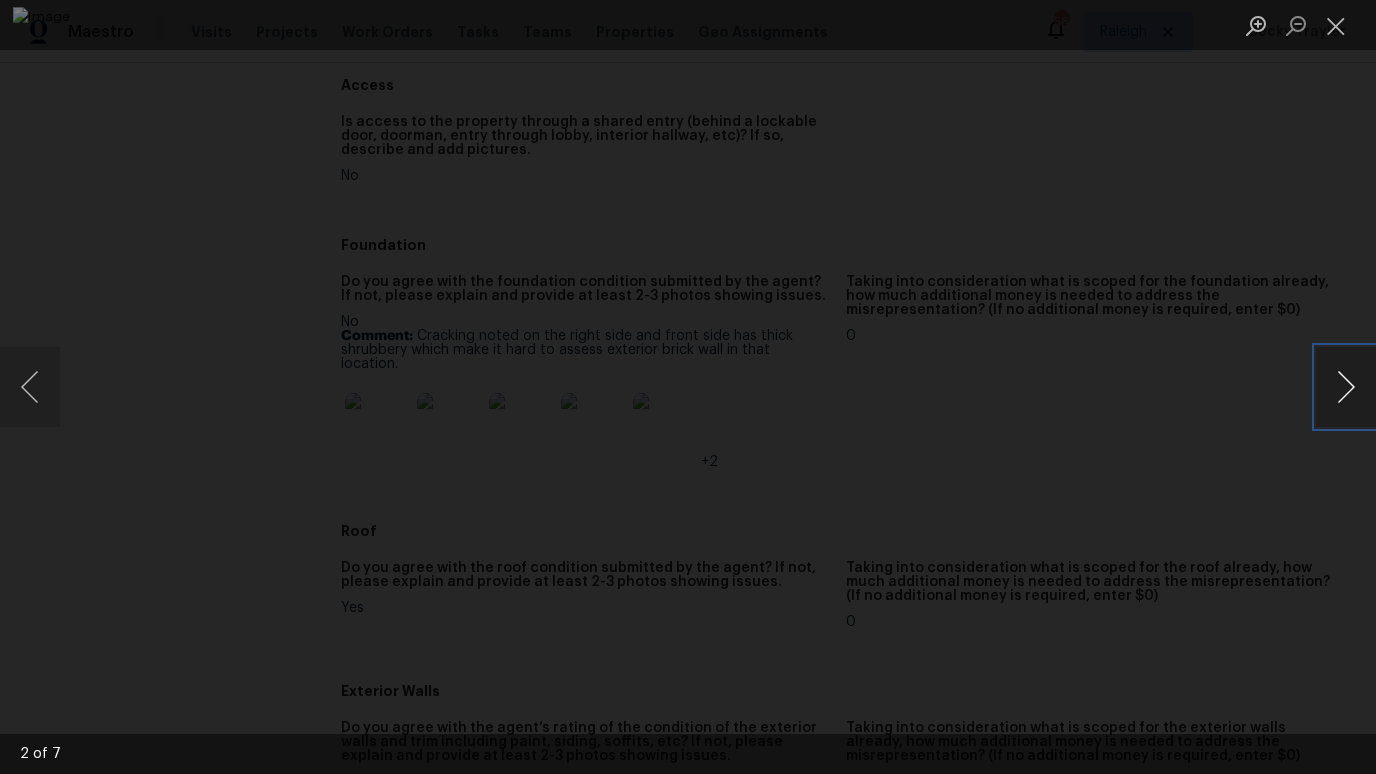 click at bounding box center (1346, 387) 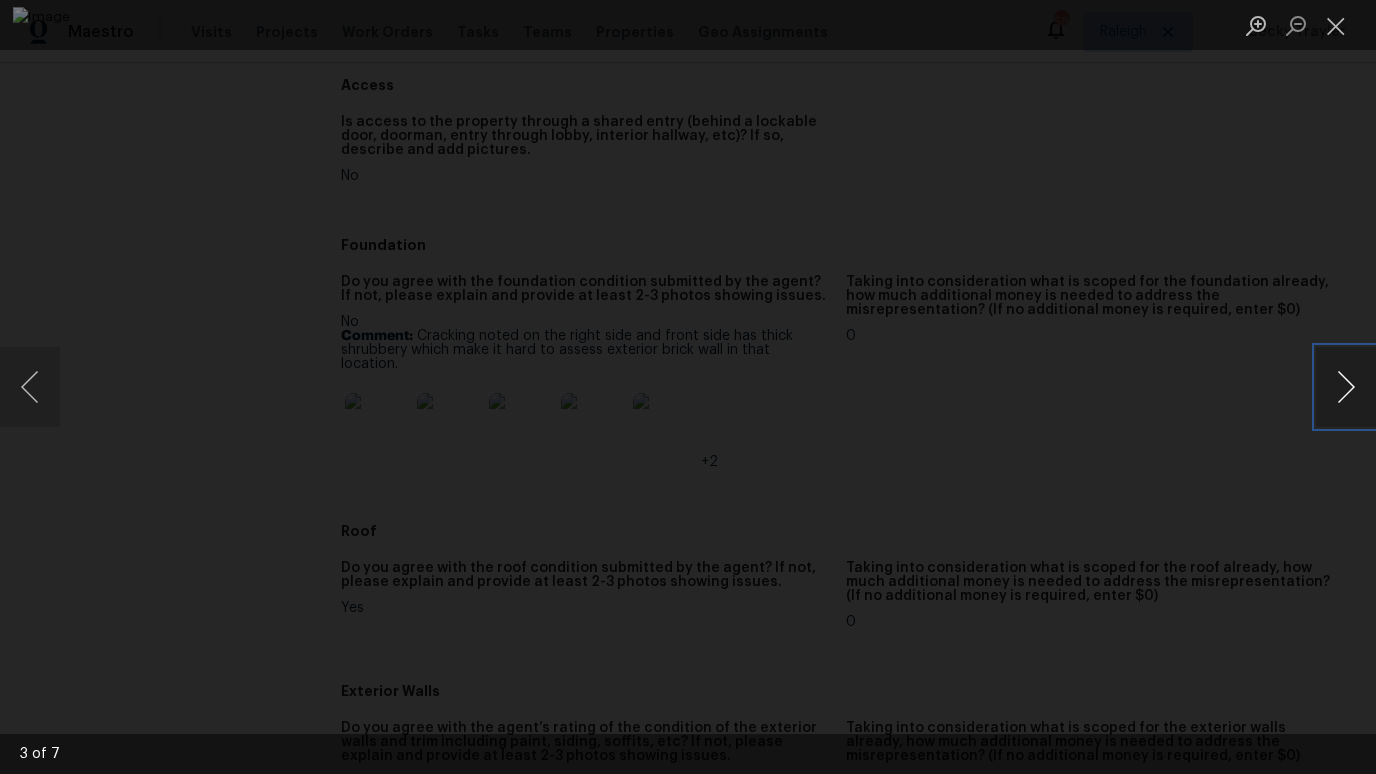 click at bounding box center [1346, 387] 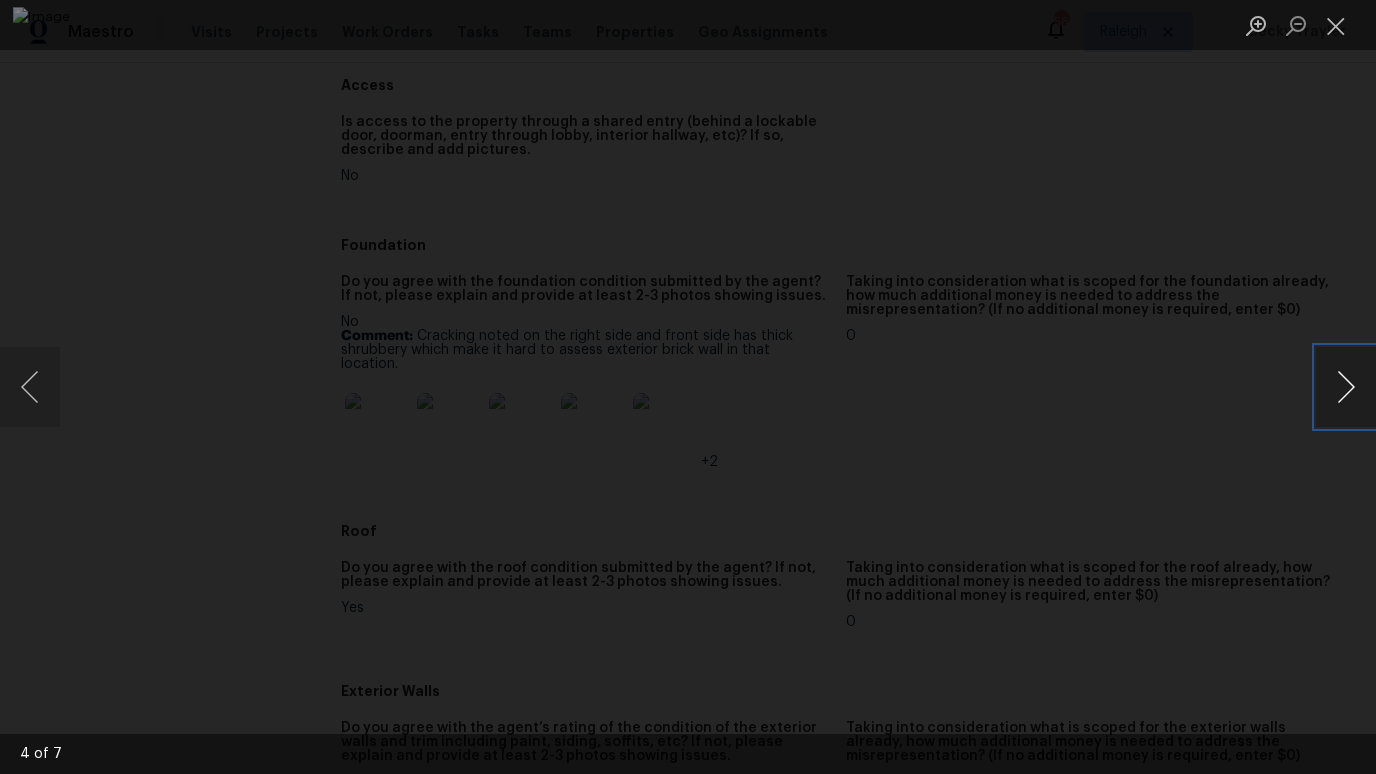click at bounding box center [1346, 387] 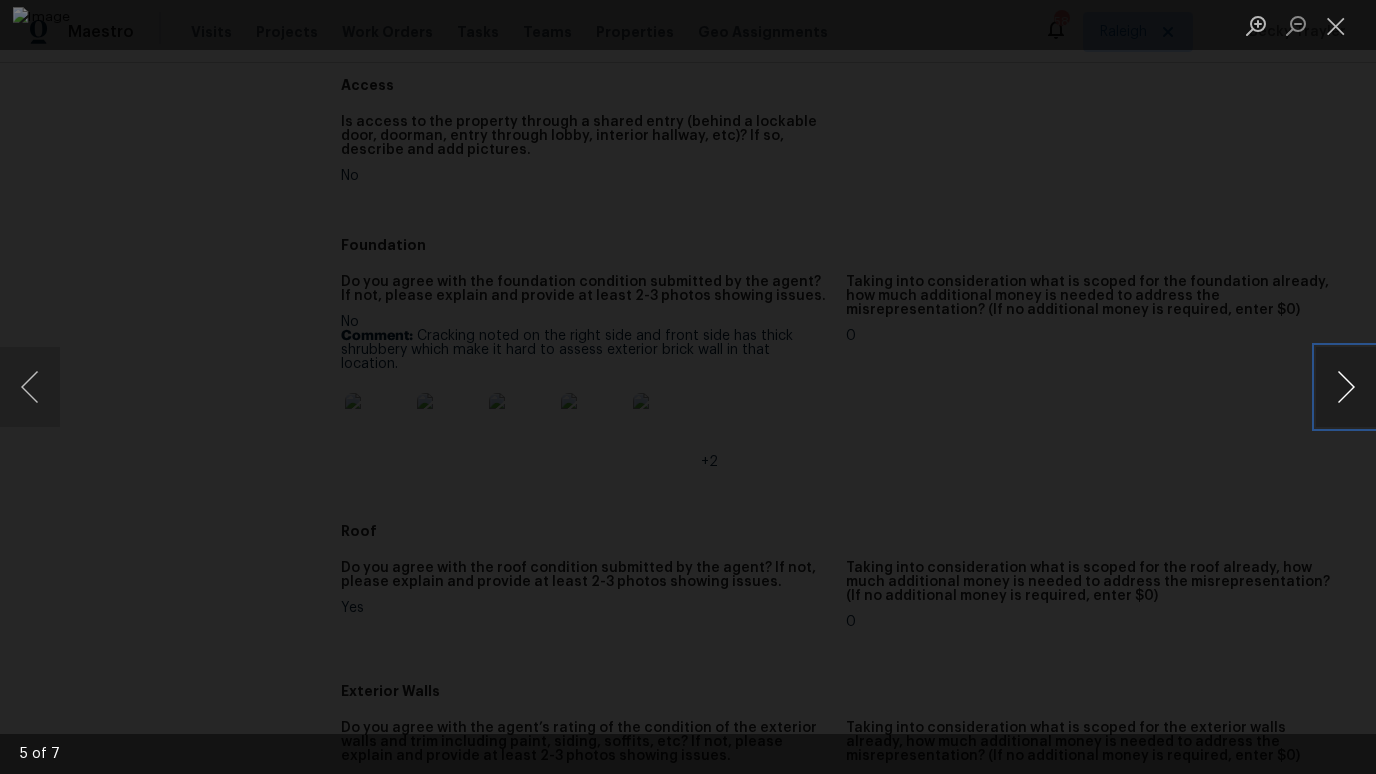 click at bounding box center [1346, 387] 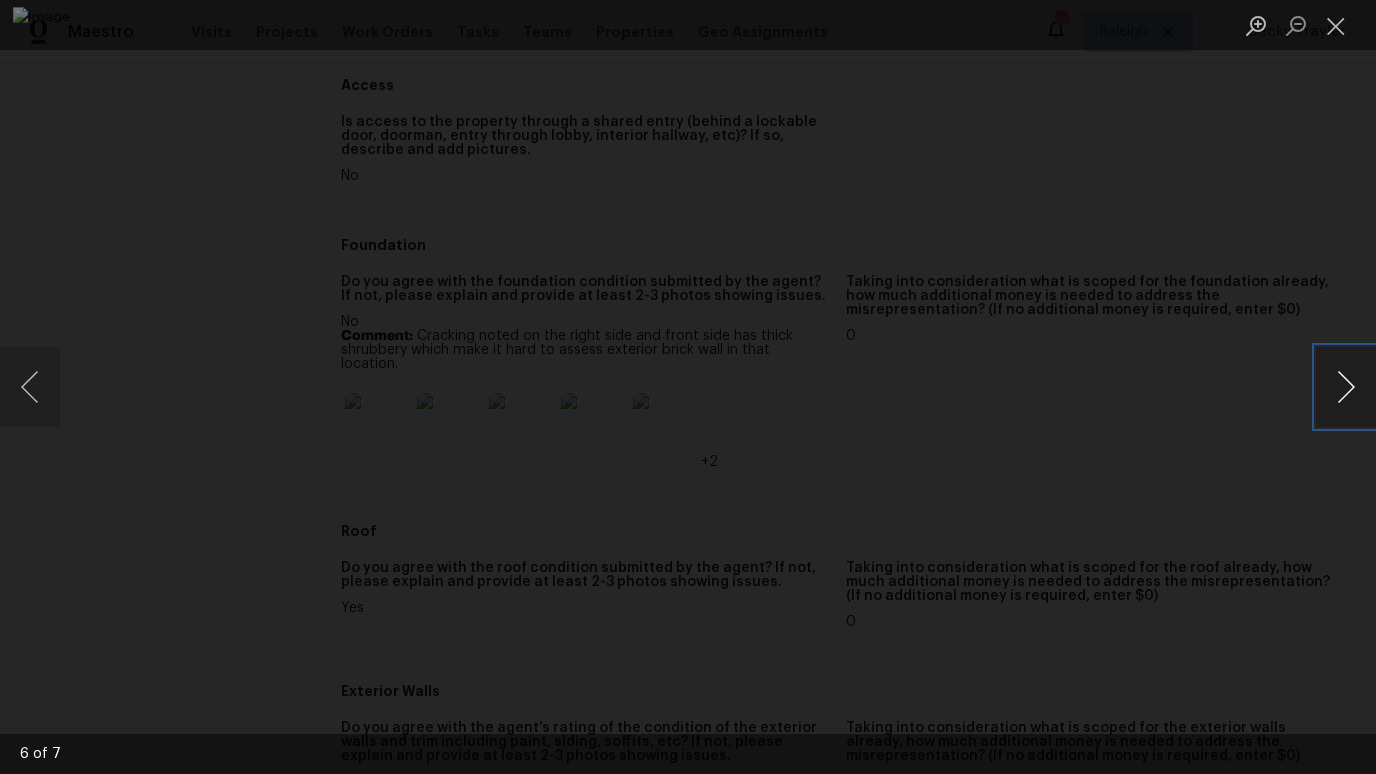 click at bounding box center (1346, 387) 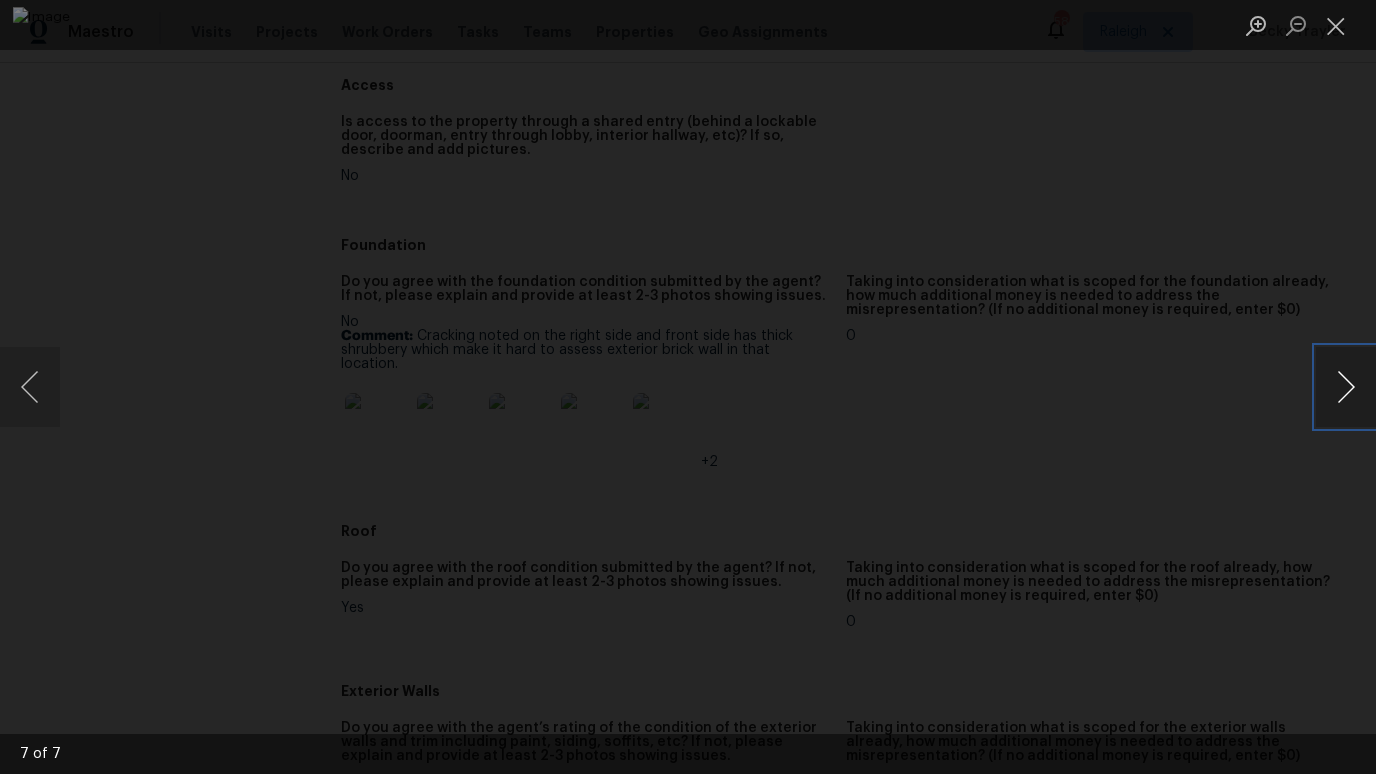 click at bounding box center [1346, 387] 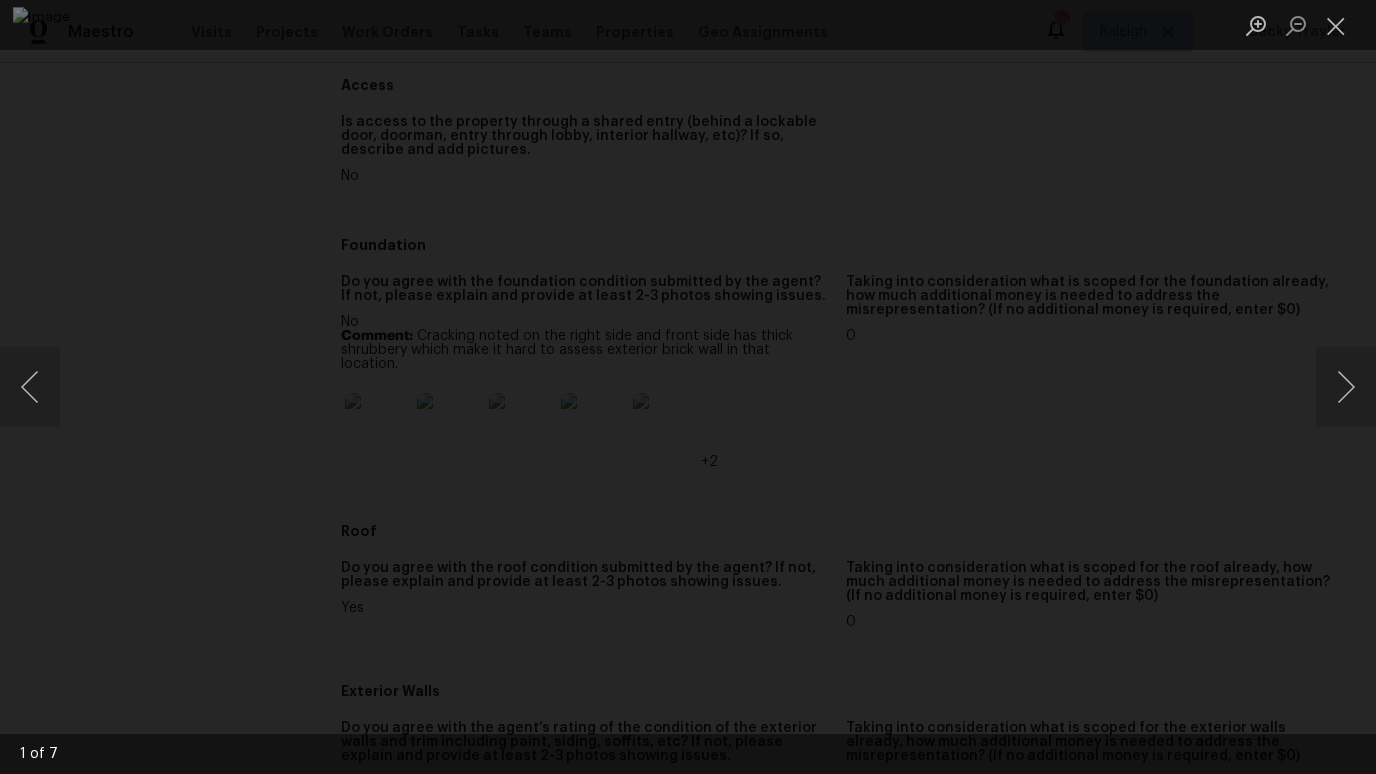 click at bounding box center (688, 387) 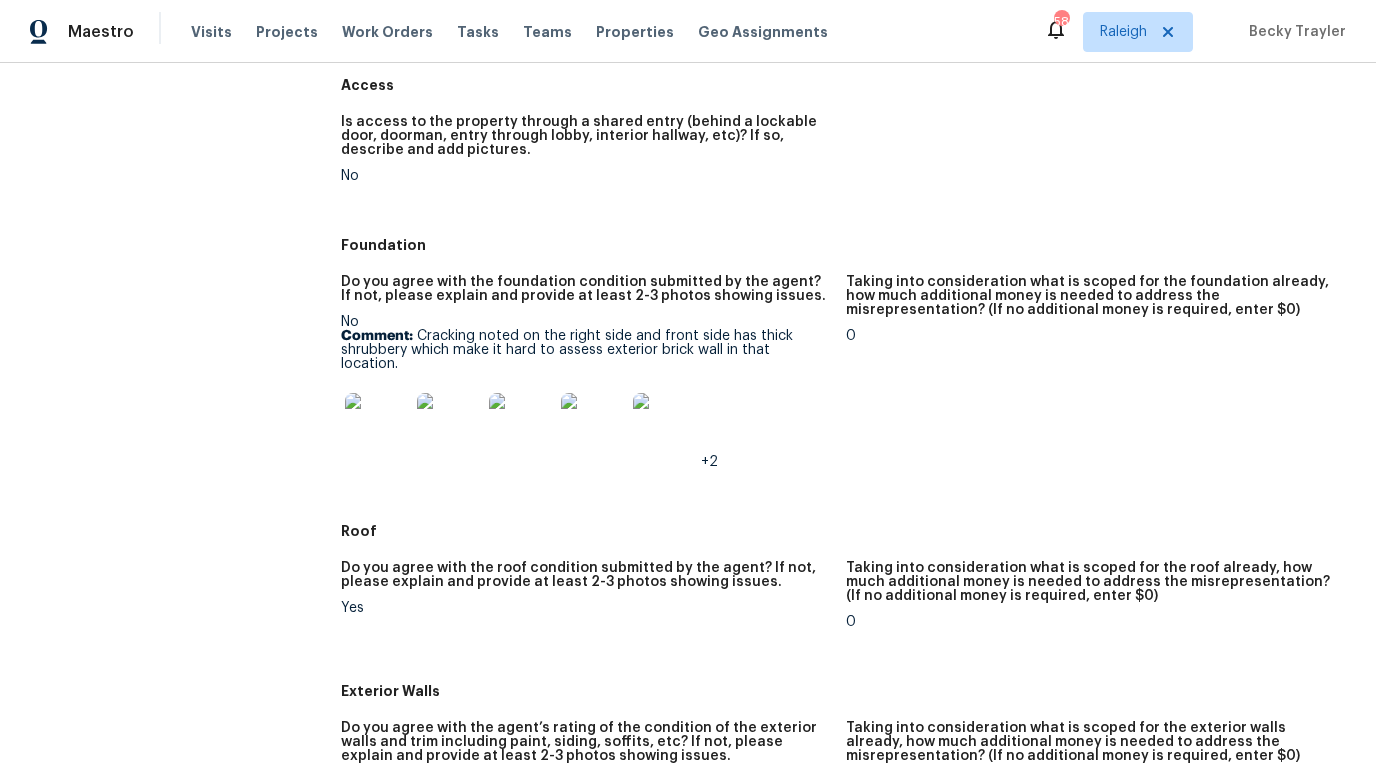 click at bounding box center (521, 425) 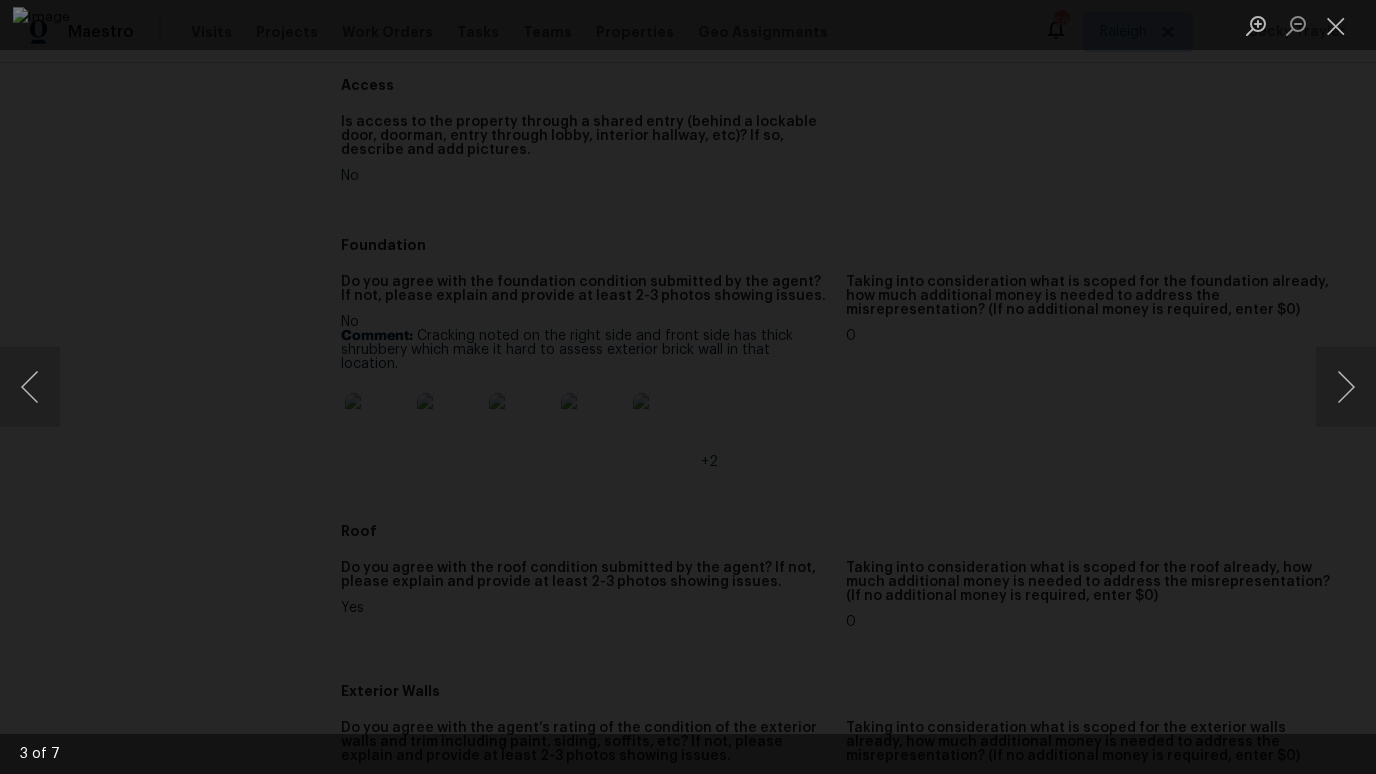 click at bounding box center [688, 387] 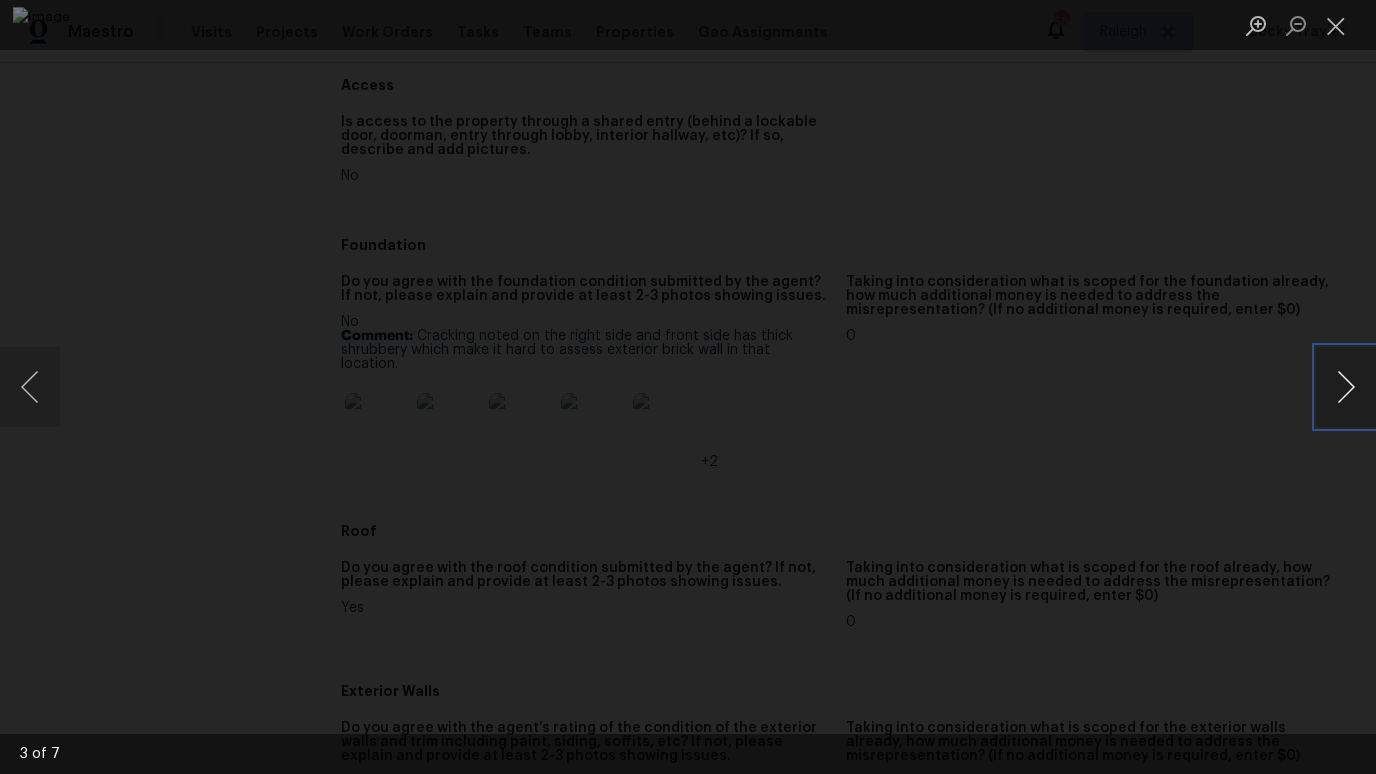 click at bounding box center (1346, 387) 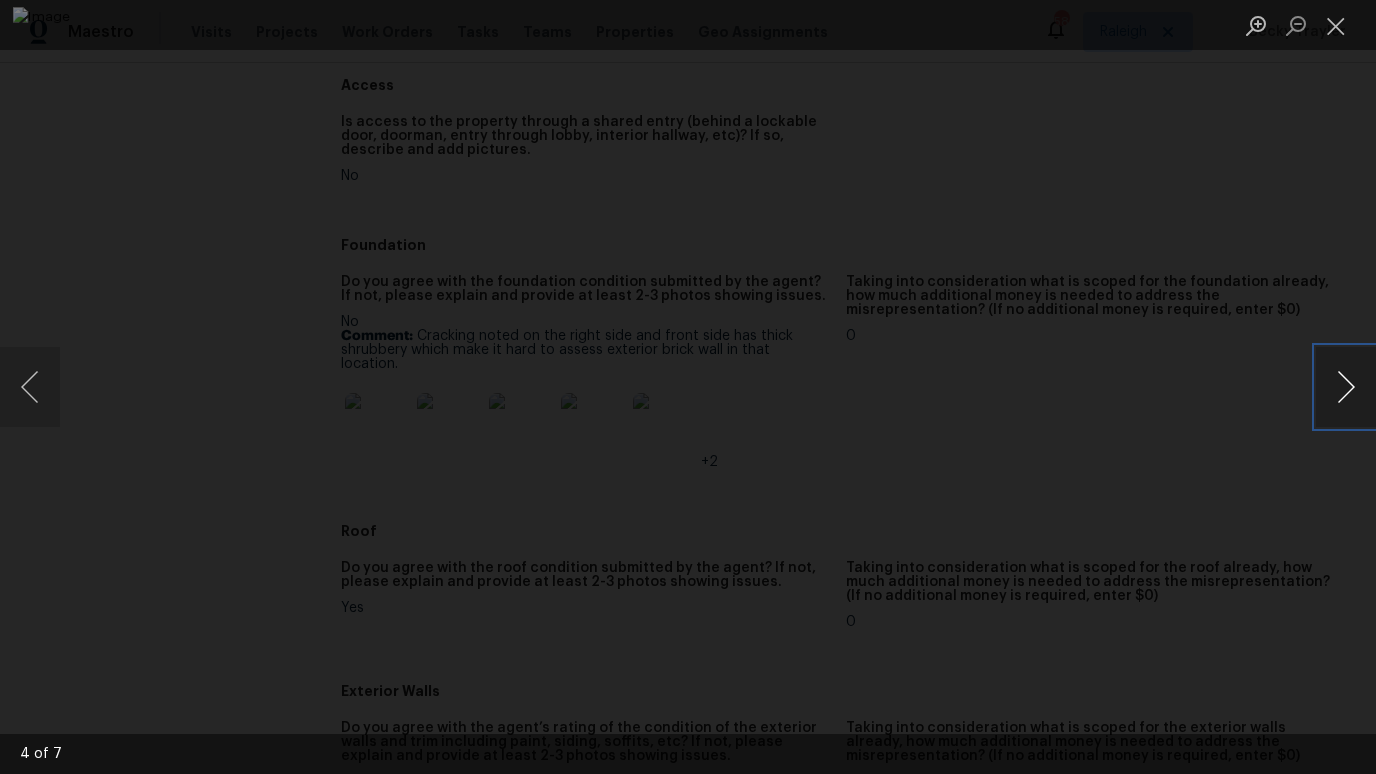click at bounding box center (1346, 387) 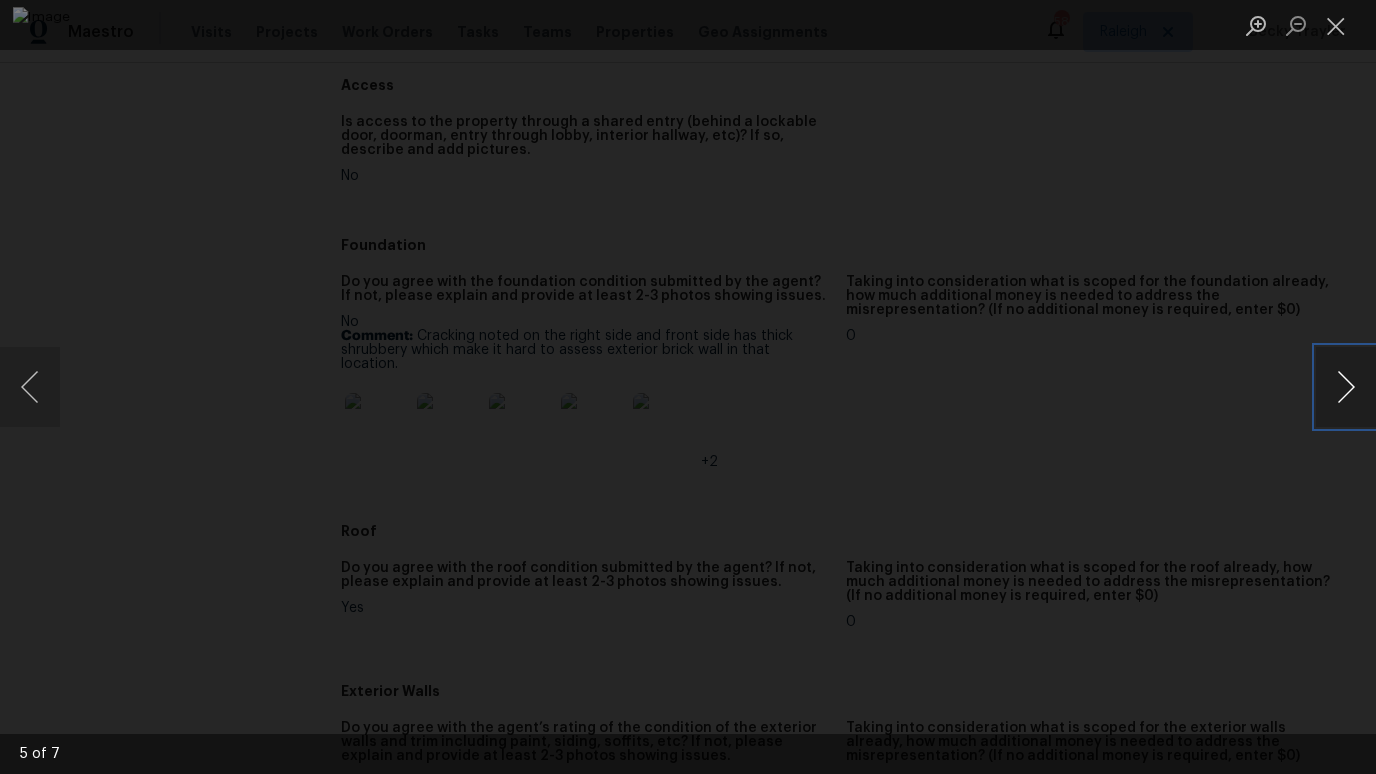 click at bounding box center [1346, 387] 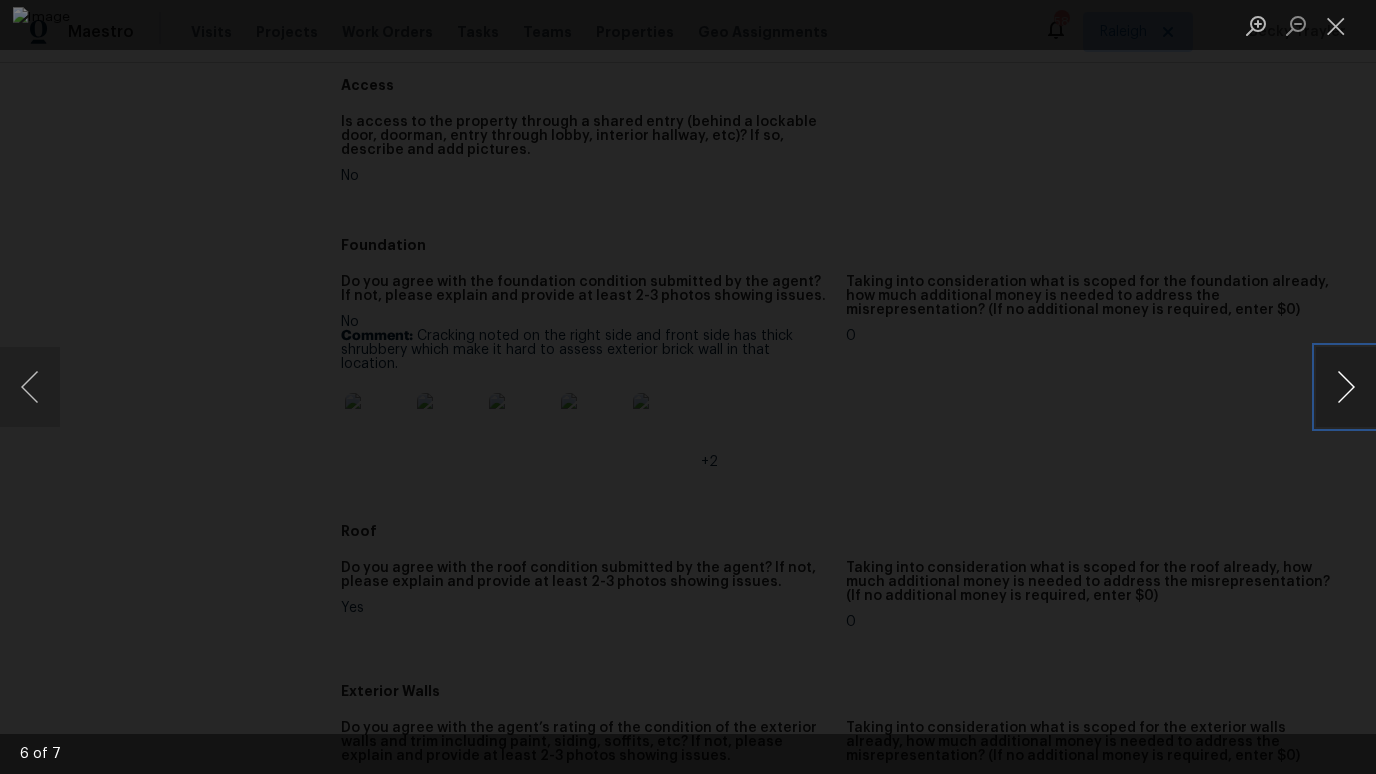click at bounding box center (1346, 387) 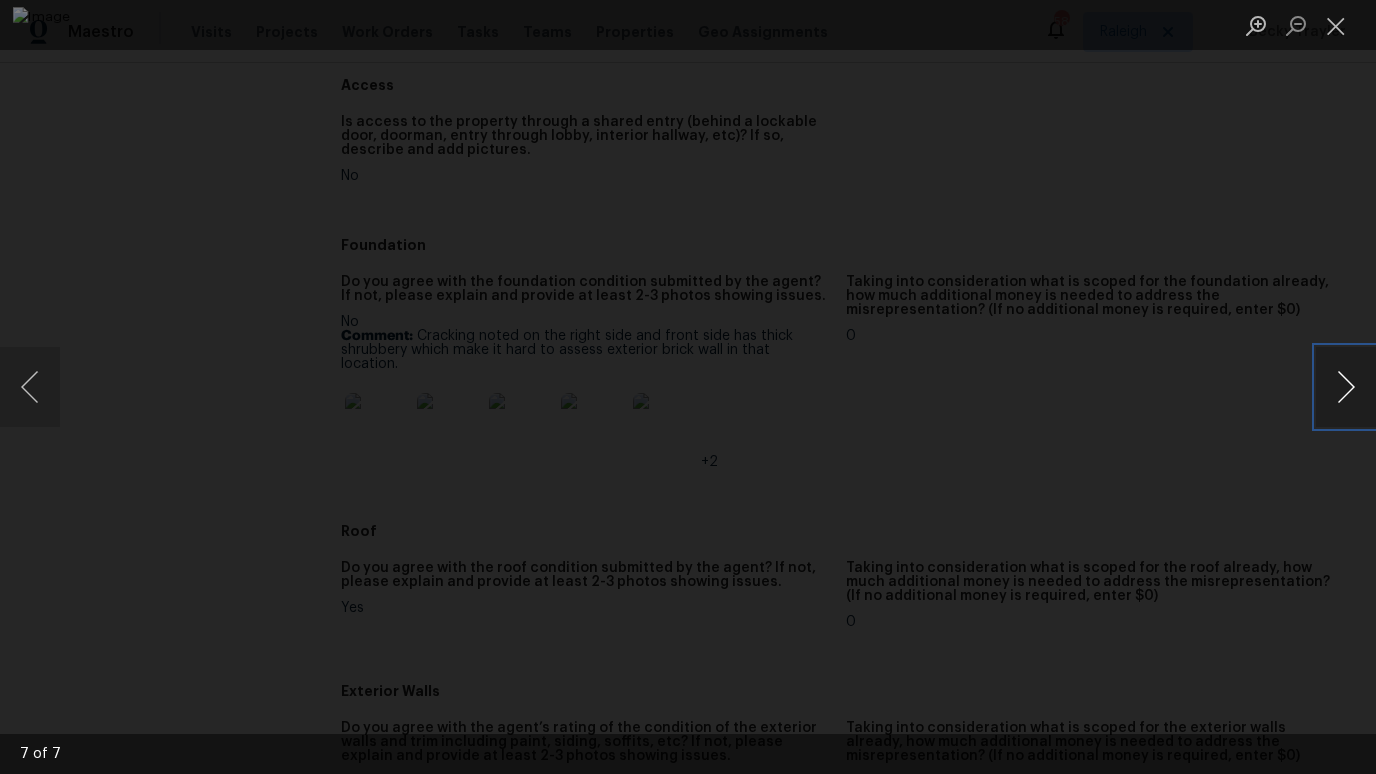 click at bounding box center (1346, 387) 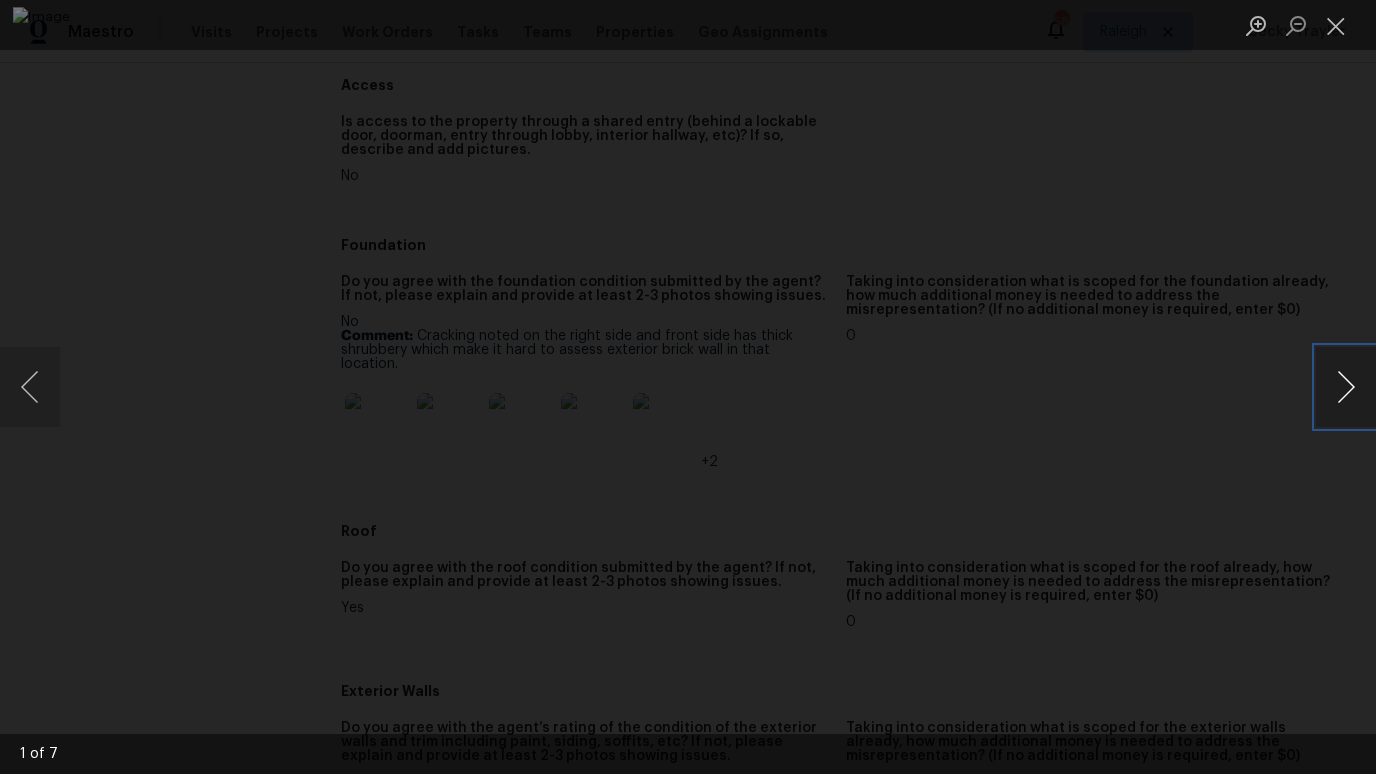 click at bounding box center (1346, 387) 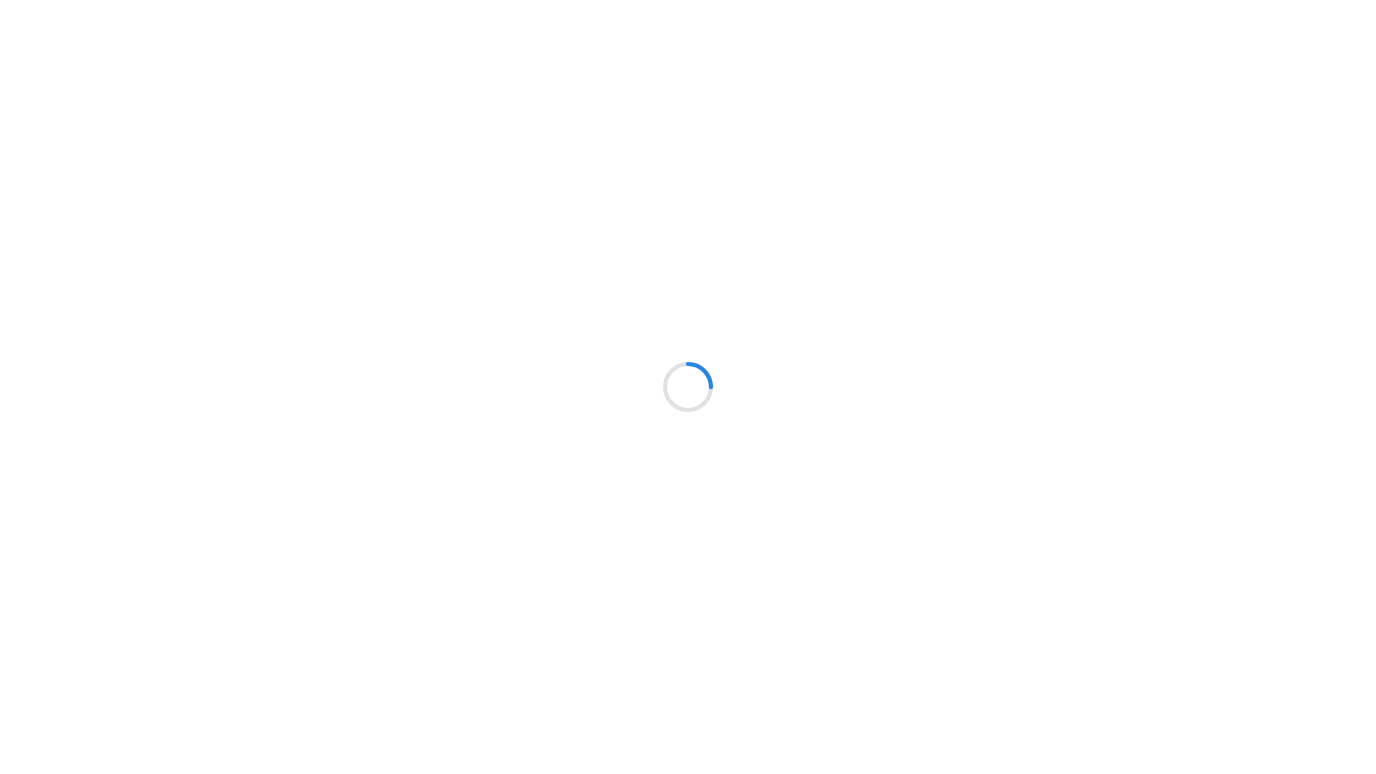 scroll, scrollTop: 0, scrollLeft: 0, axis: both 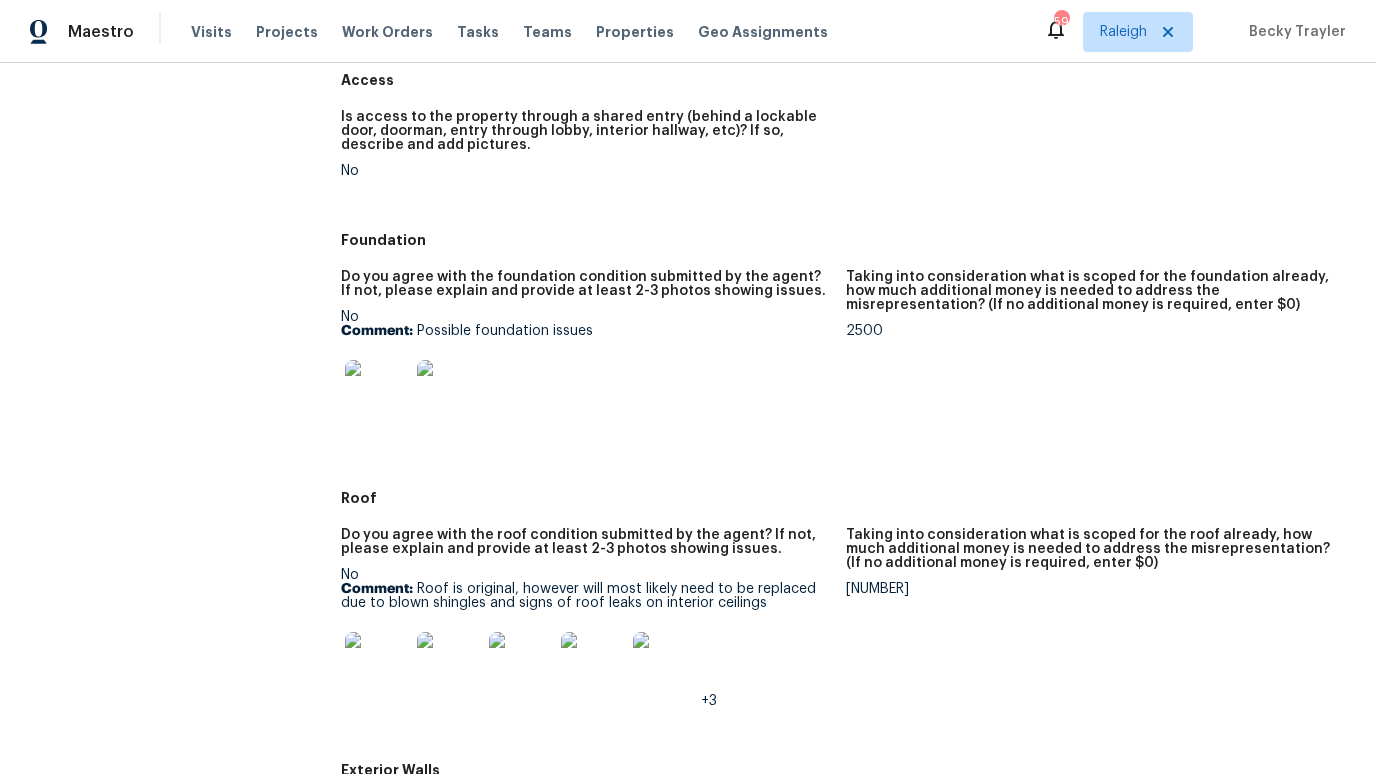 click at bounding box center (377, 392) 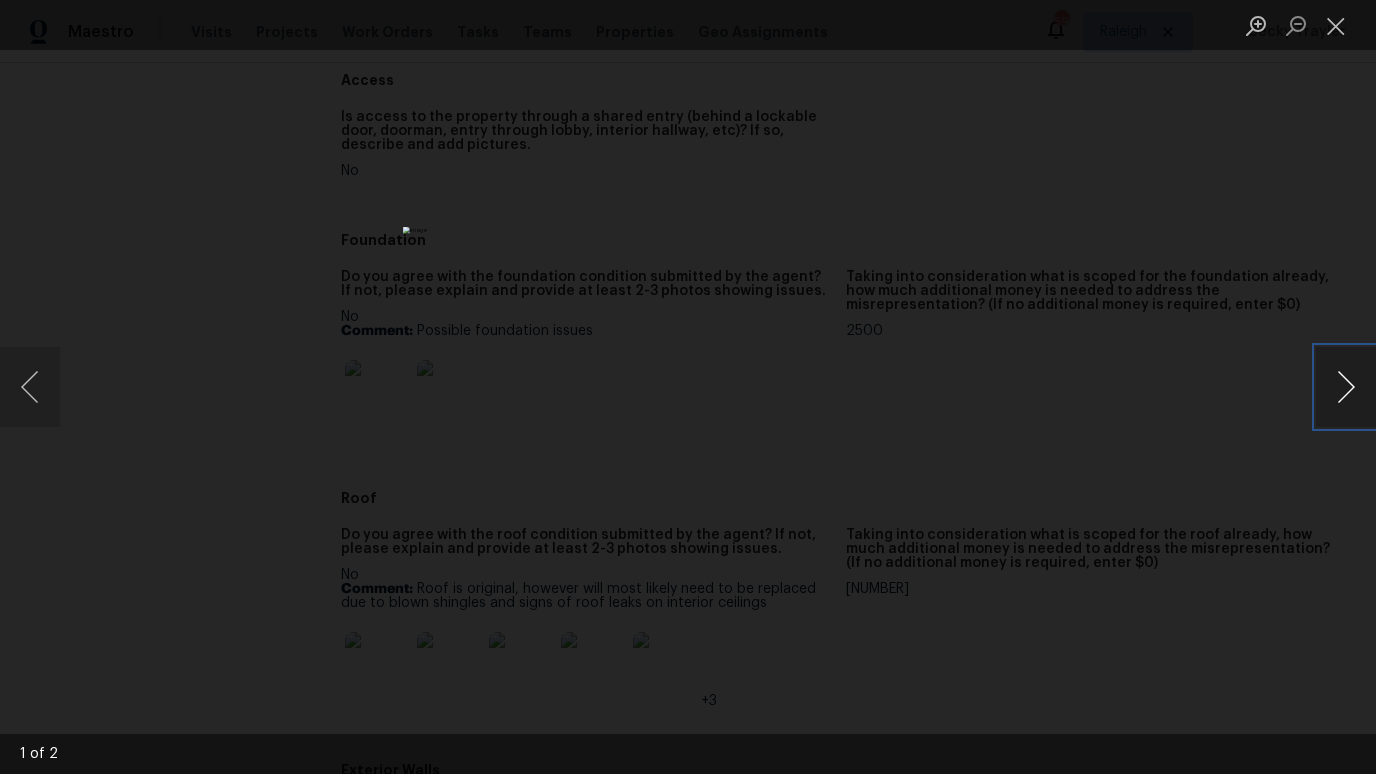 click at bounding box center [1346, 387] 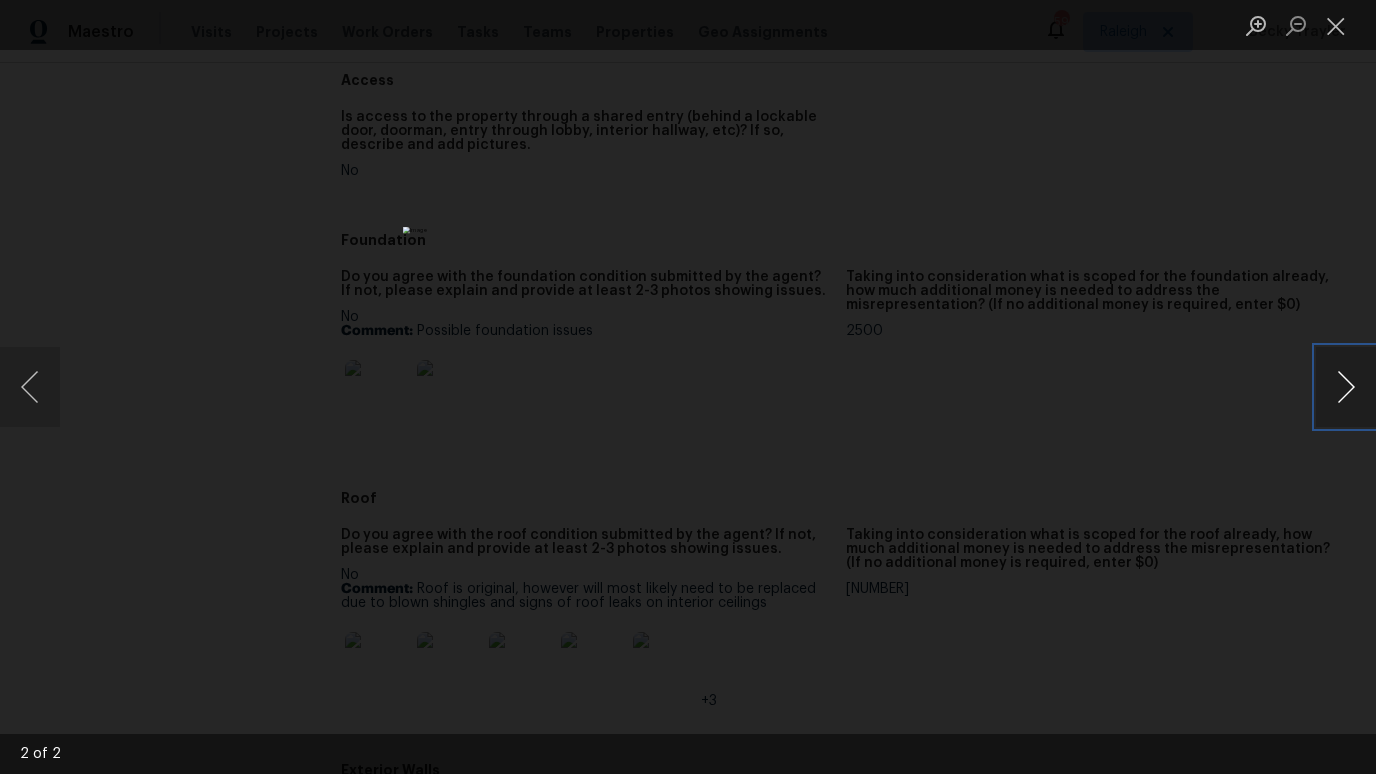 click at bounding box center [1346, 387] 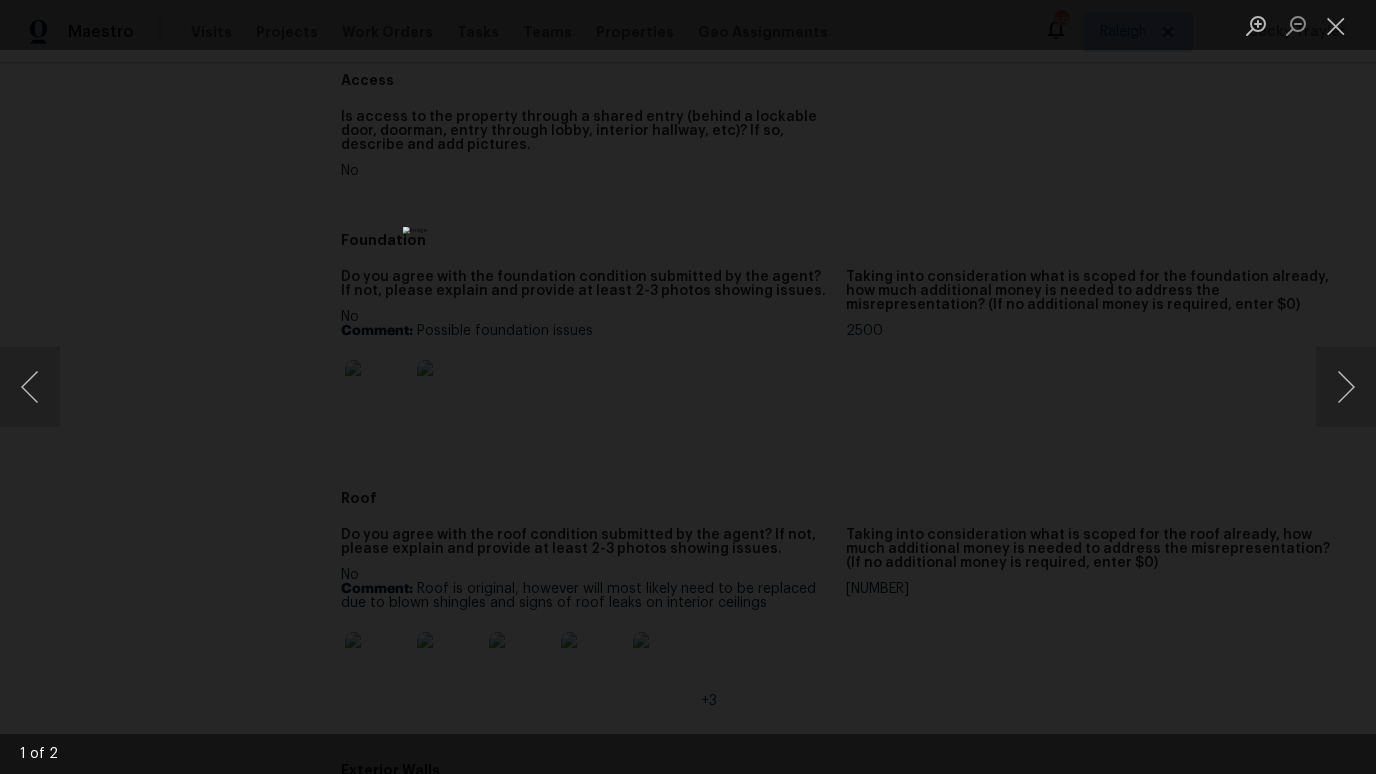 click at bounding box center (688, 387) 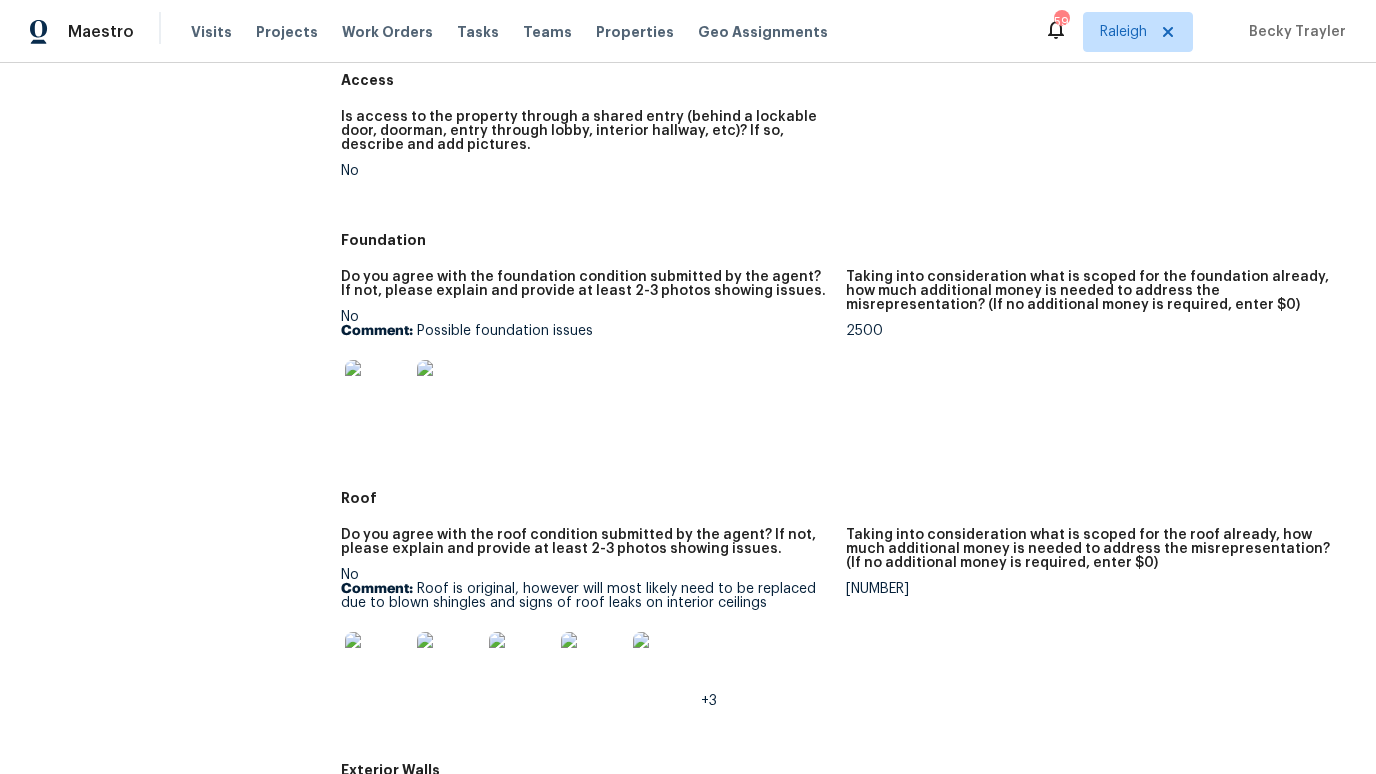 click at bounding box center [377, 664] 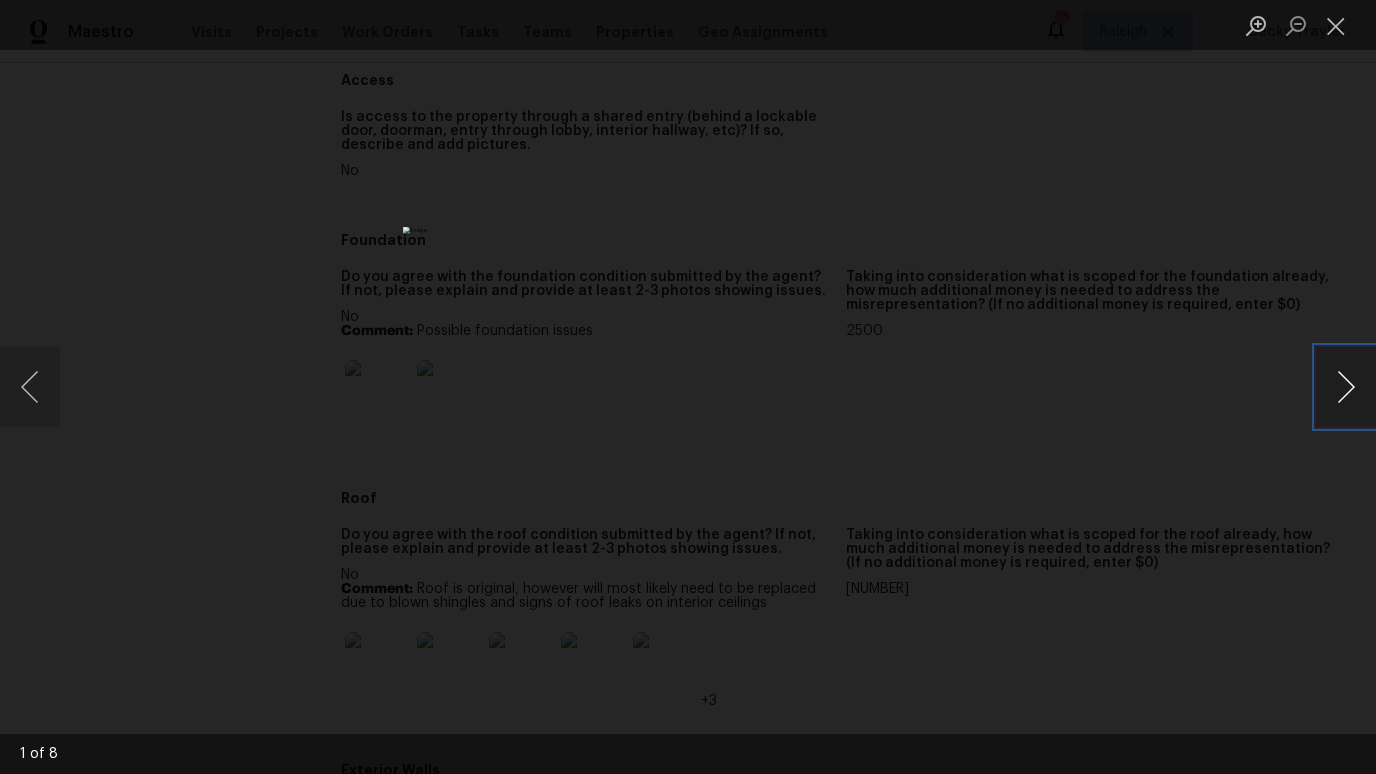 click at bounding box center (1346, 387) 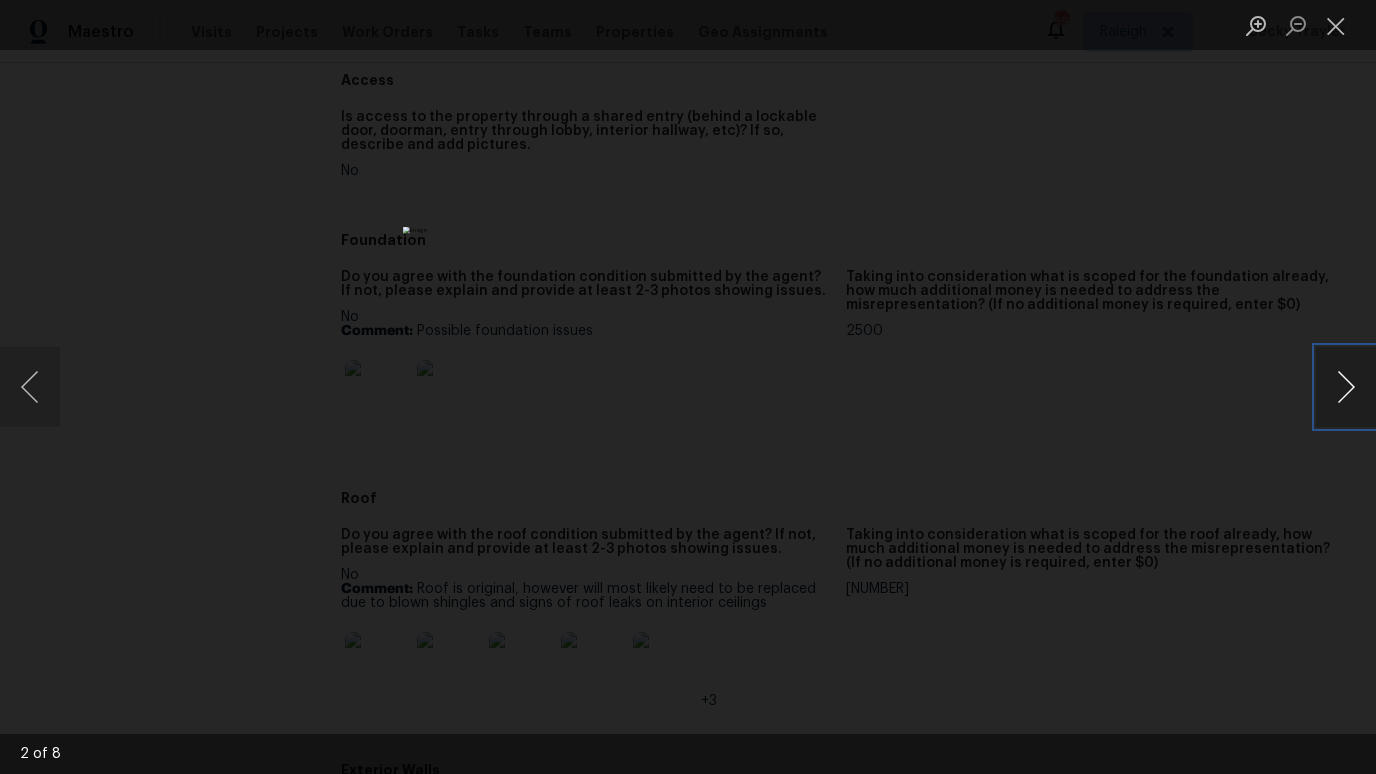 click at bounding box center [1346, 387] 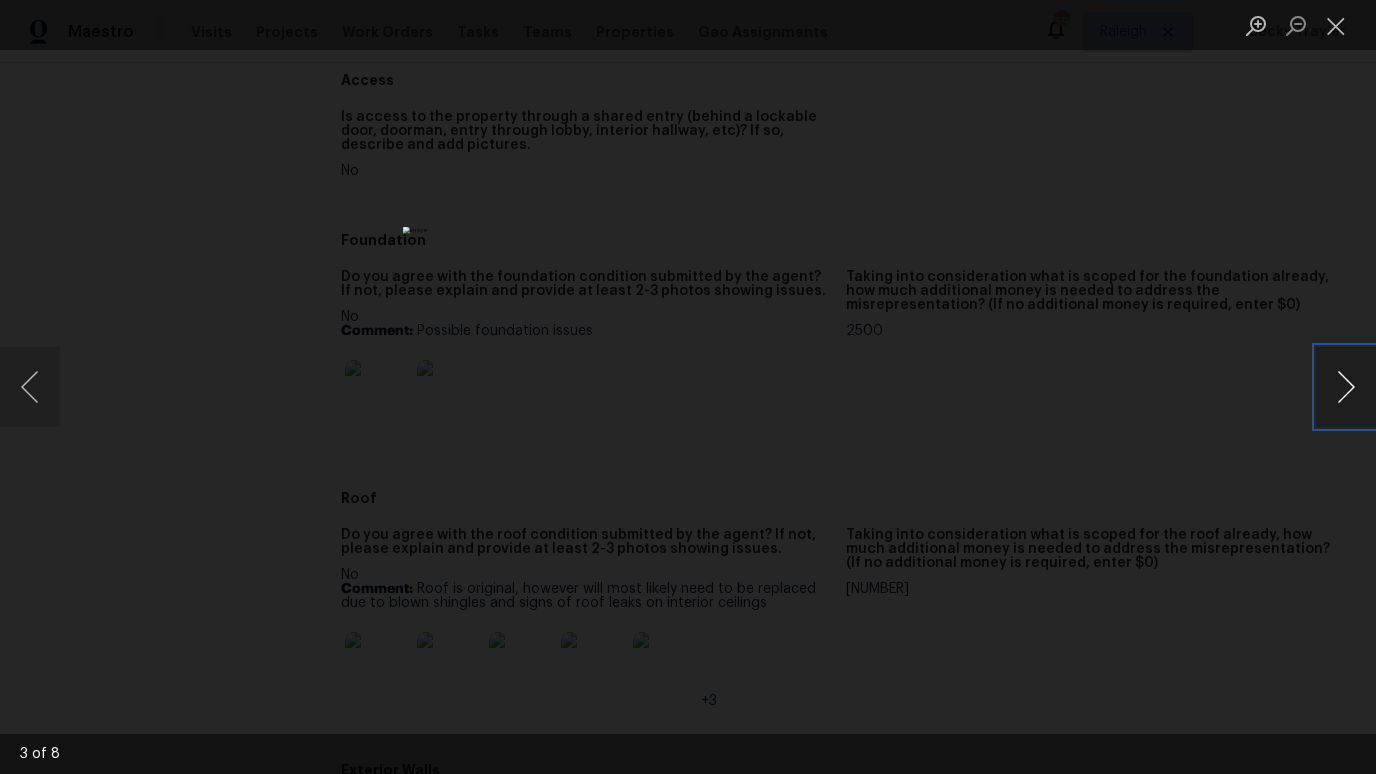 click at bounding box center [1346, 387] 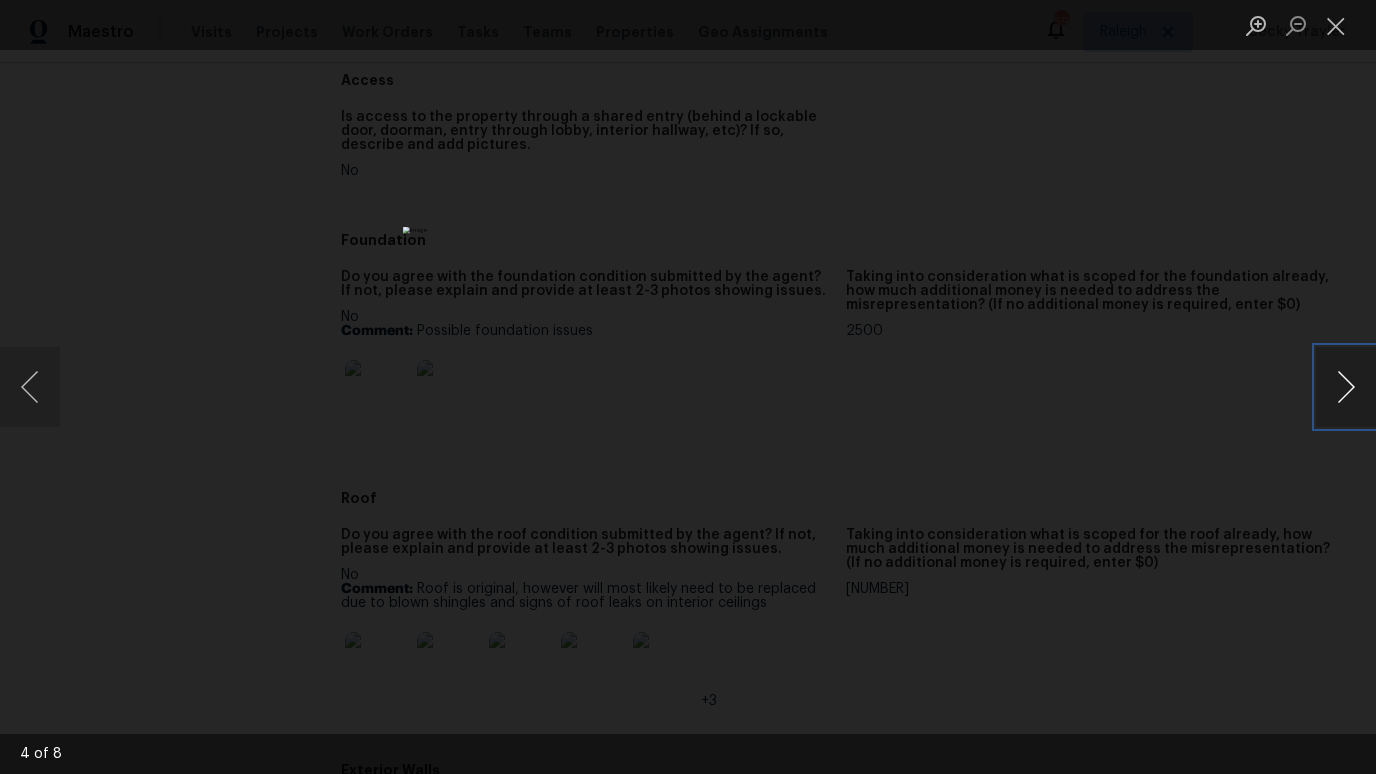 click at bounding box center (1346, 387) 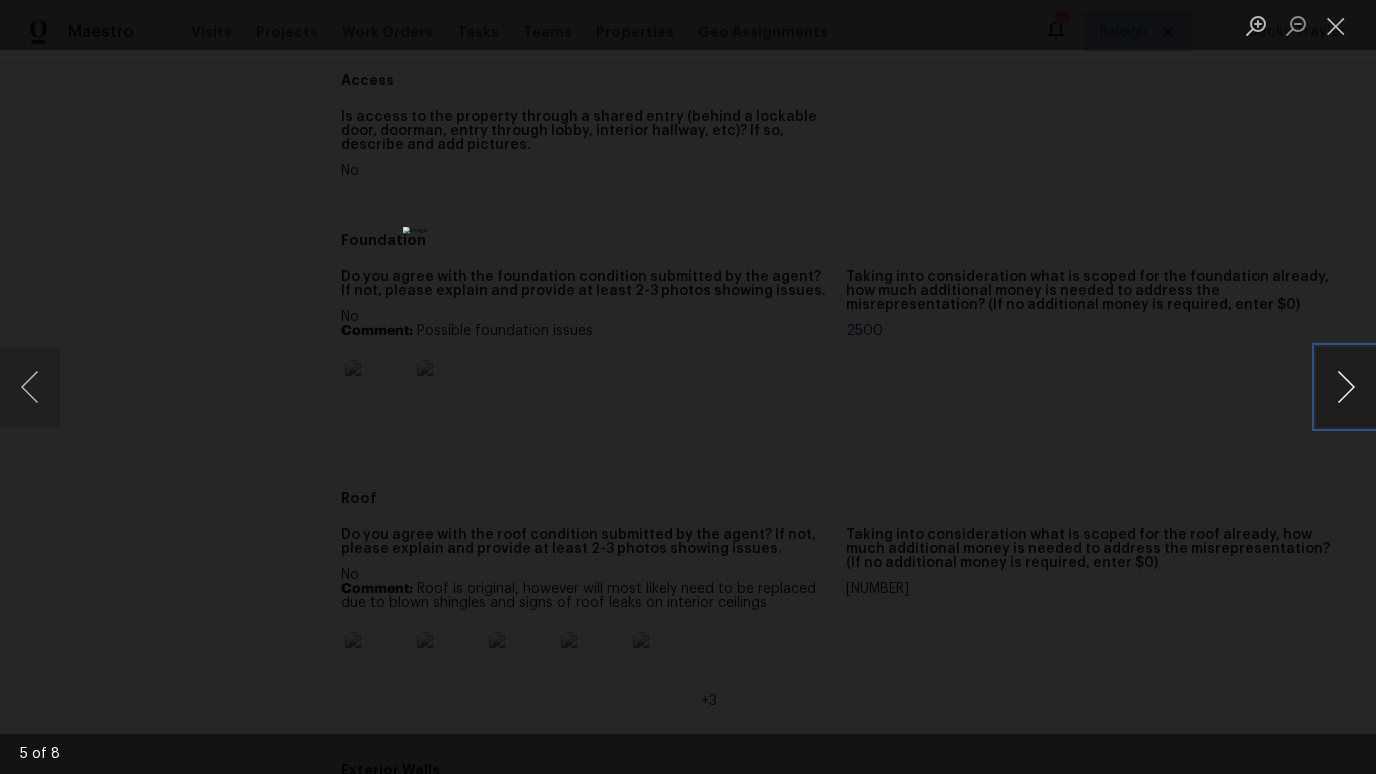 click at bounding box center [1346, 387] 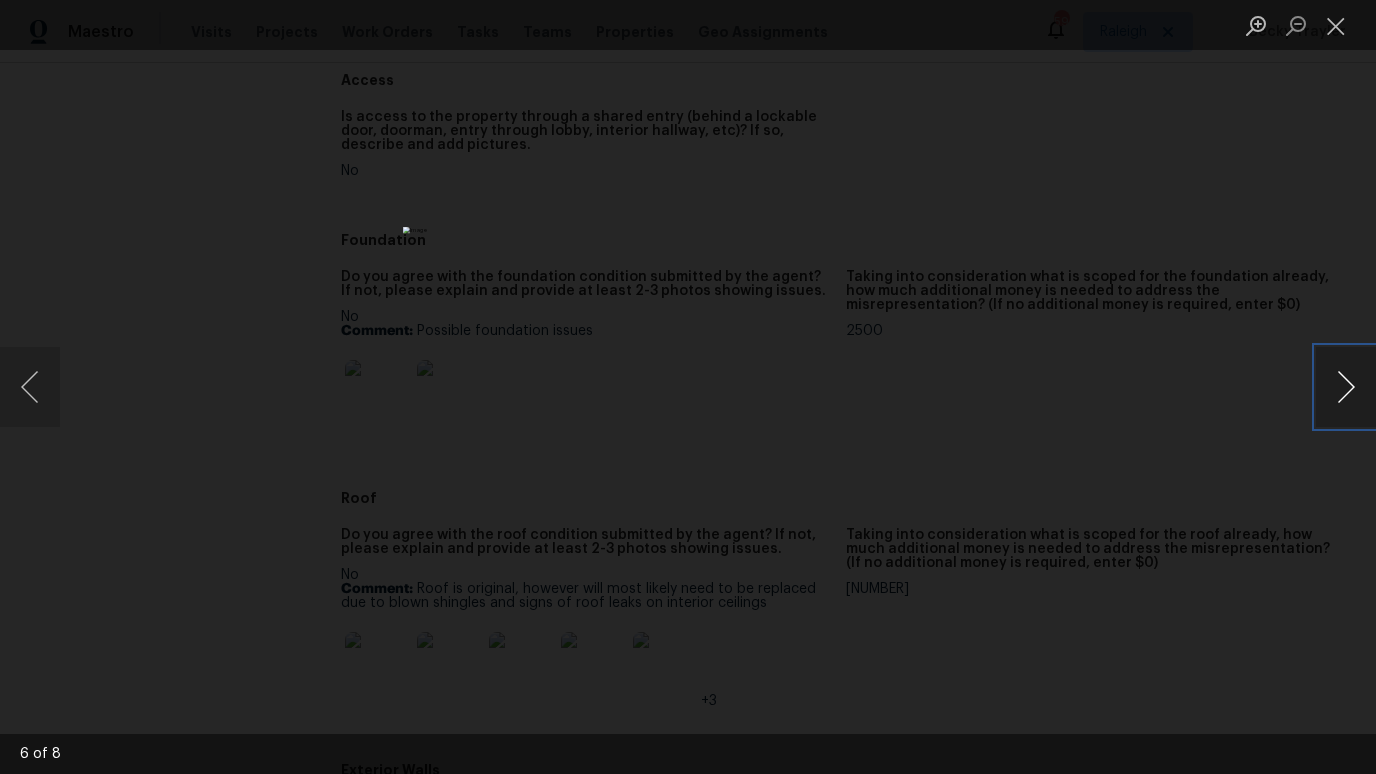 click at bounding box center [1346, 387] 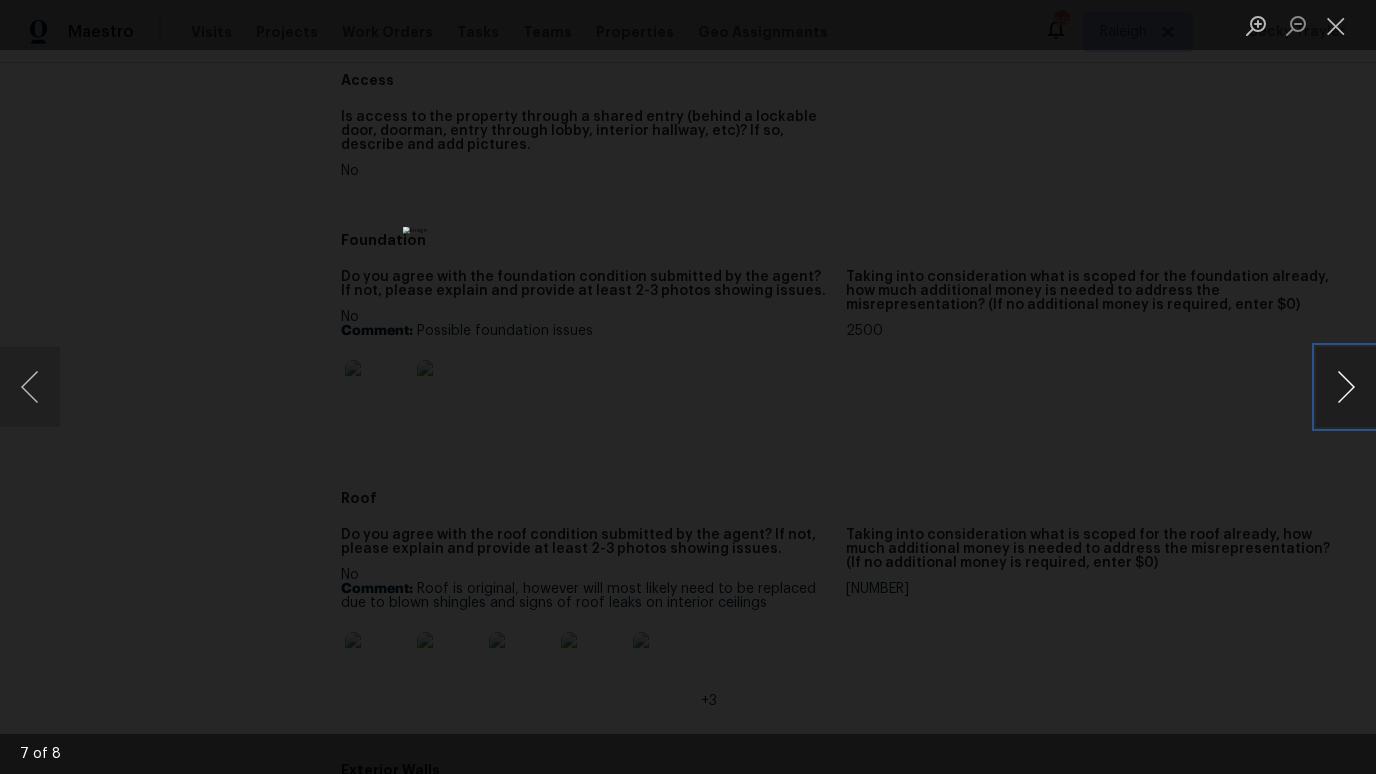 click at bounding box center (1346, 387) 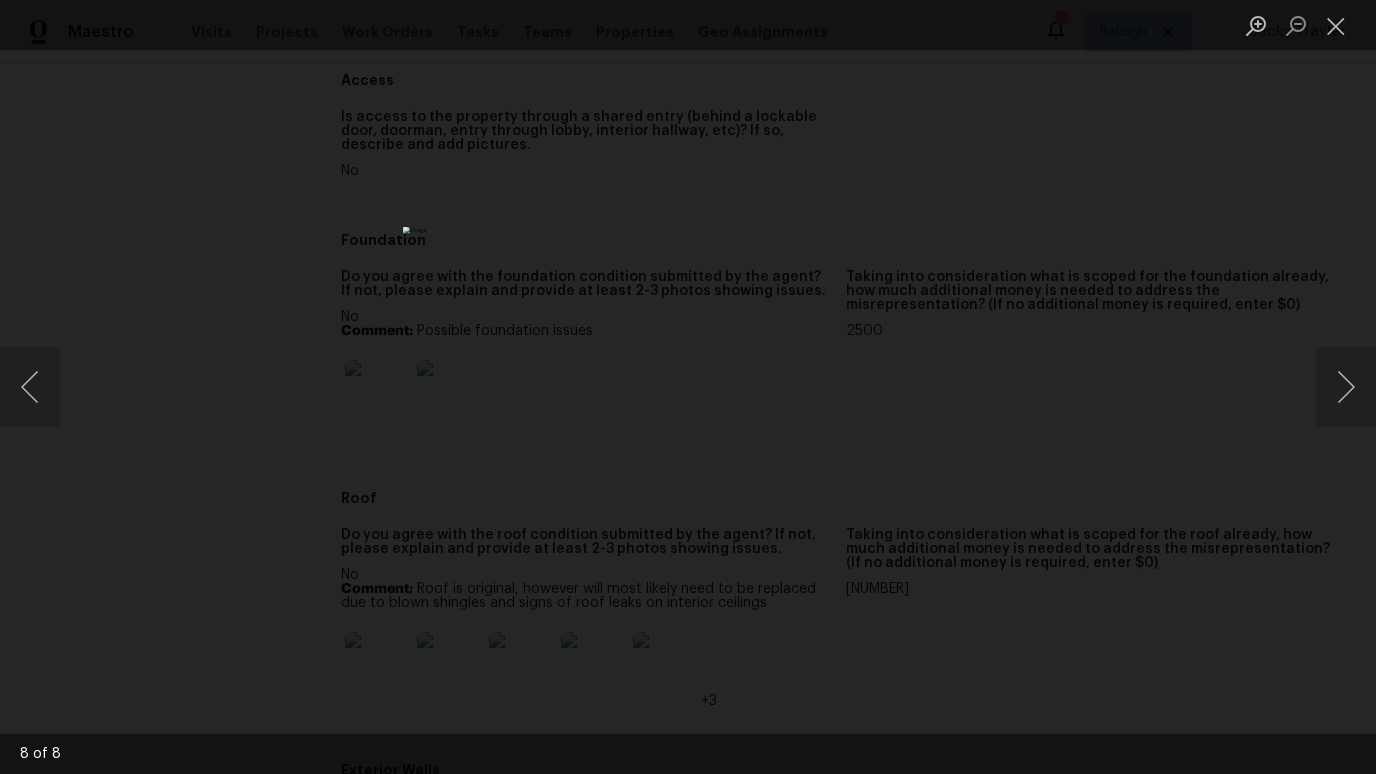 click at bounding box center (688, 387) 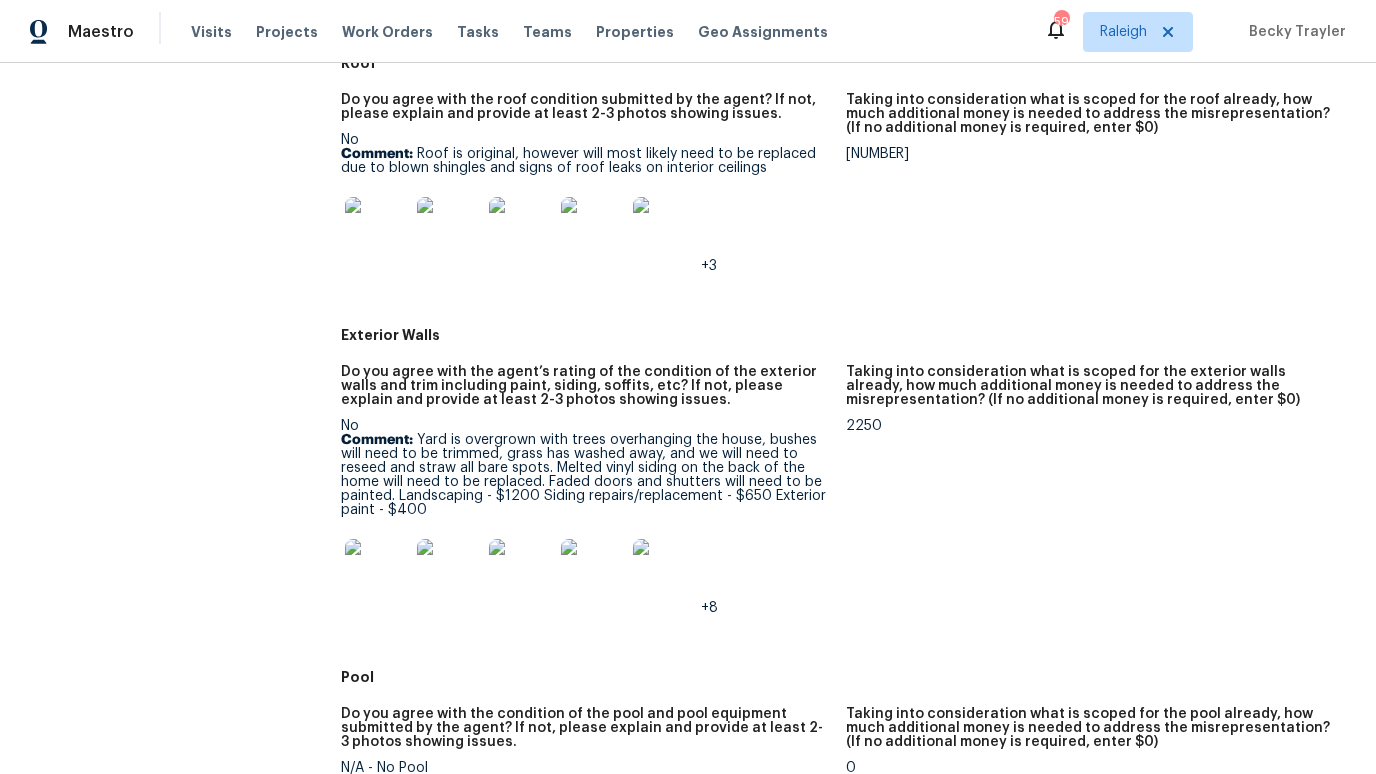 scroll, scrollTop: 860, scrollLeft: 0, axis: vertical 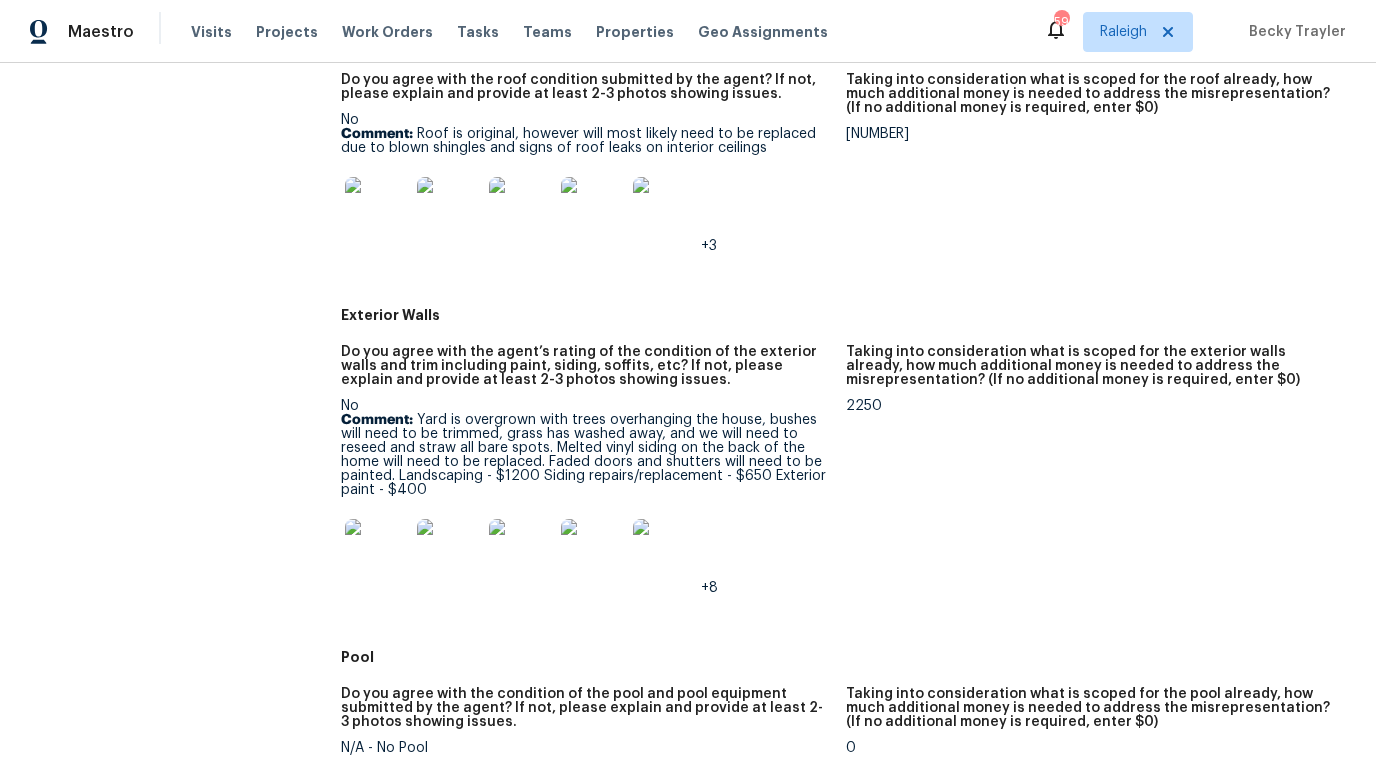 click at bounding box center (377, 551) 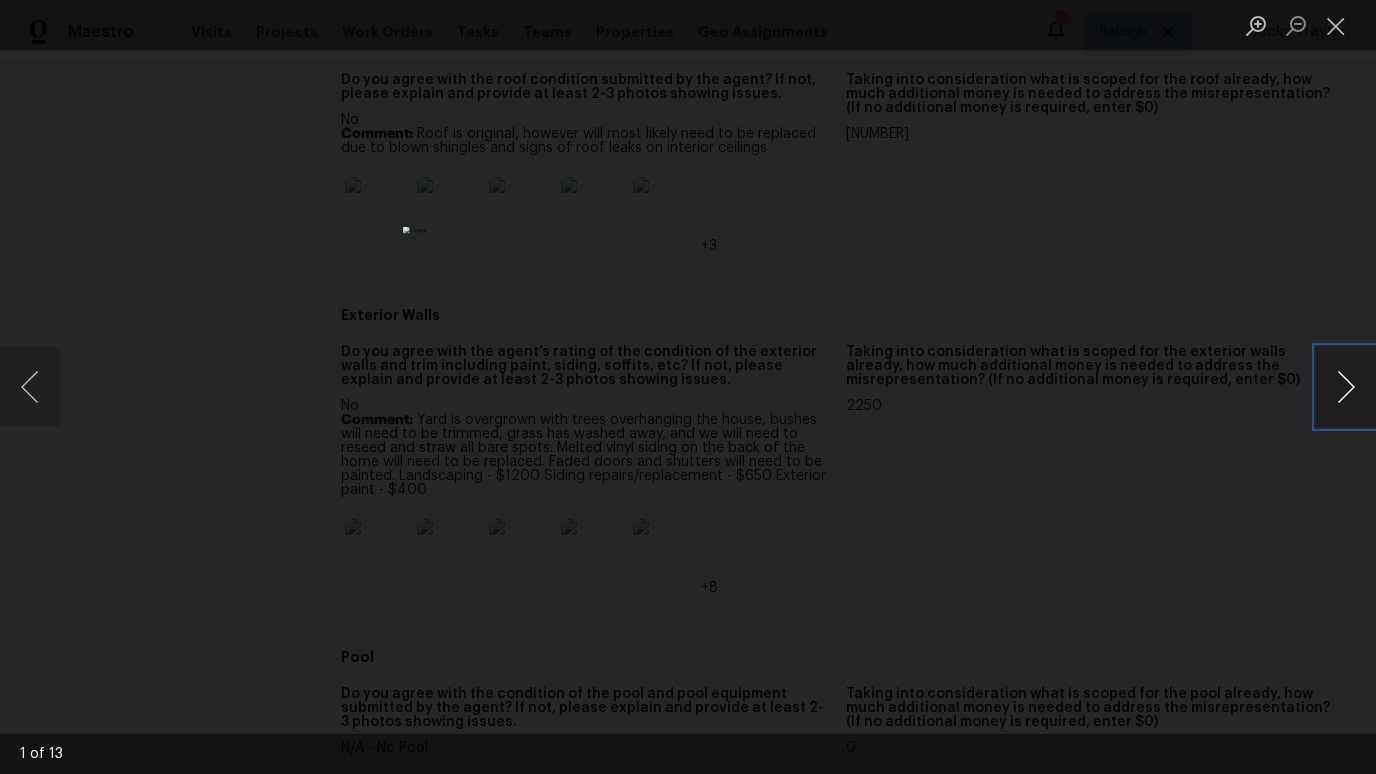click at bounding box center (1346, 387) 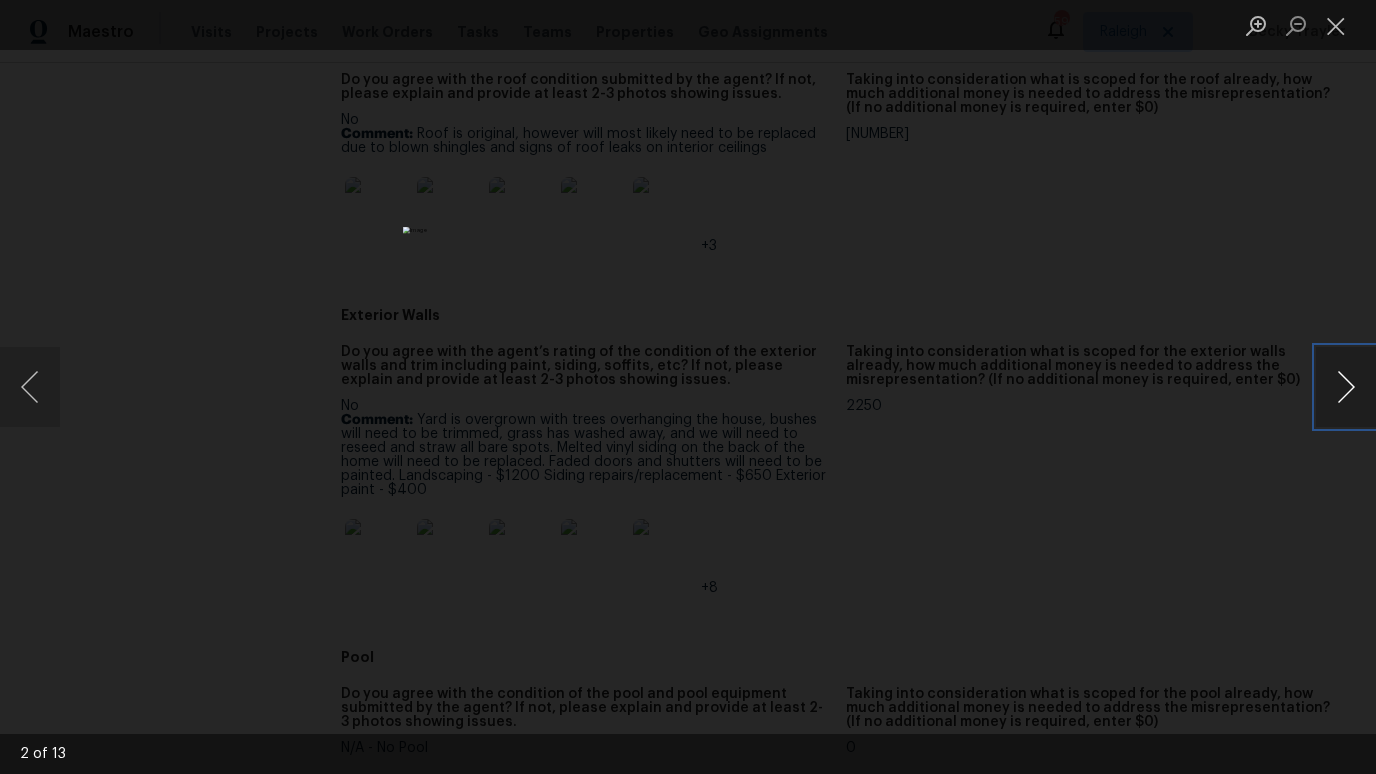 click at bounding box center [1346, 387] 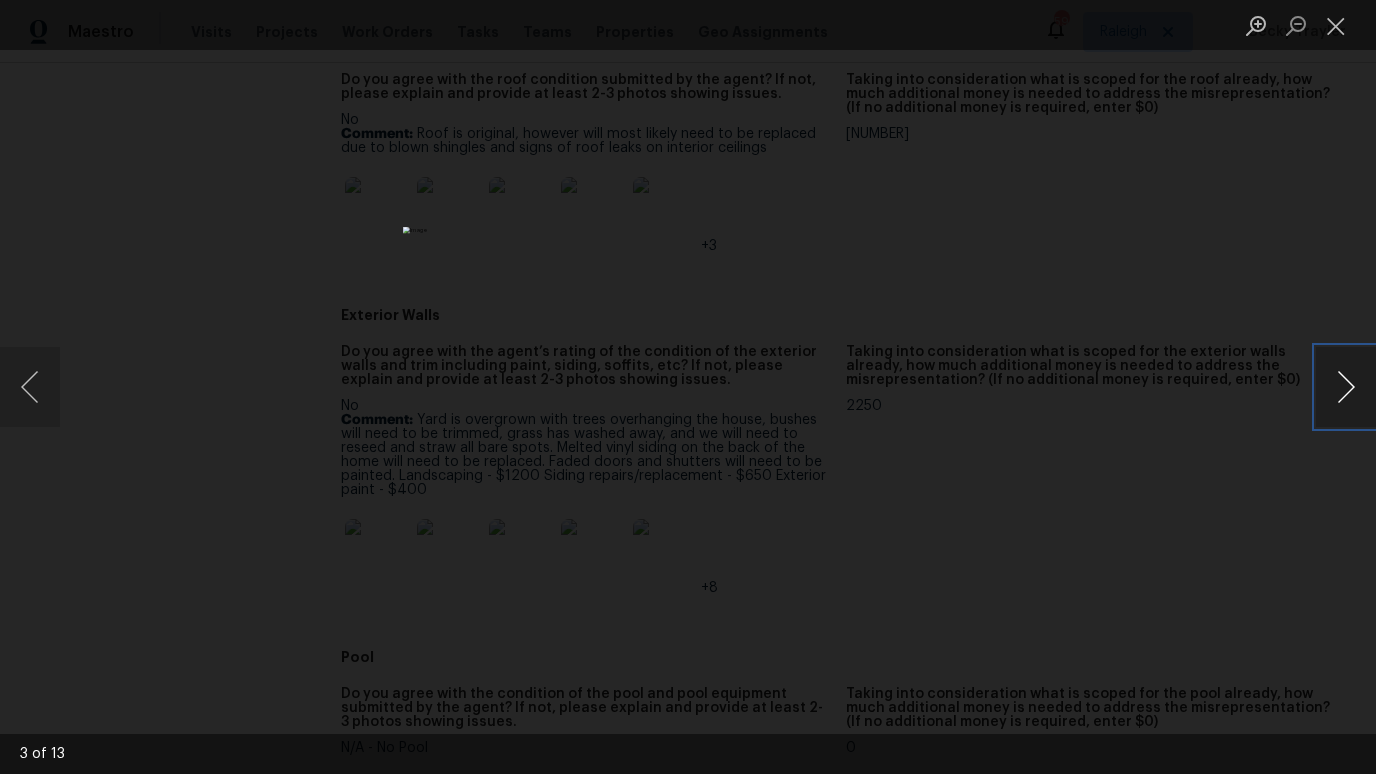 click at bounding box center (1346, 387) 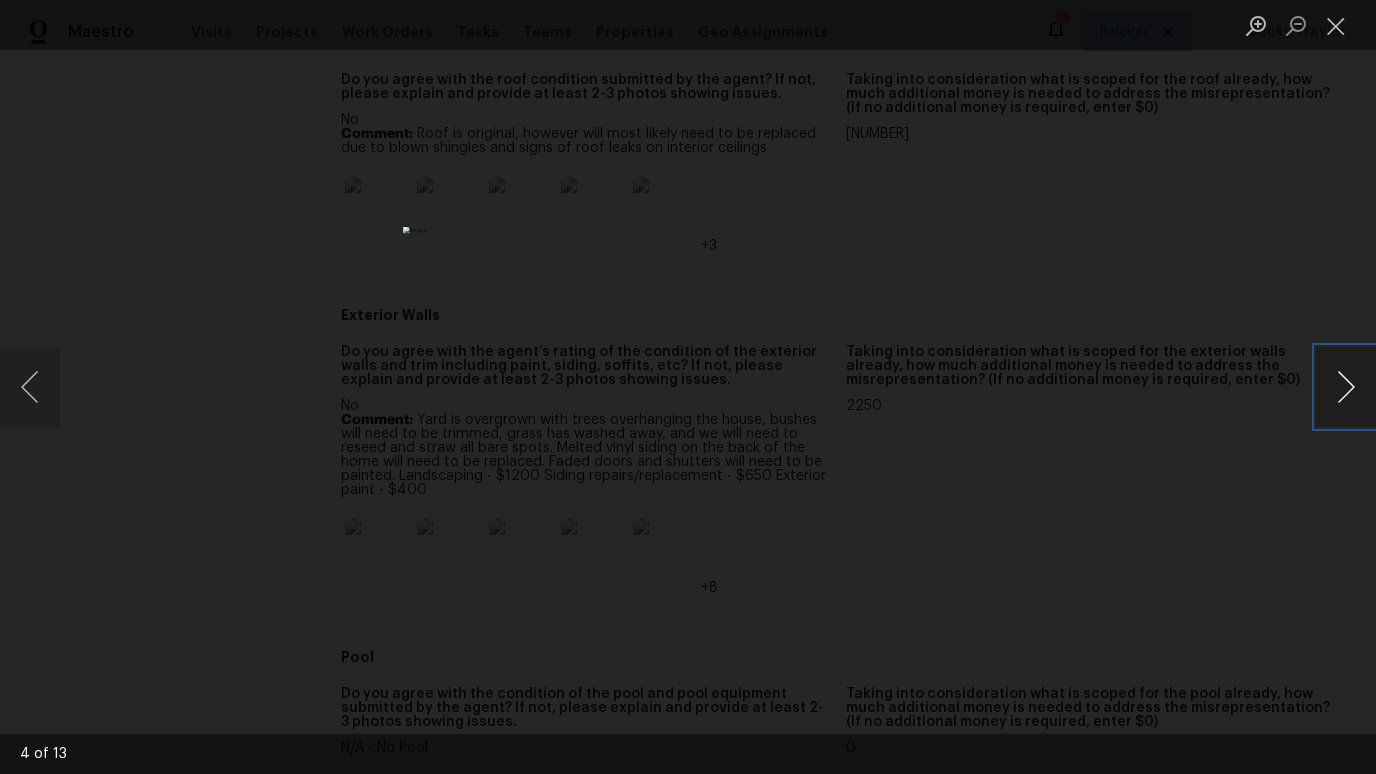 click at bounding box center [1346, 387] 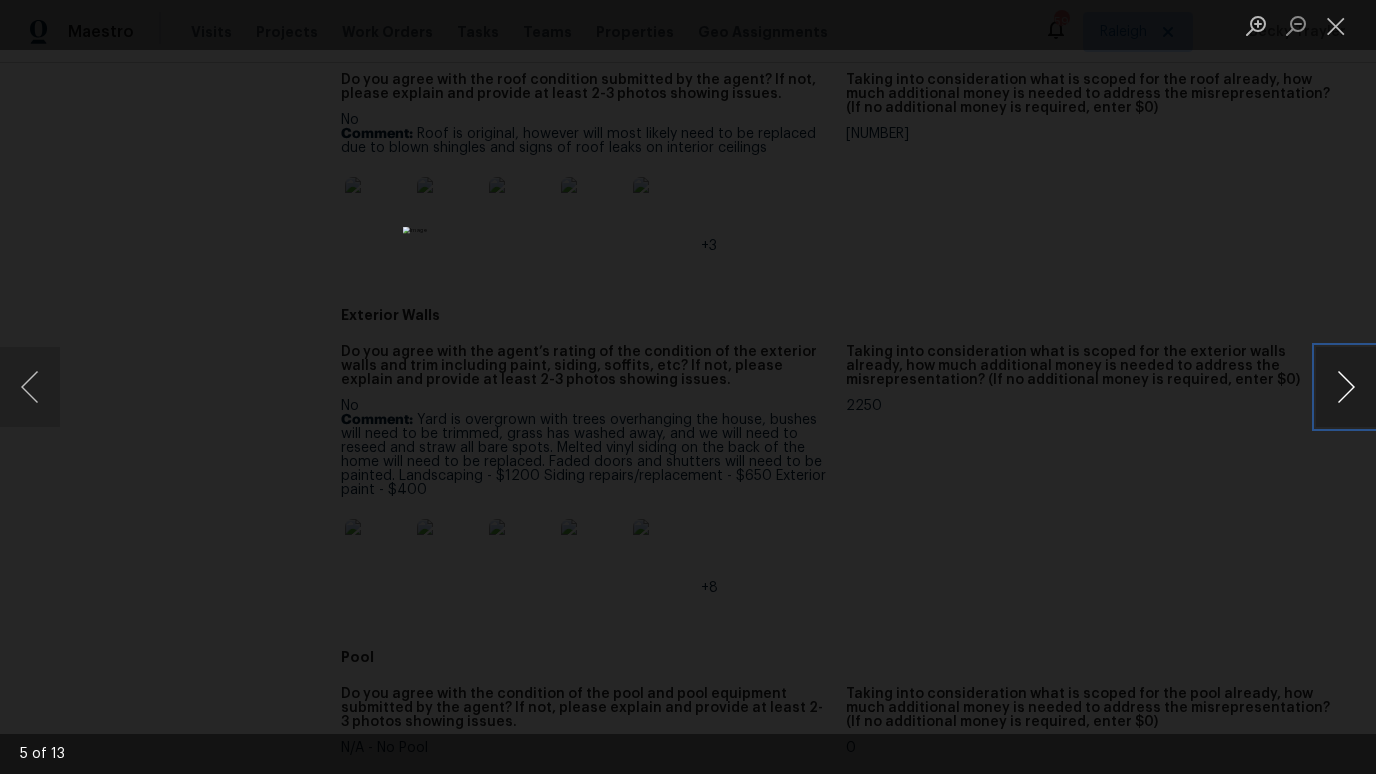 click at bounding box center [1346, 387] 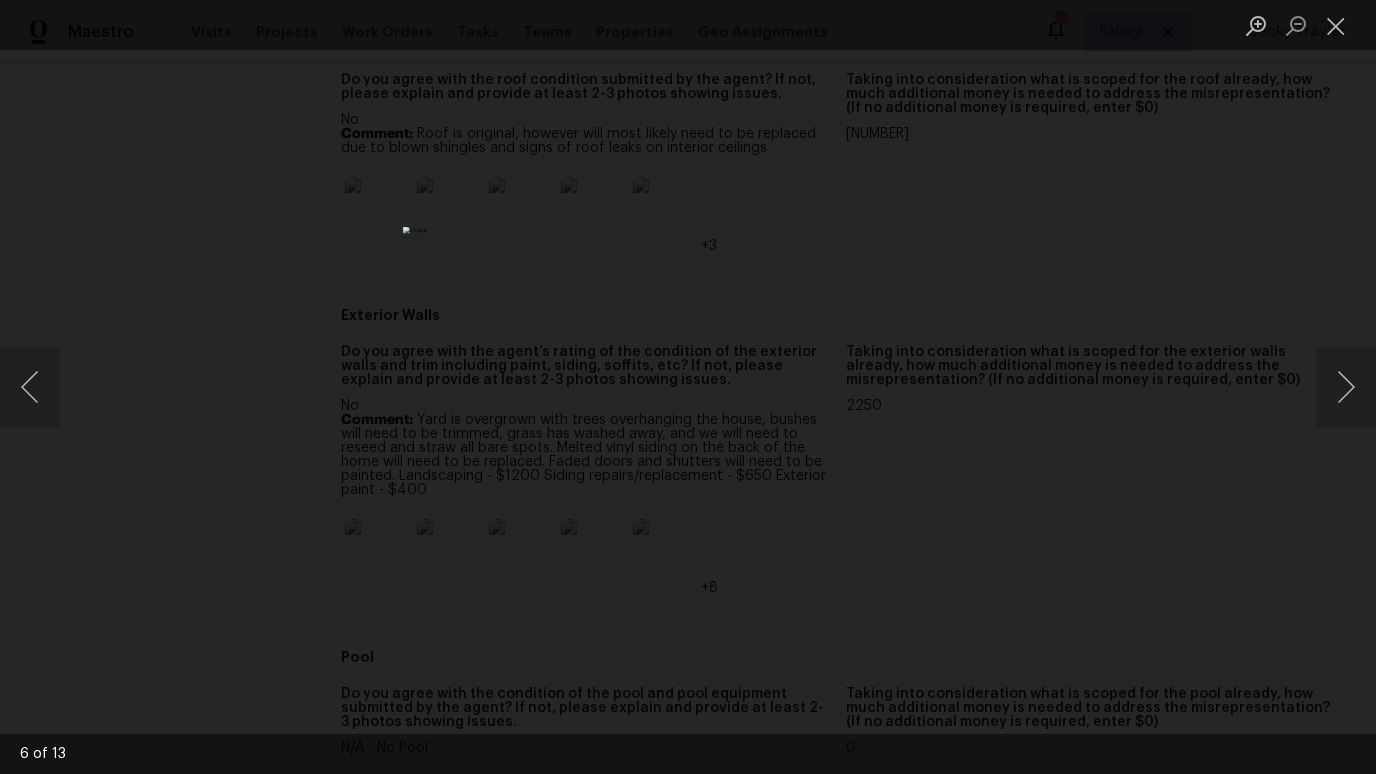 click at bounding box center [688, 387] 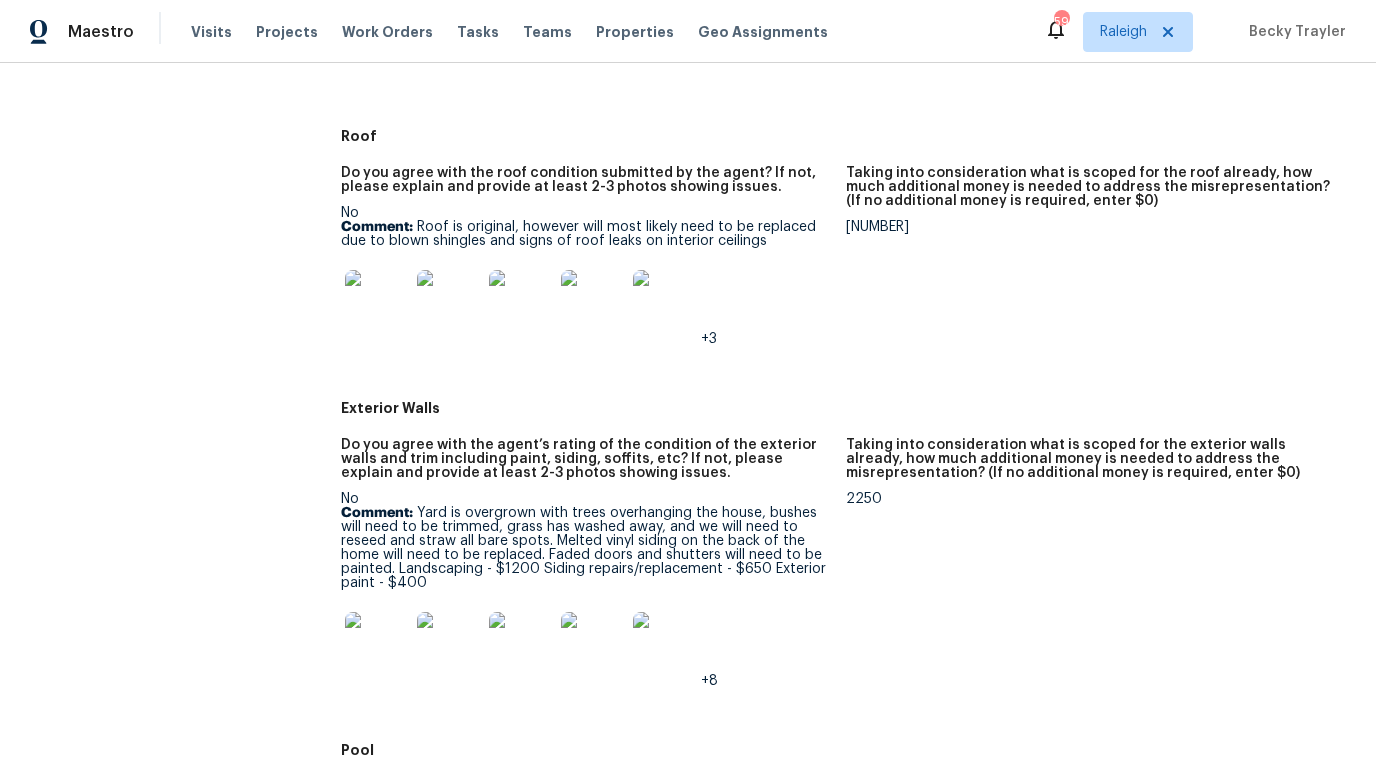 scroll, scrollTop: 761, scrollLeft: 0, axis: vertical 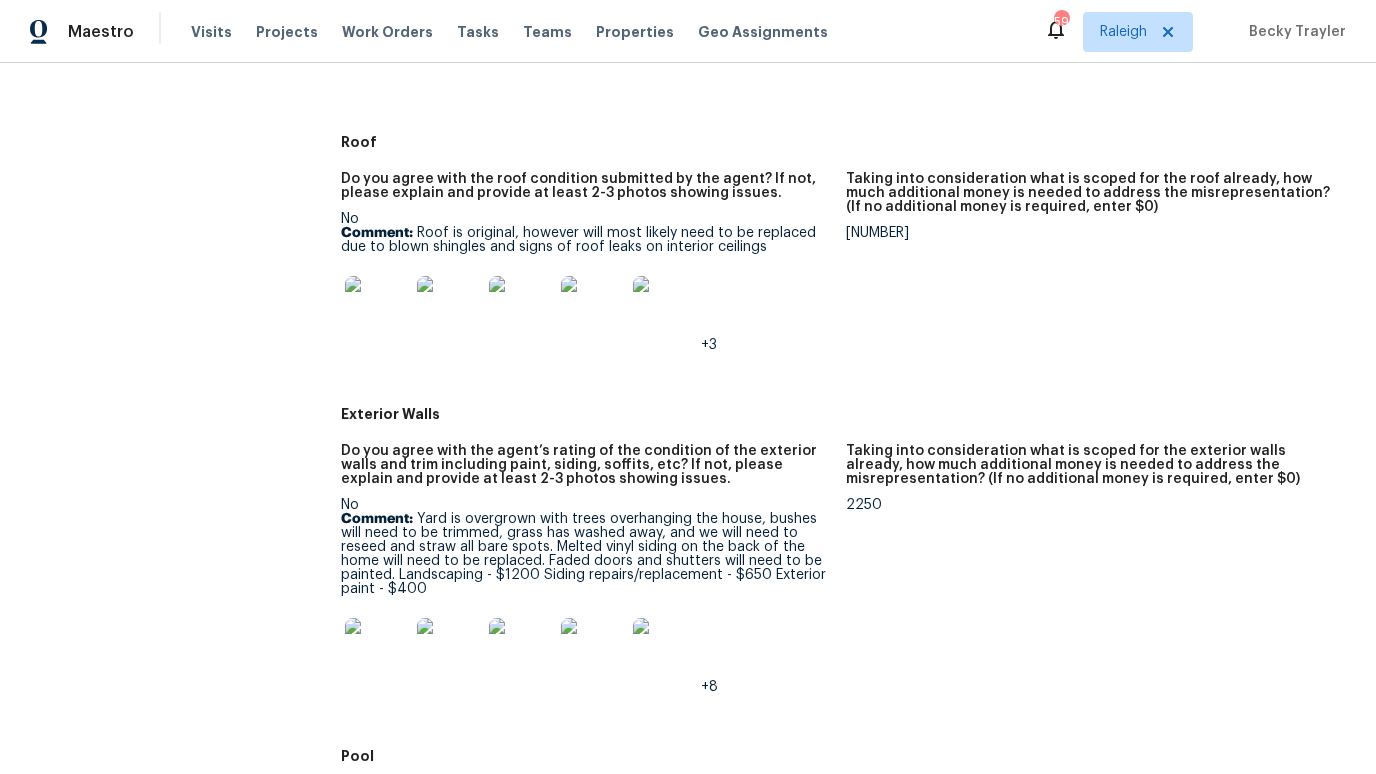 click at bounding box center [449, 308] 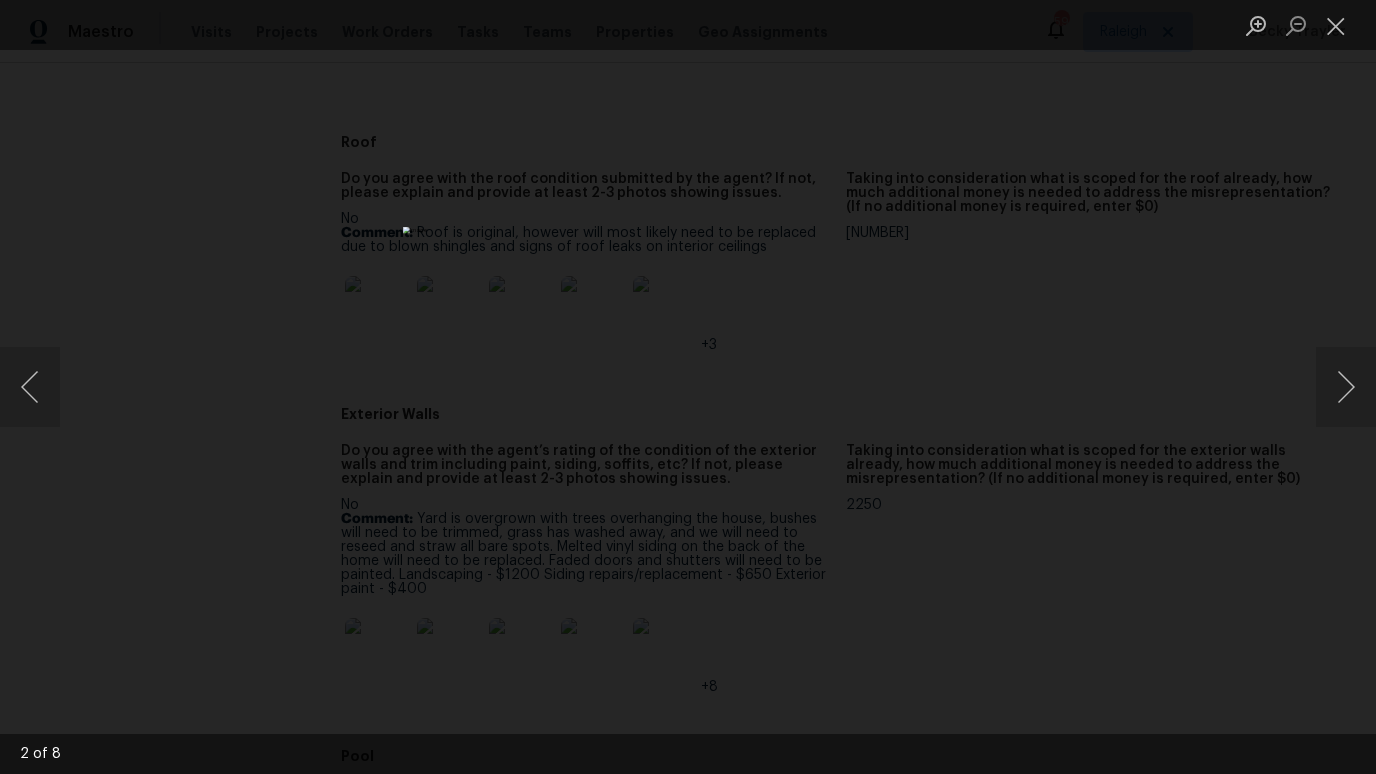 click at bounding box center (688, 387) 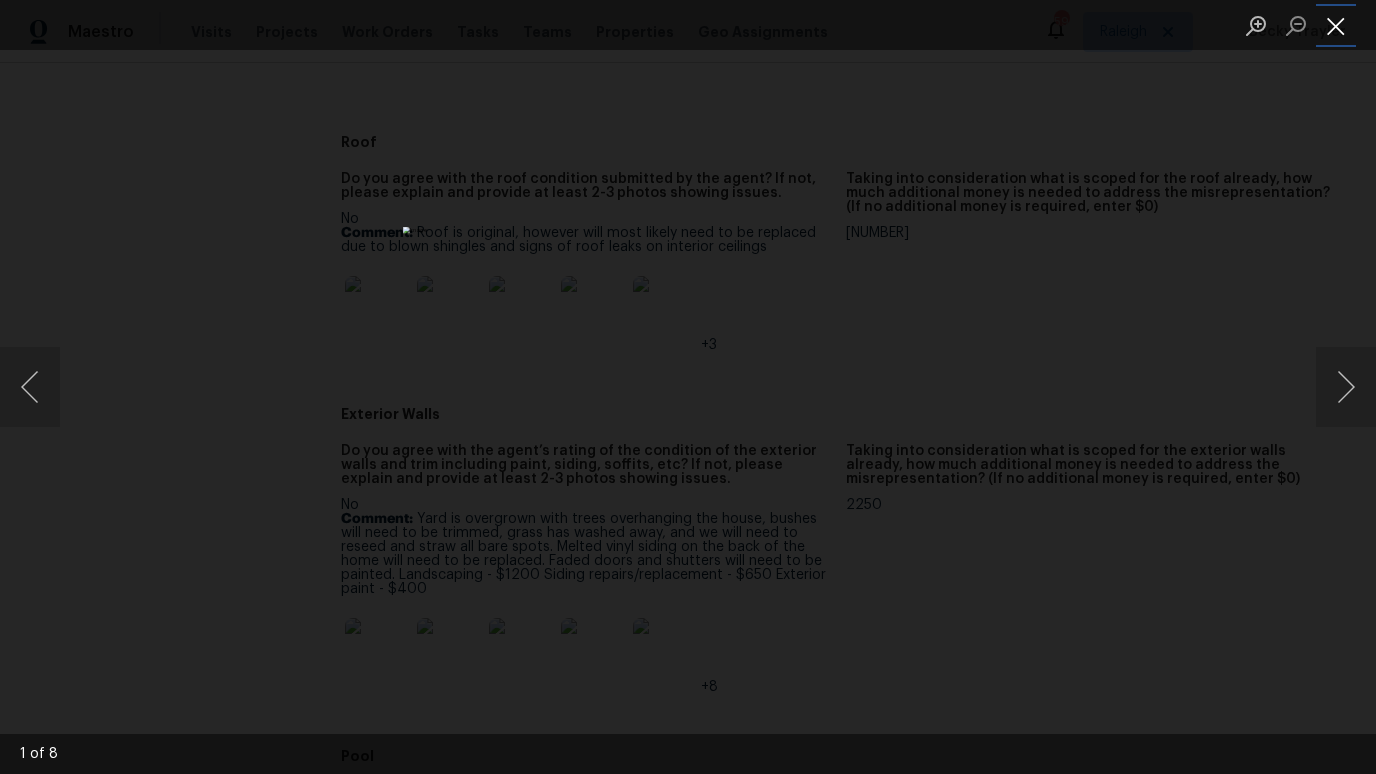 click at bounding box center [1336, 25] 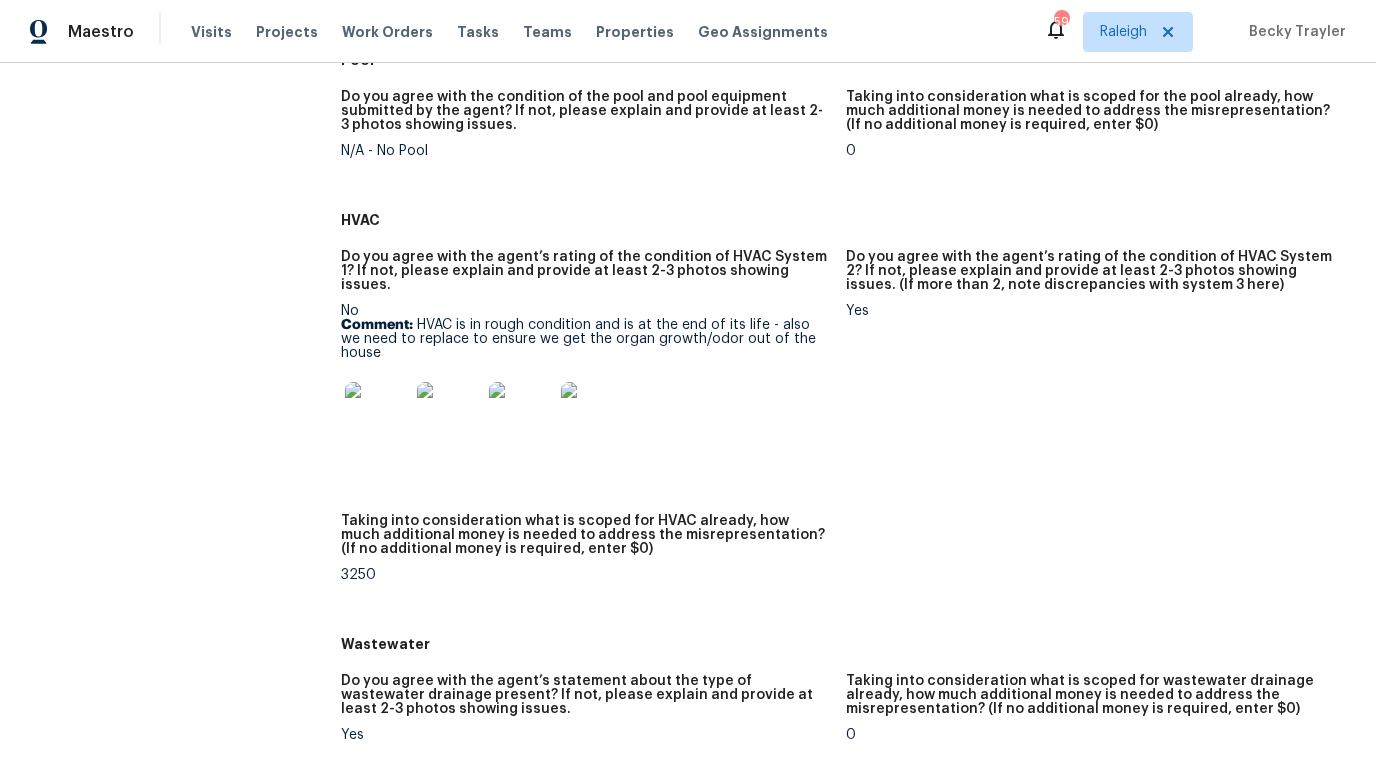 scroll, scrollTop: 1426, scrollLeft: 0, axis: vertical 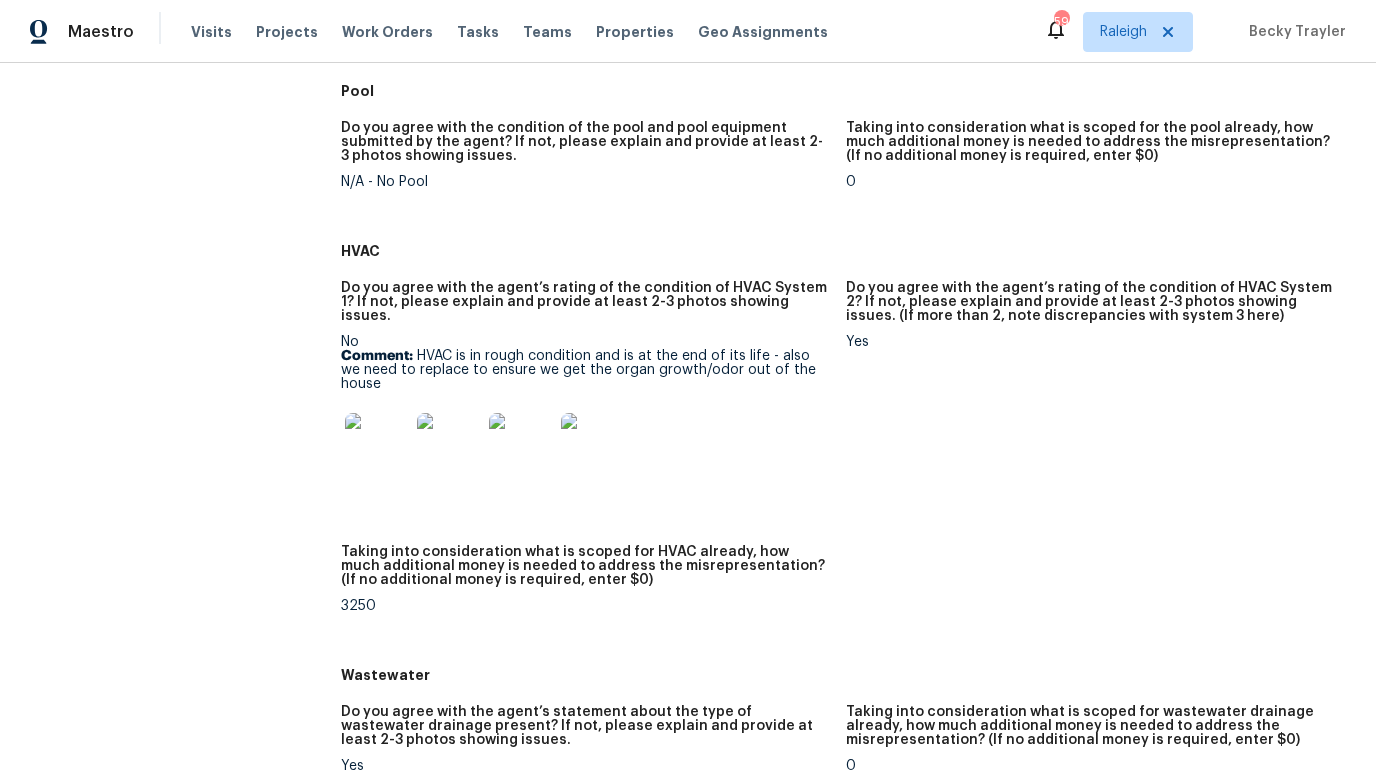 click at bounding box center (377, 445) 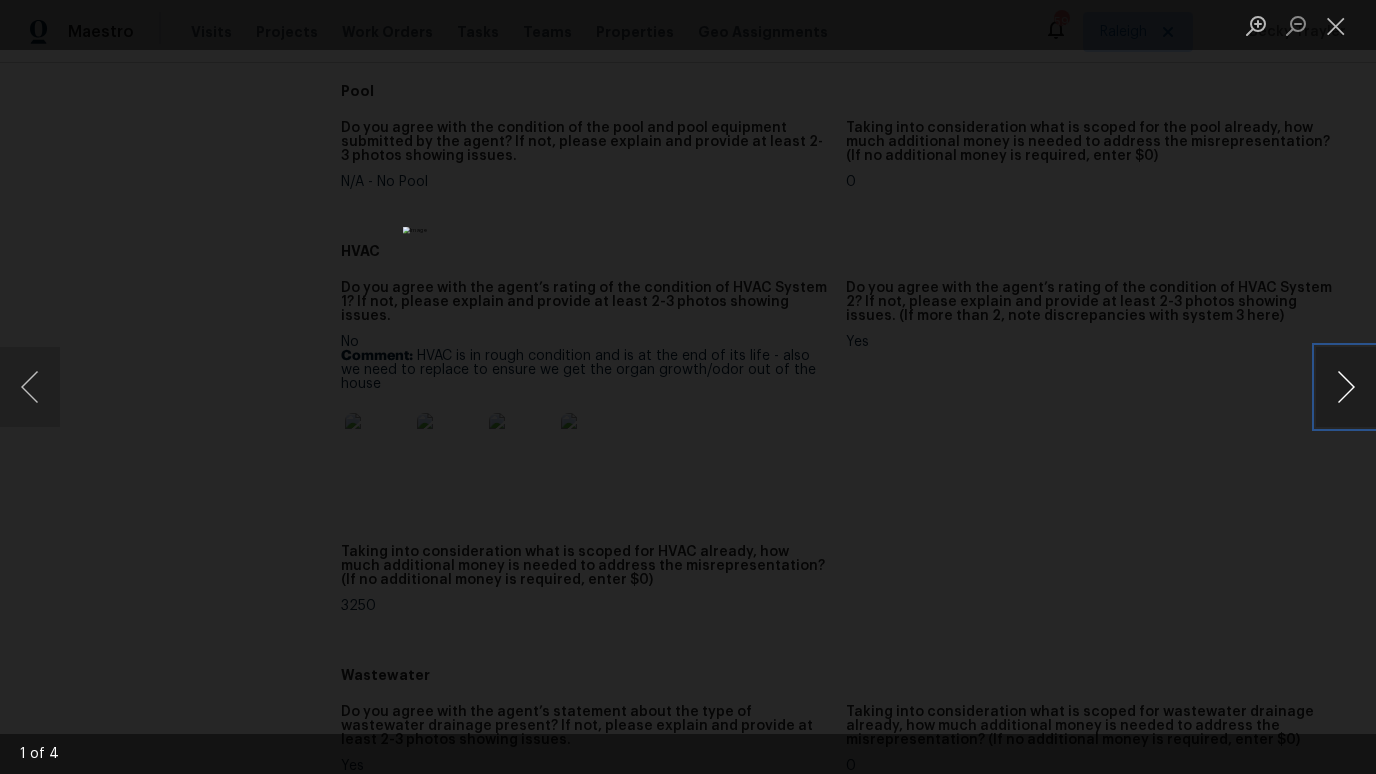 click at bounding box center (1346, 387) 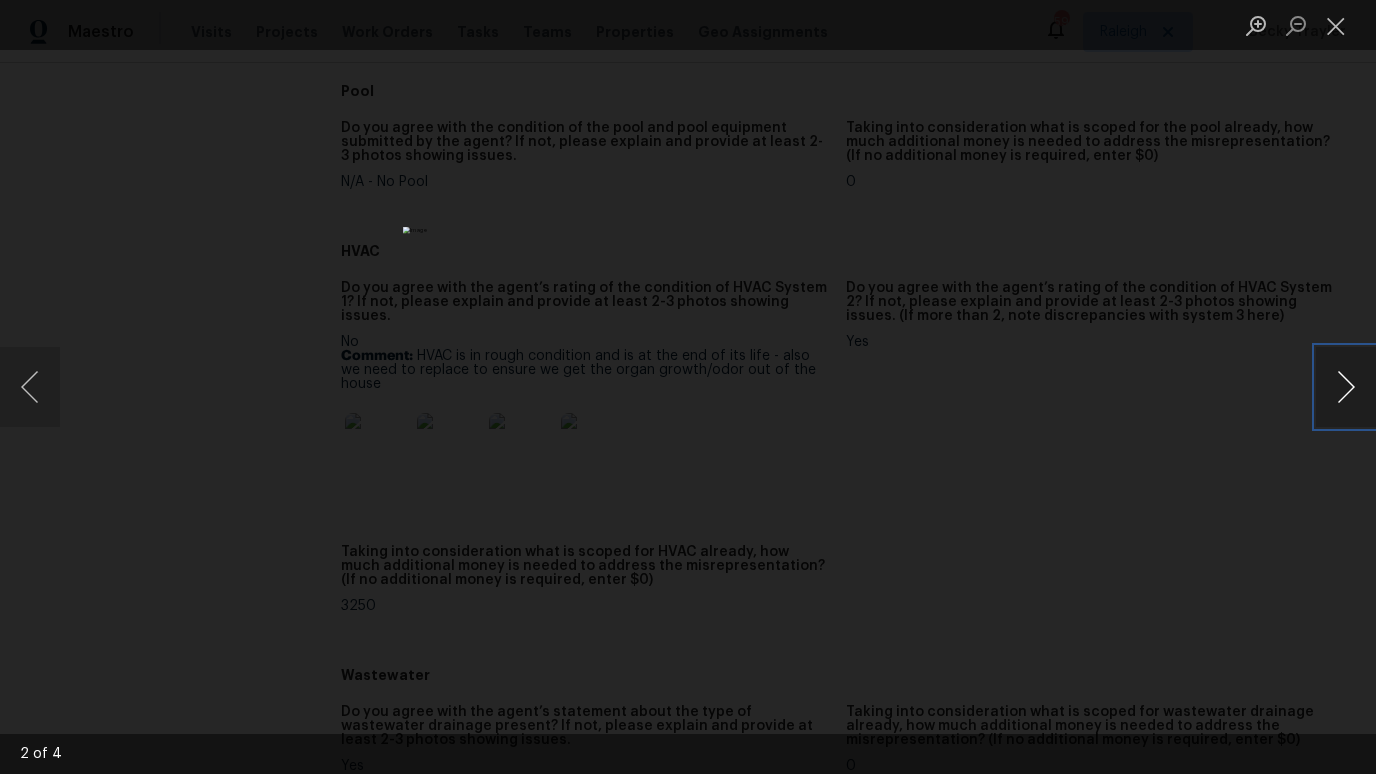 click at bounding box center (1346, 387) 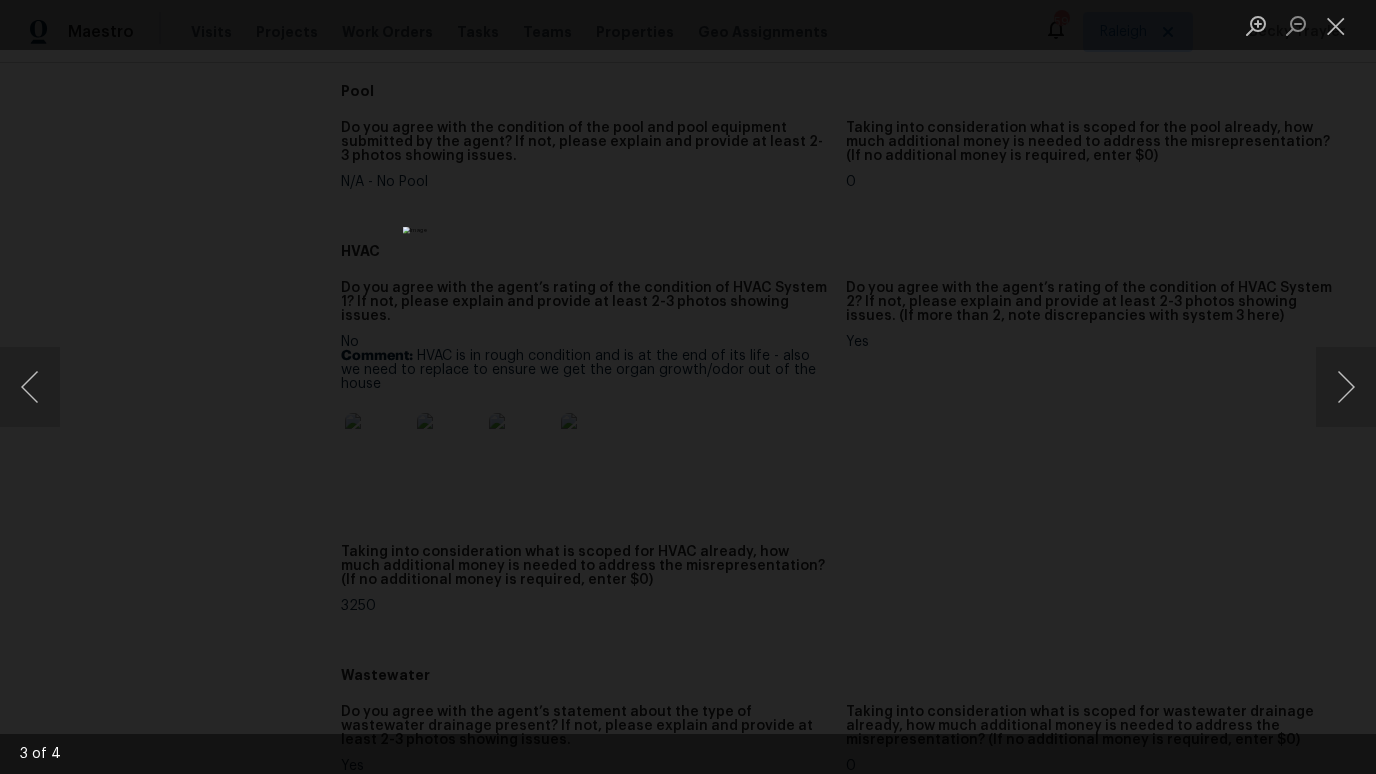 click at bounding box center (688, 387) 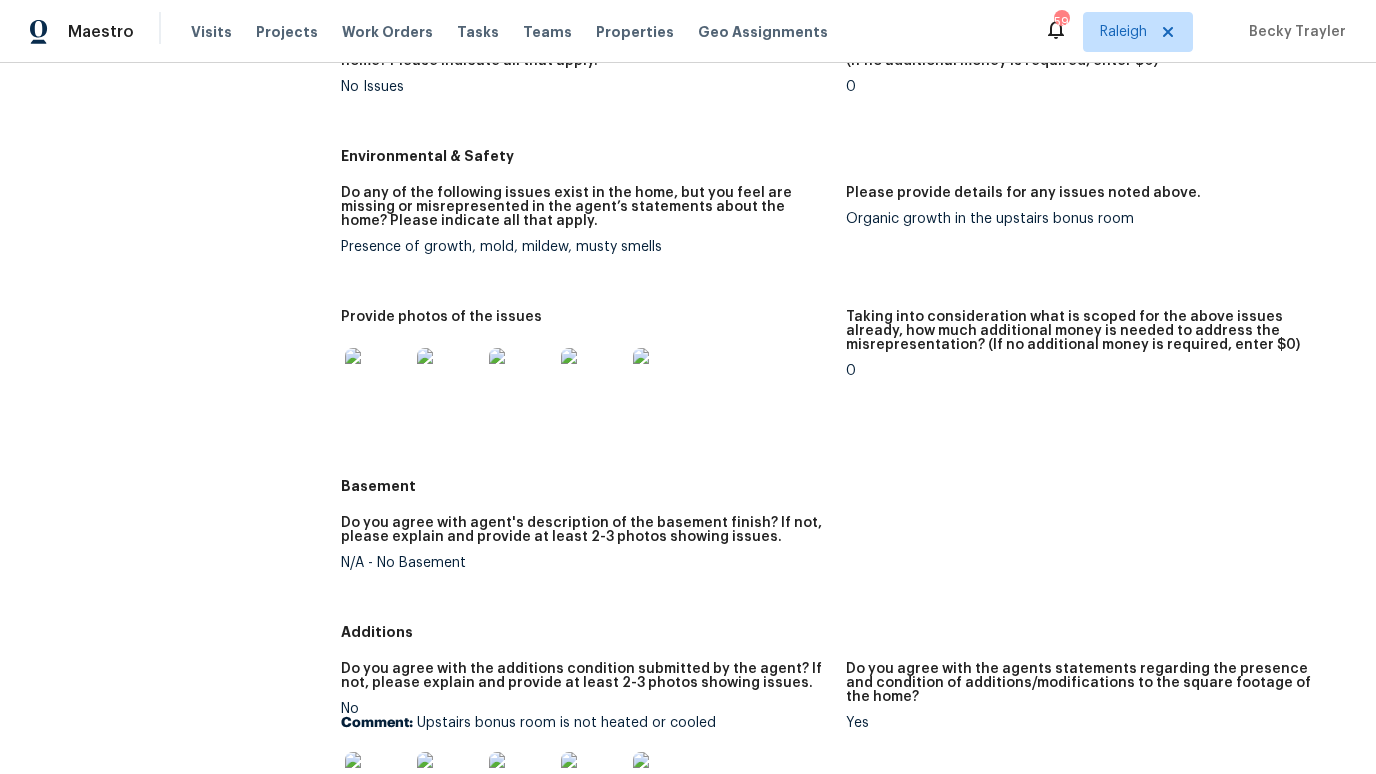 scroll, scrollTop: 2746, scrollLeft: 0, axis: vertical 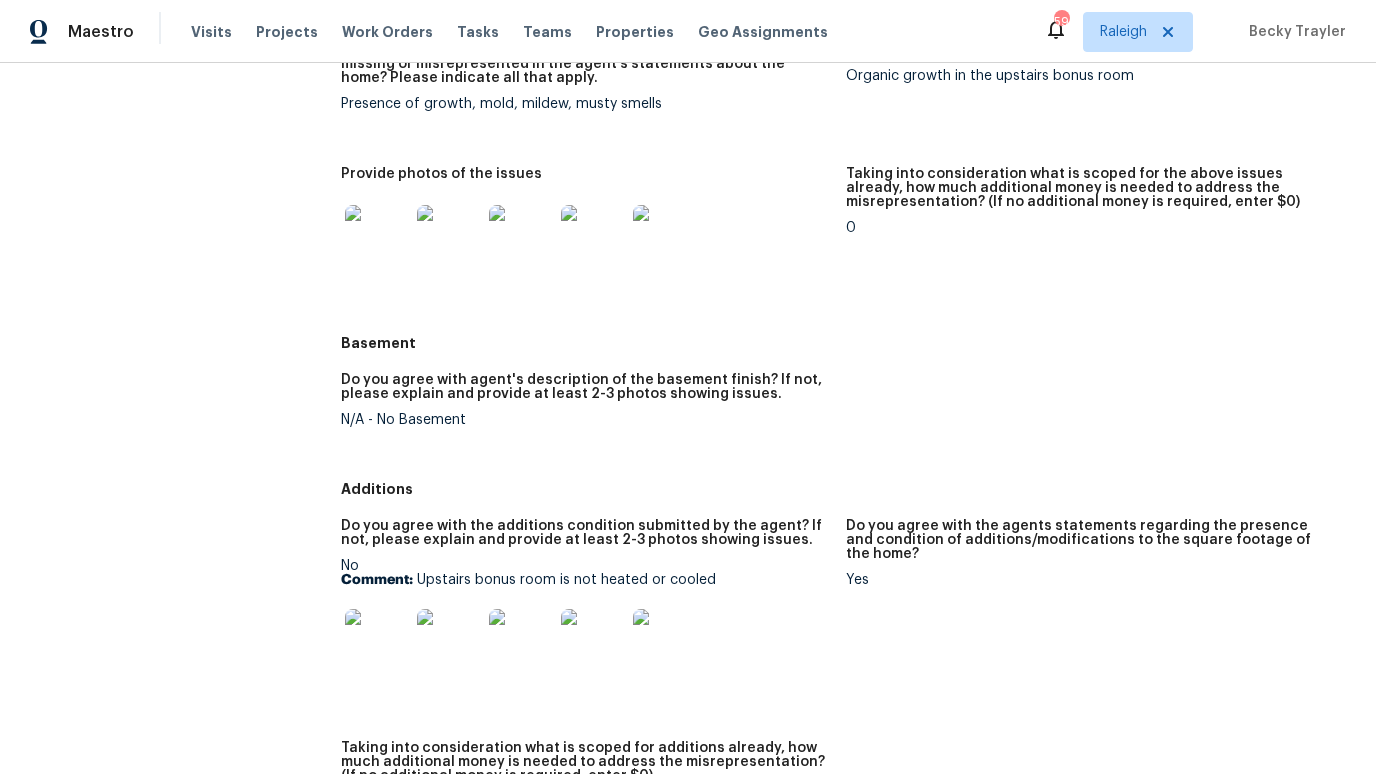 click at bounding box center [377, 237] 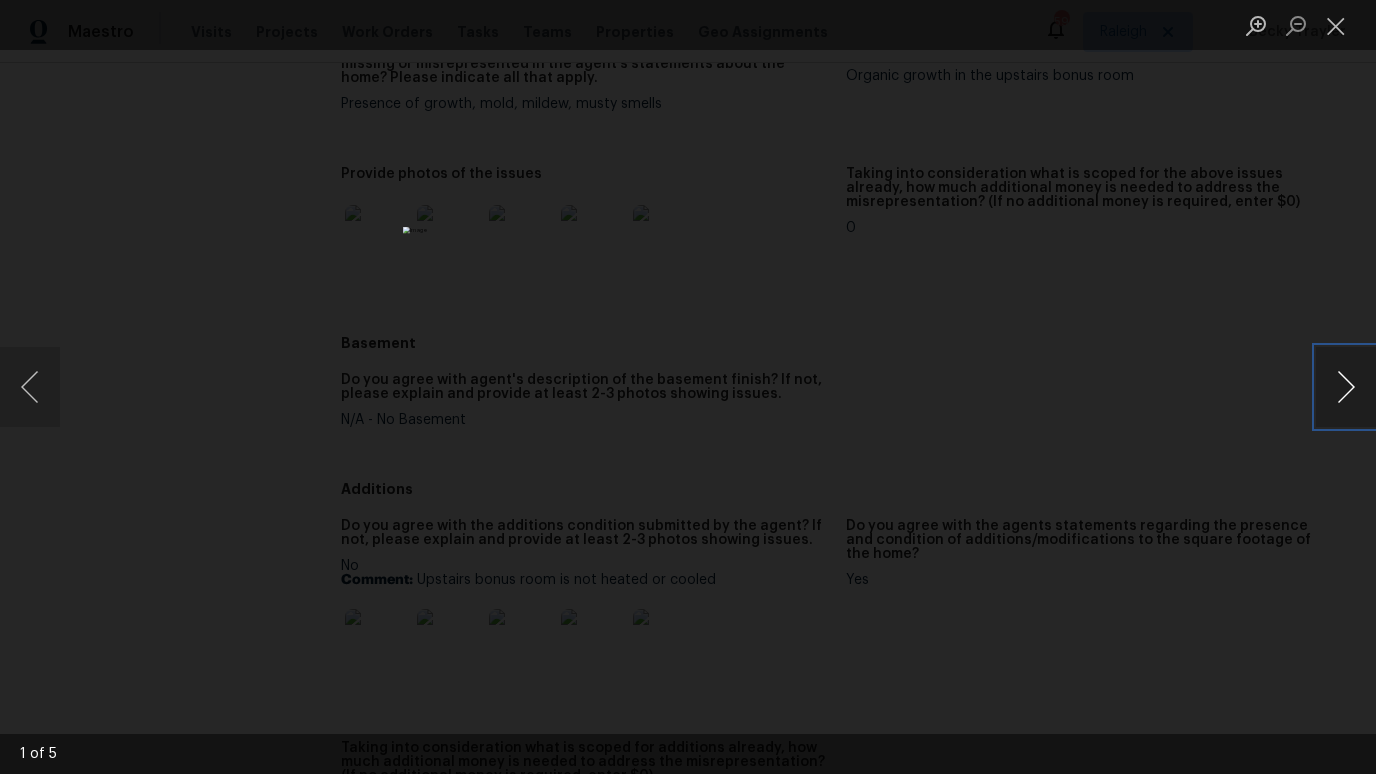 click at bounding box center [1346, 387] 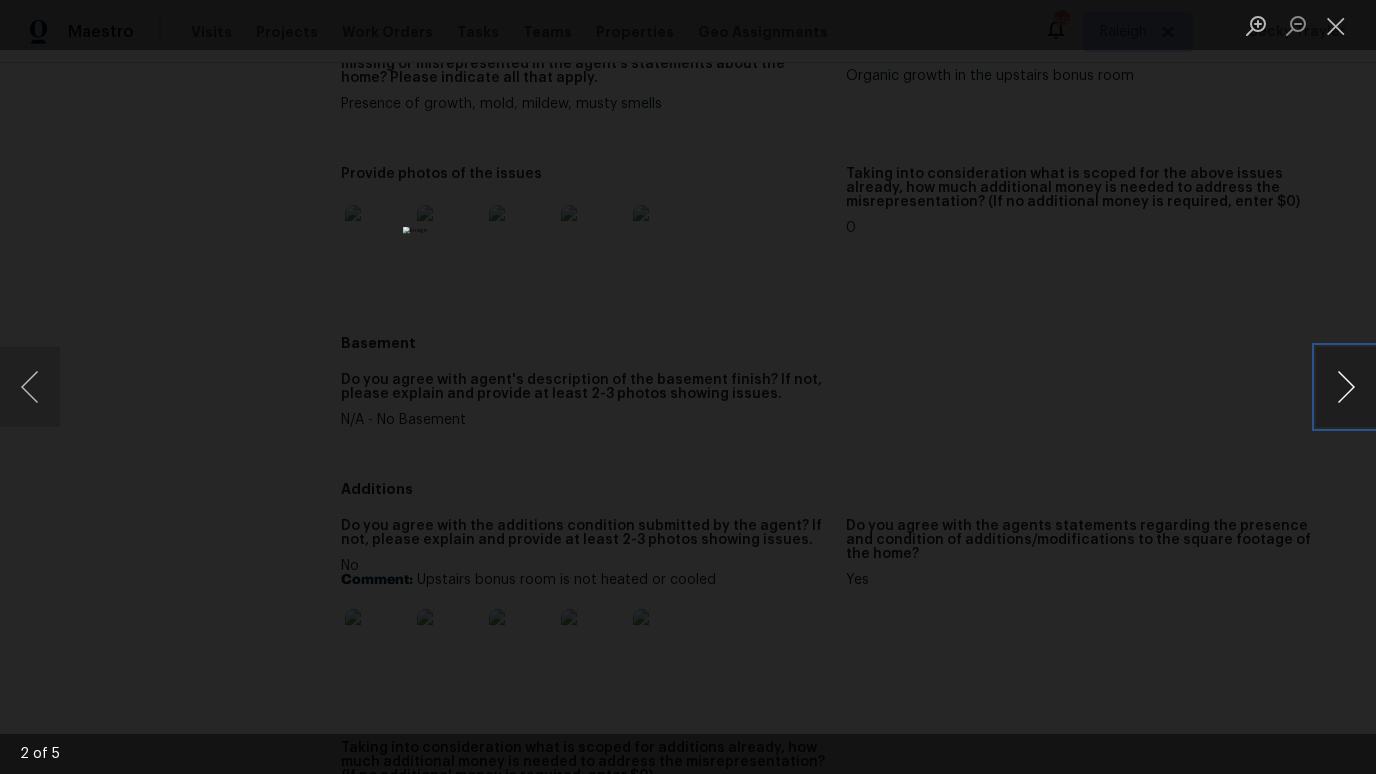 click at bounding box center (1346, 387) 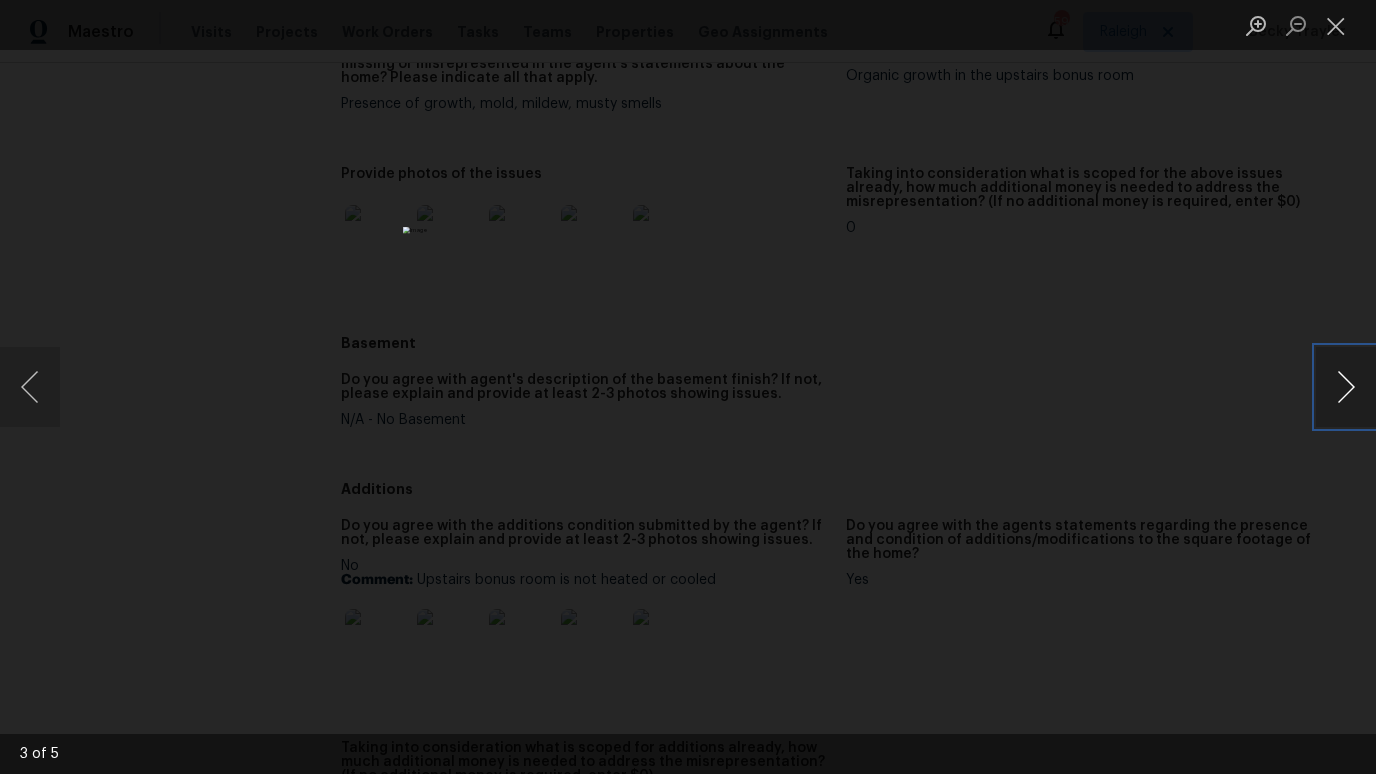 click at bounding box center [1346, 387] 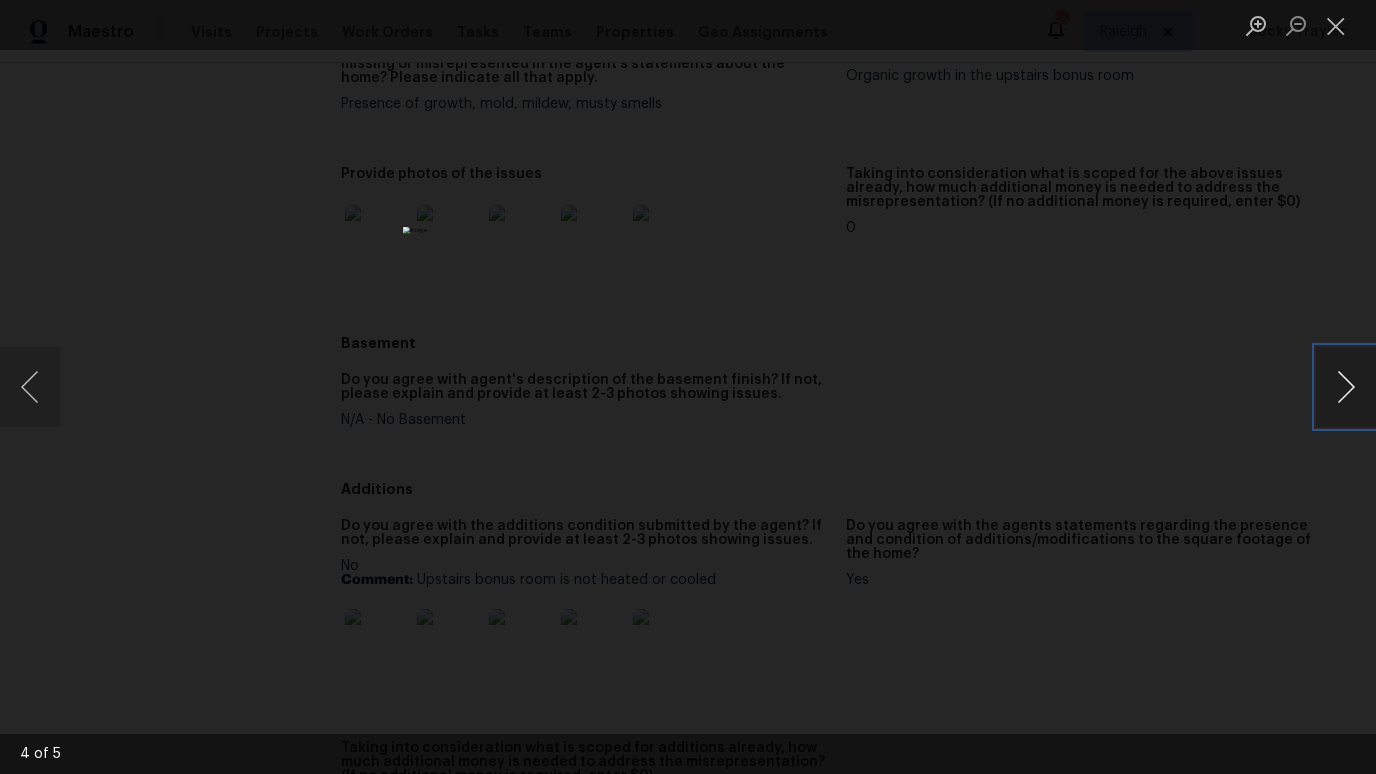 click at bounding box center [1346, 387] 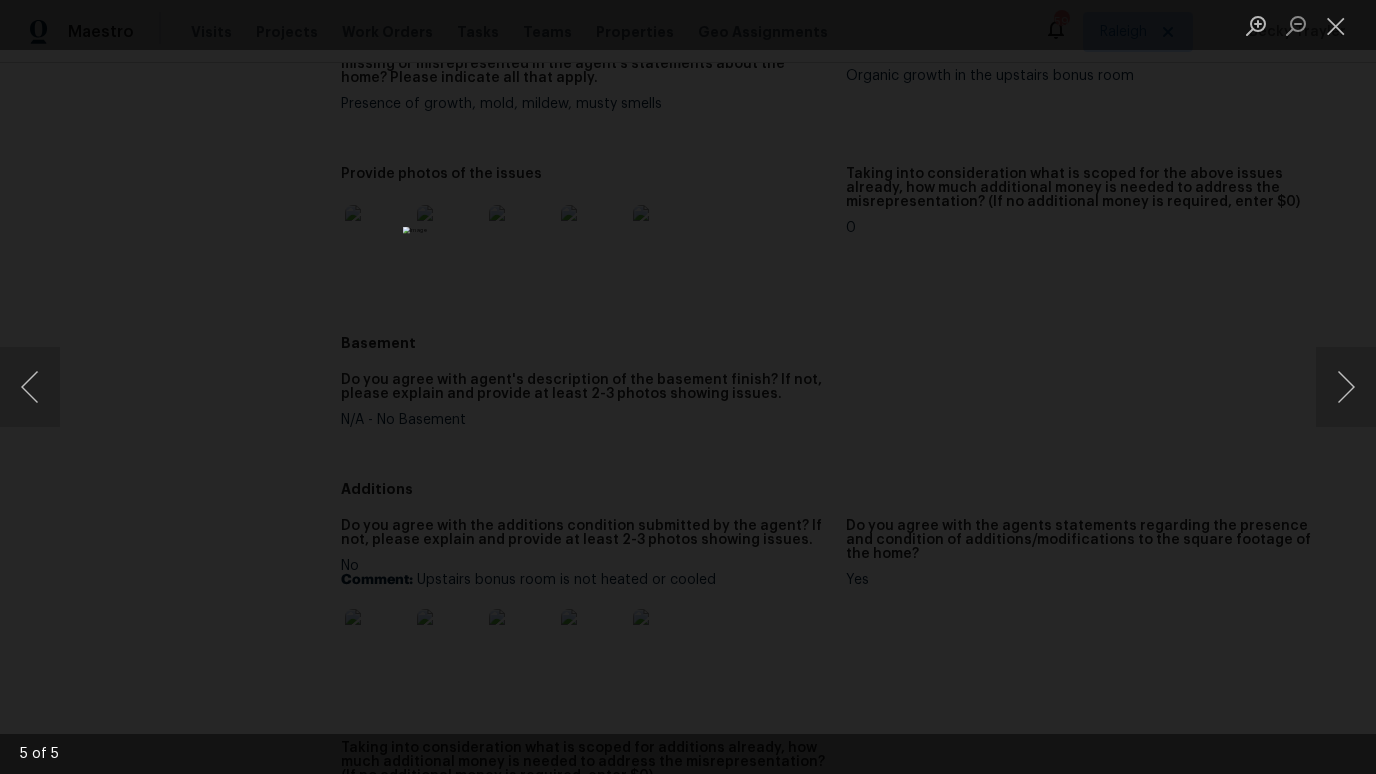 click at bounding box center (688, 387) 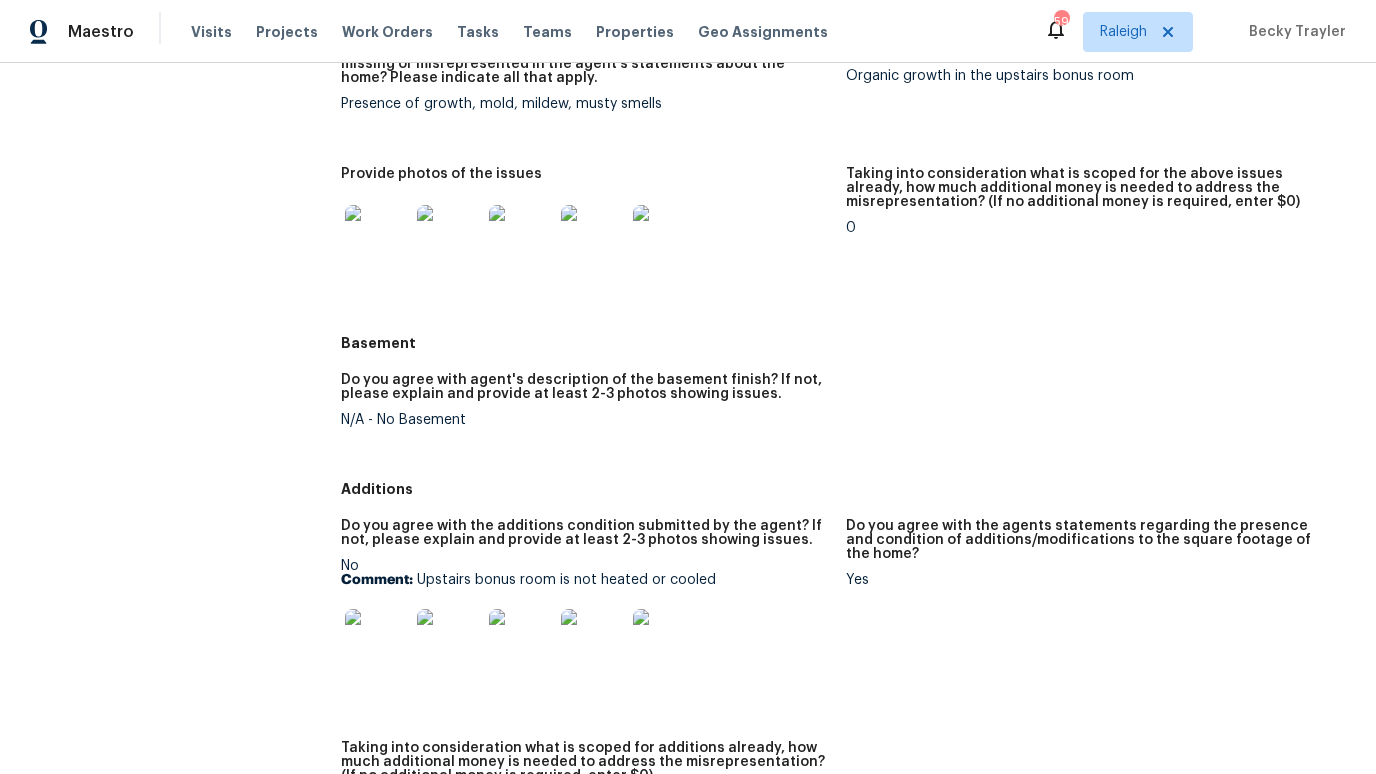 click at bounding box center (593, 641) 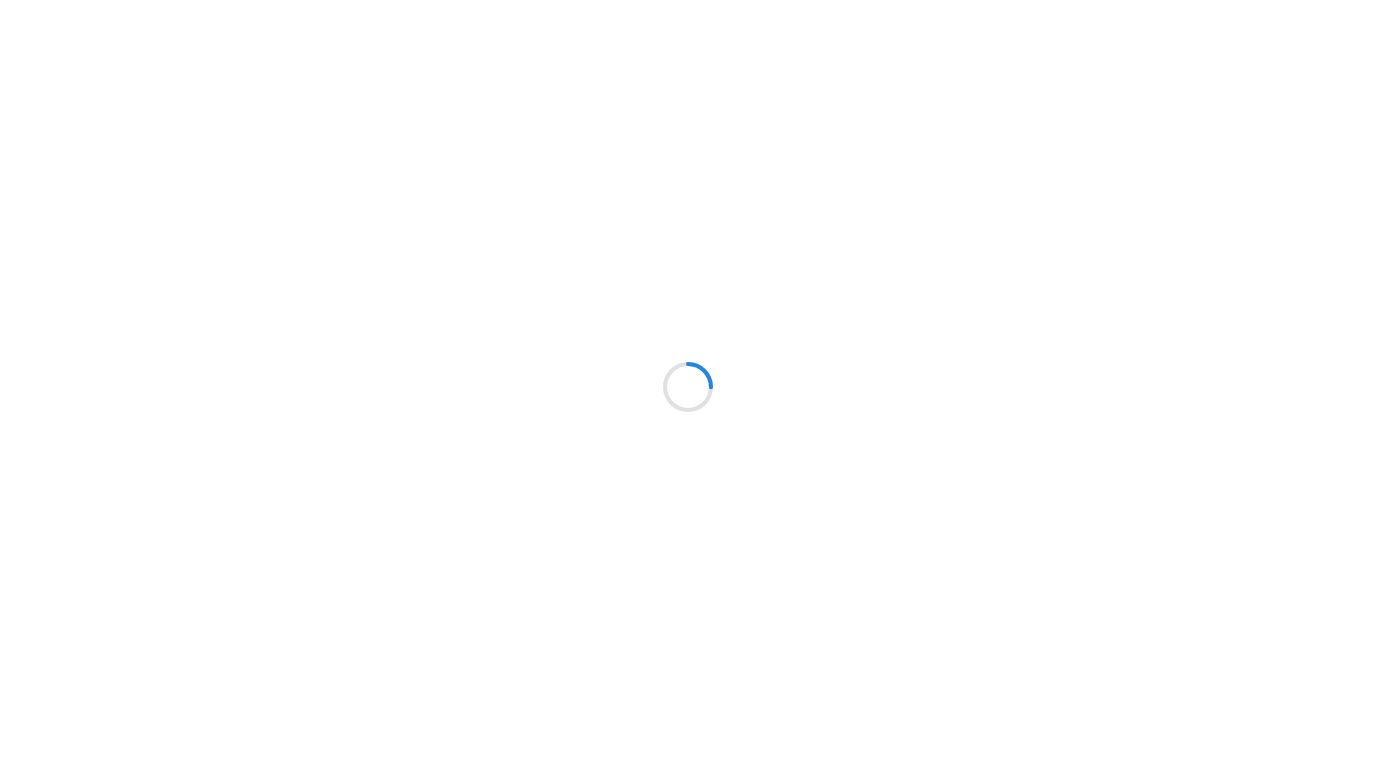 scroll, scrollTop: 0, scrollLeft: 0, axis: both 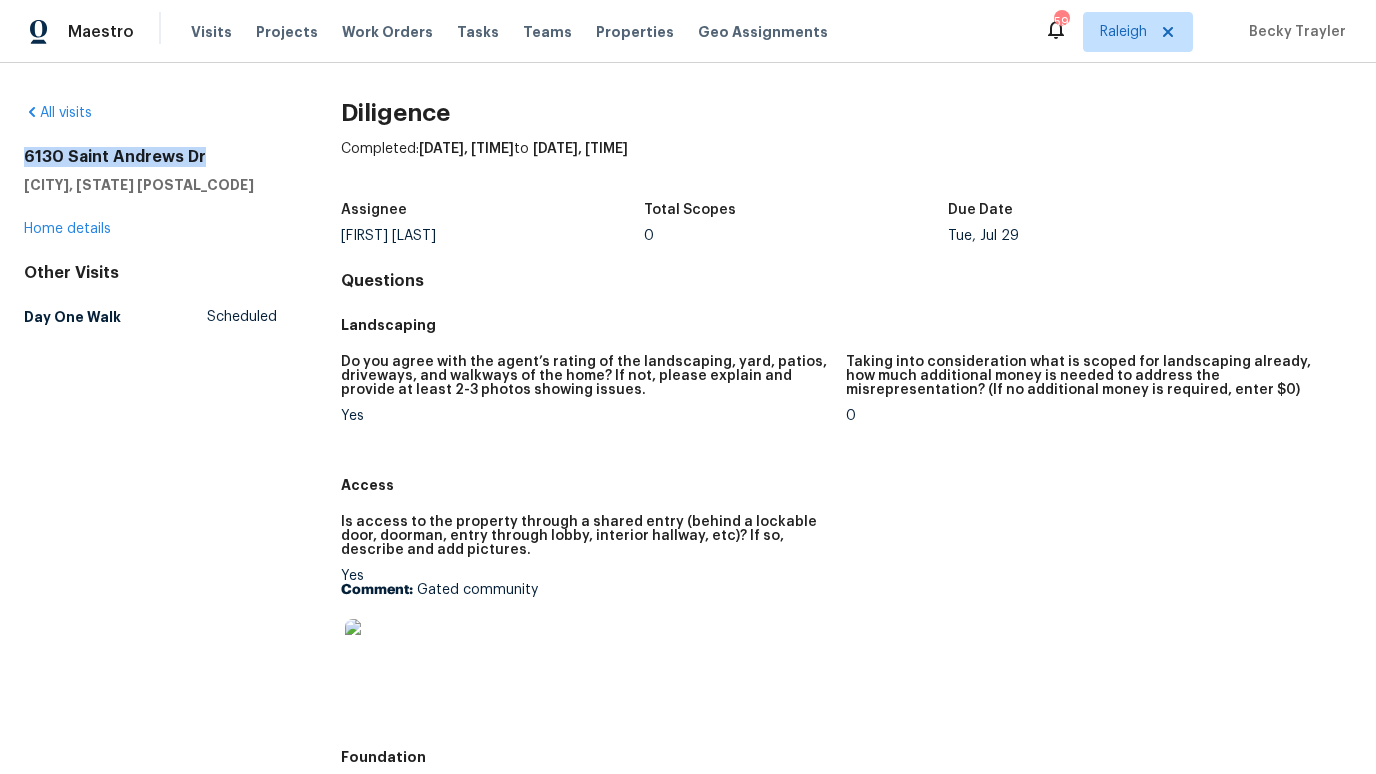 drag, startPoint x: 213, startPoint y: 152, endPoint x: 8, endPoint y: 155, distance: 205.02196 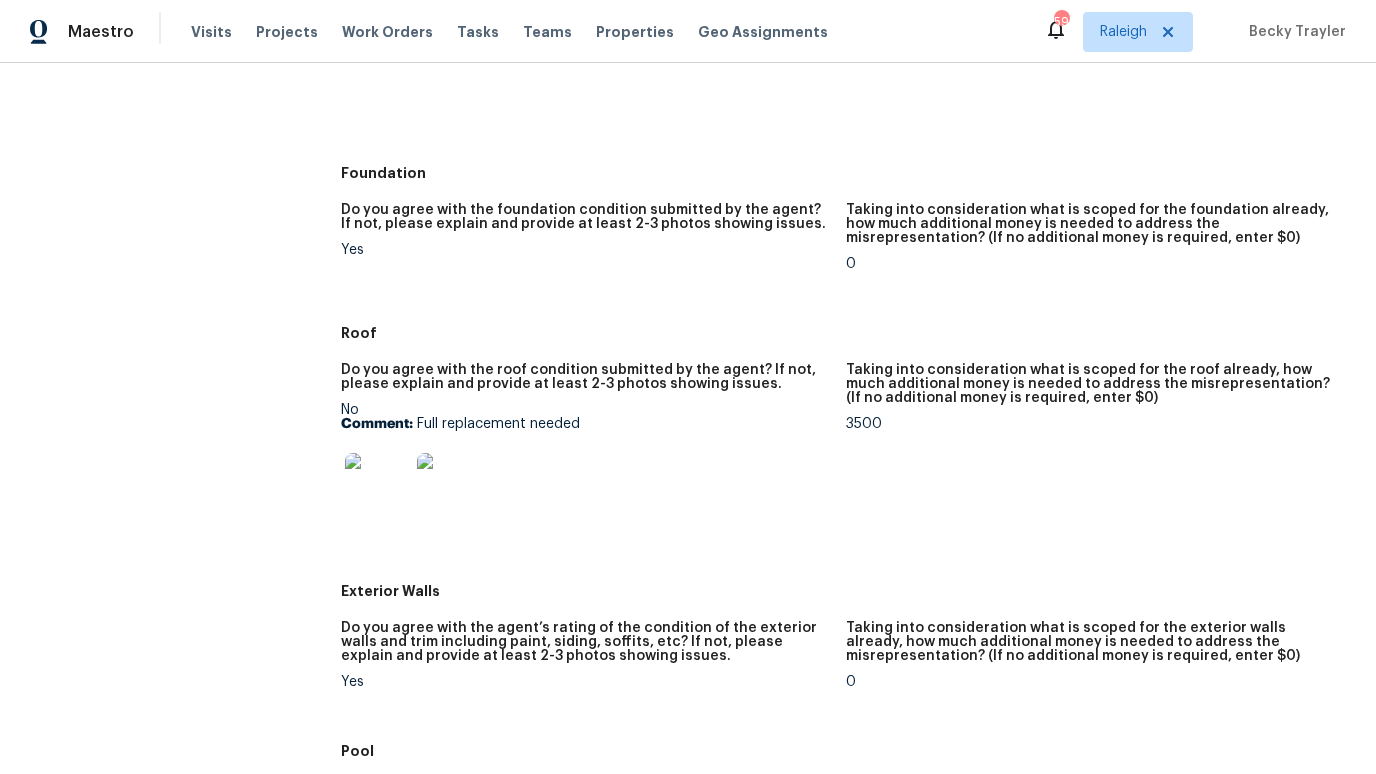 scroll, scrollTop: 603, scrollLeft: 0, axis: vertical 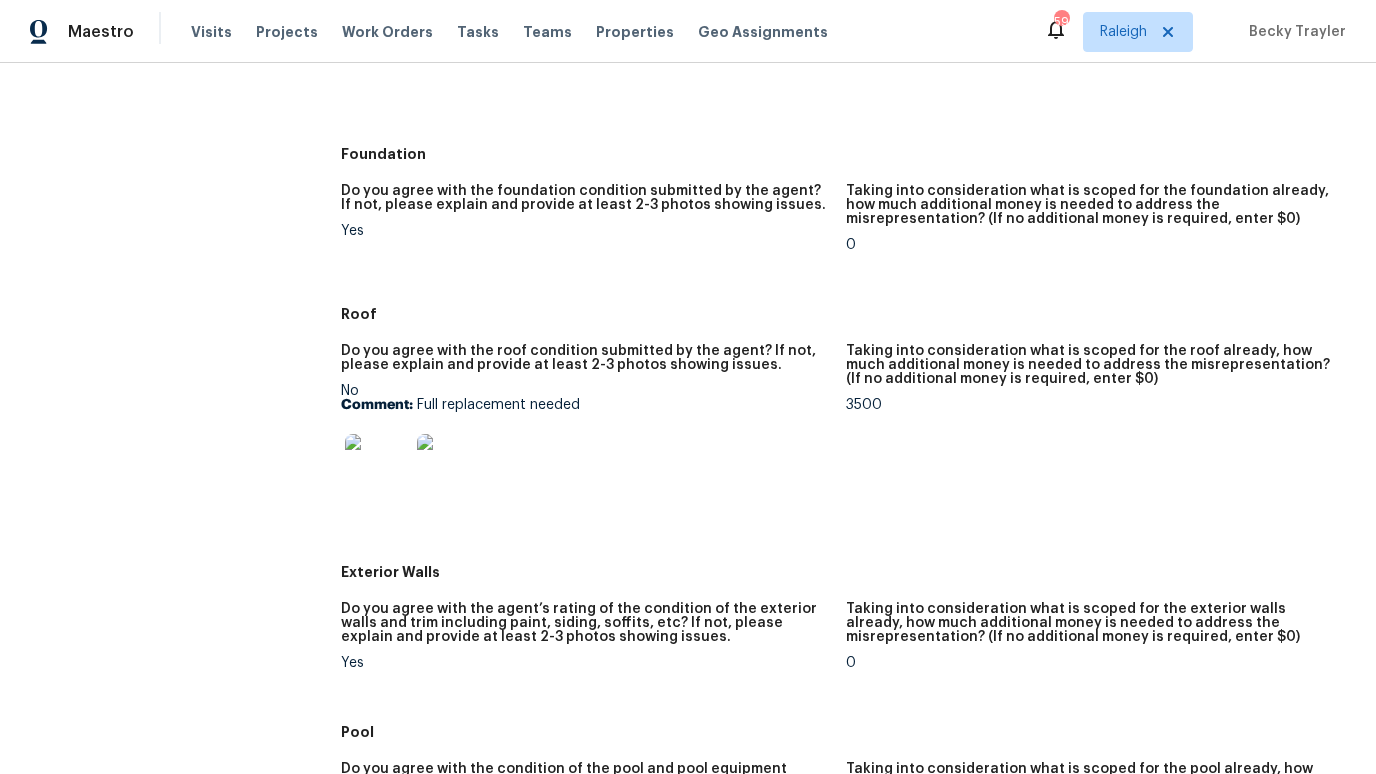 click at bounding box center [377, 466] 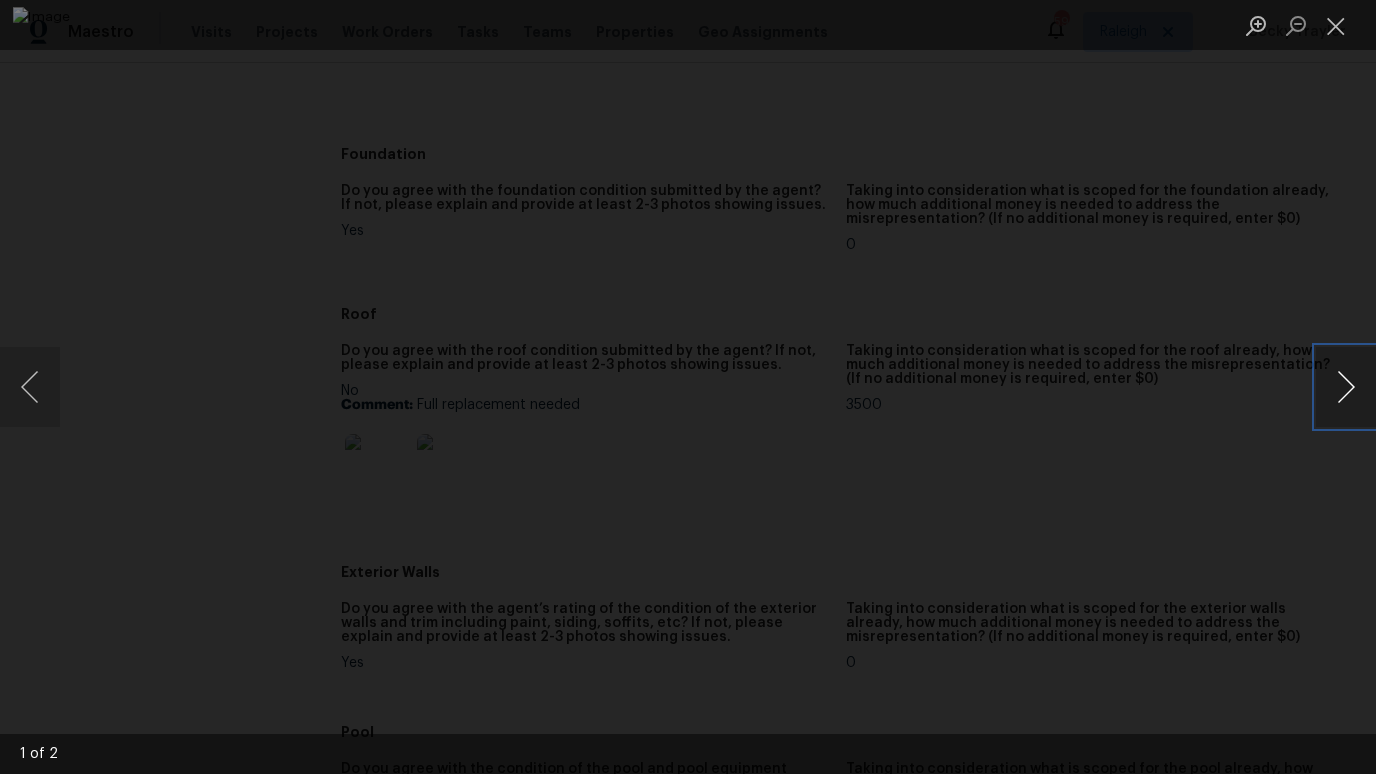 click at bounding box center (1346, 387) 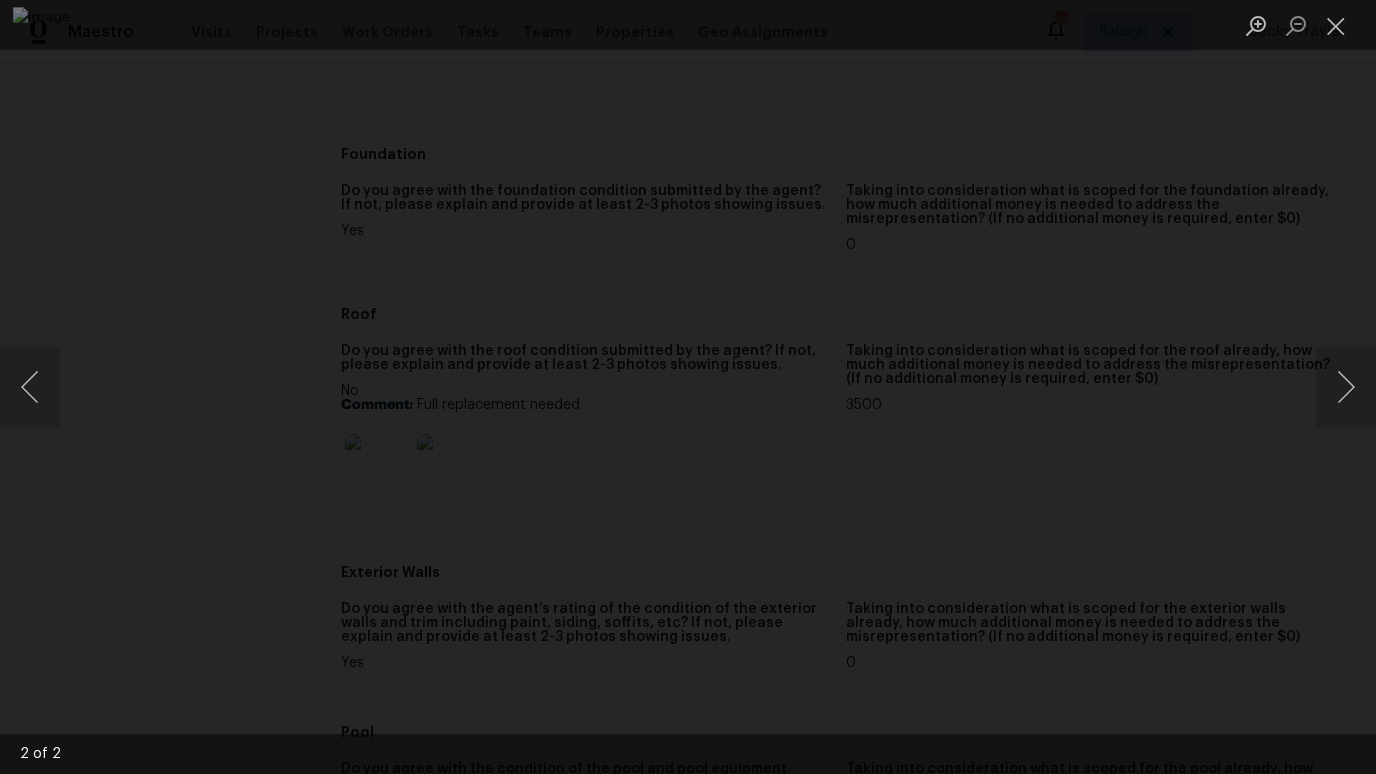 click at bounding box center (688, 387) 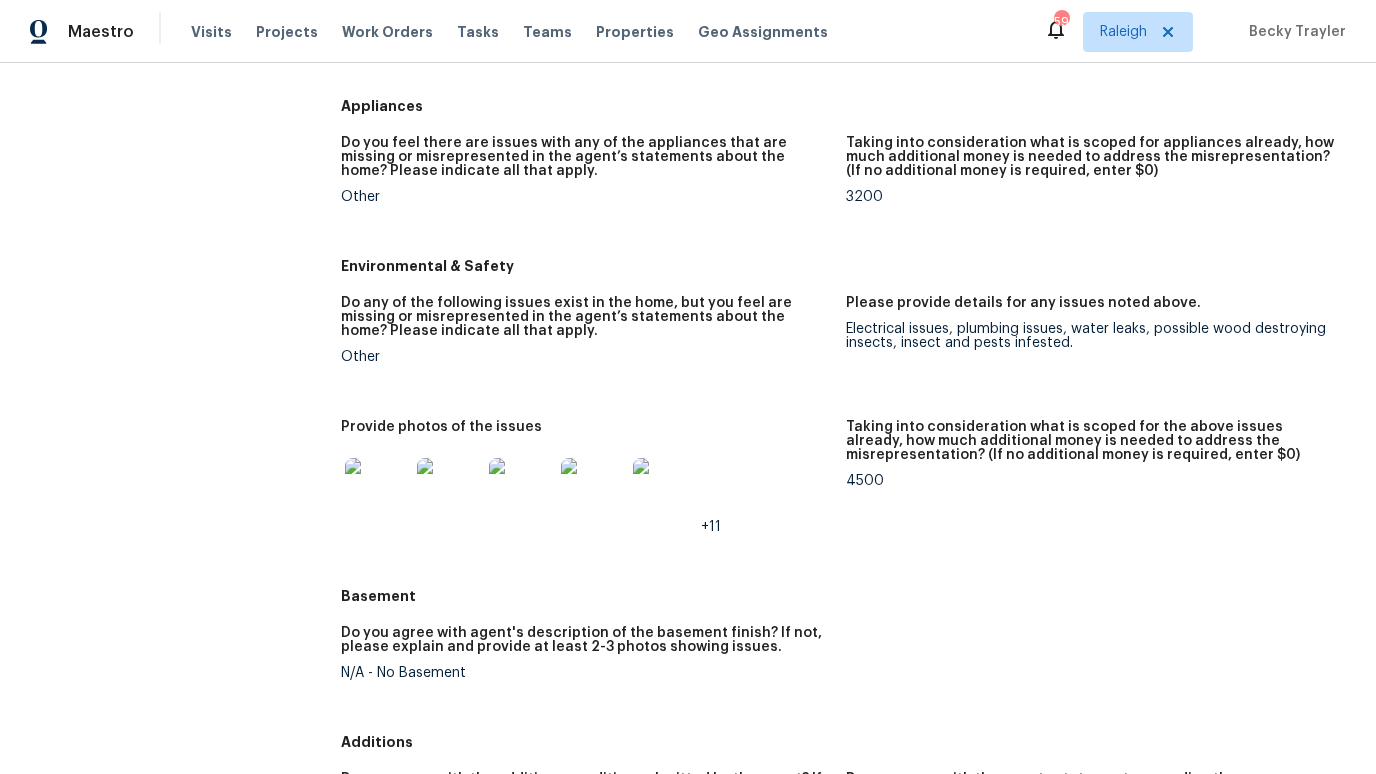 scroll, scrollTop: 2127, scrollLeft: 0, axis: vertical 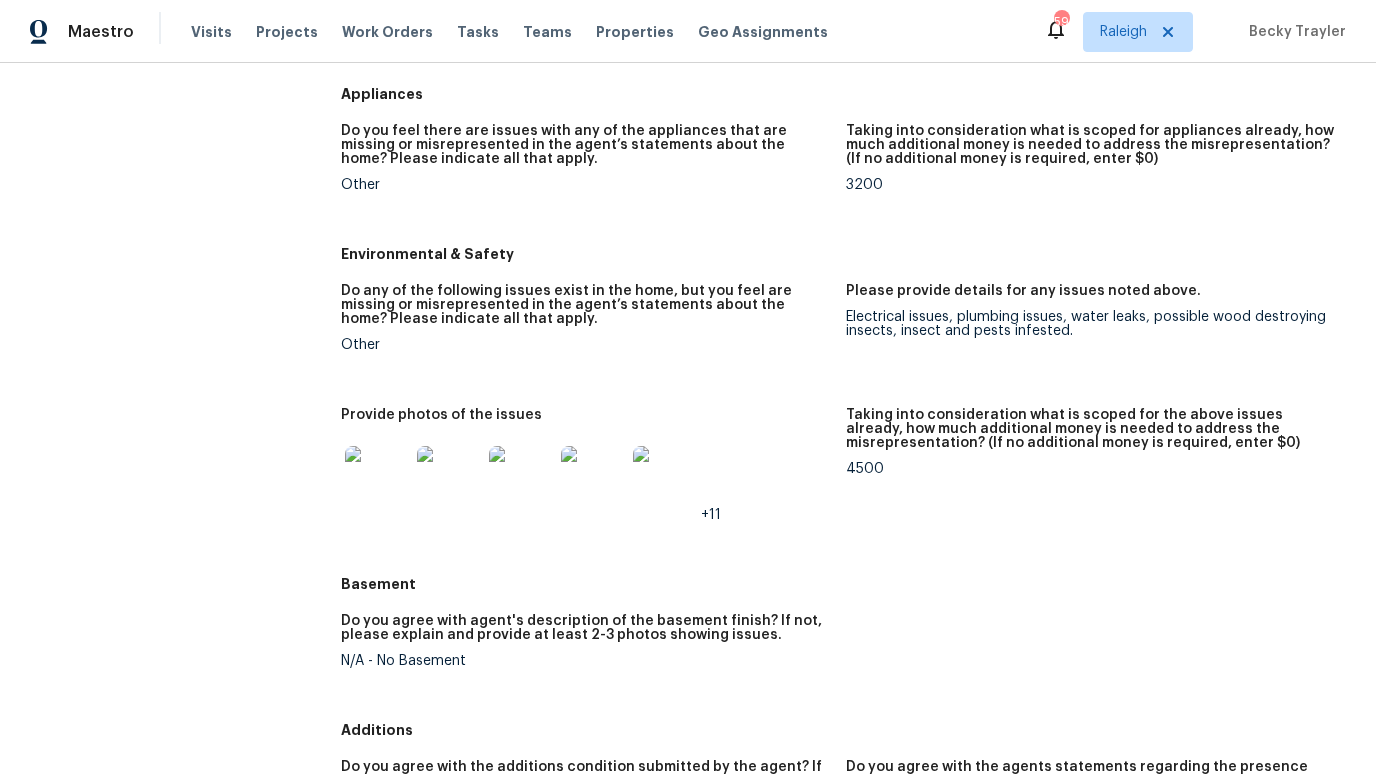 click at bounding box center (377, 478) 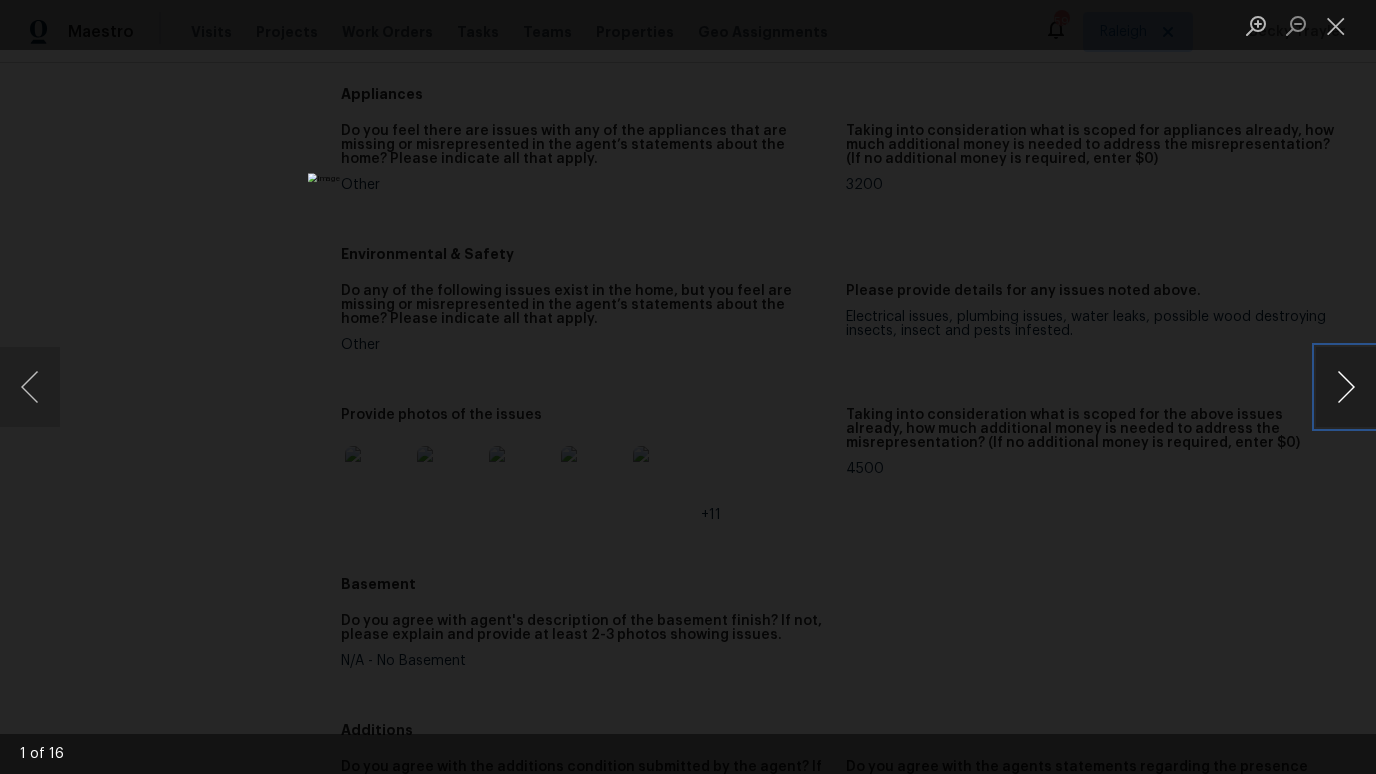 click at bounding box center [1346, 387] 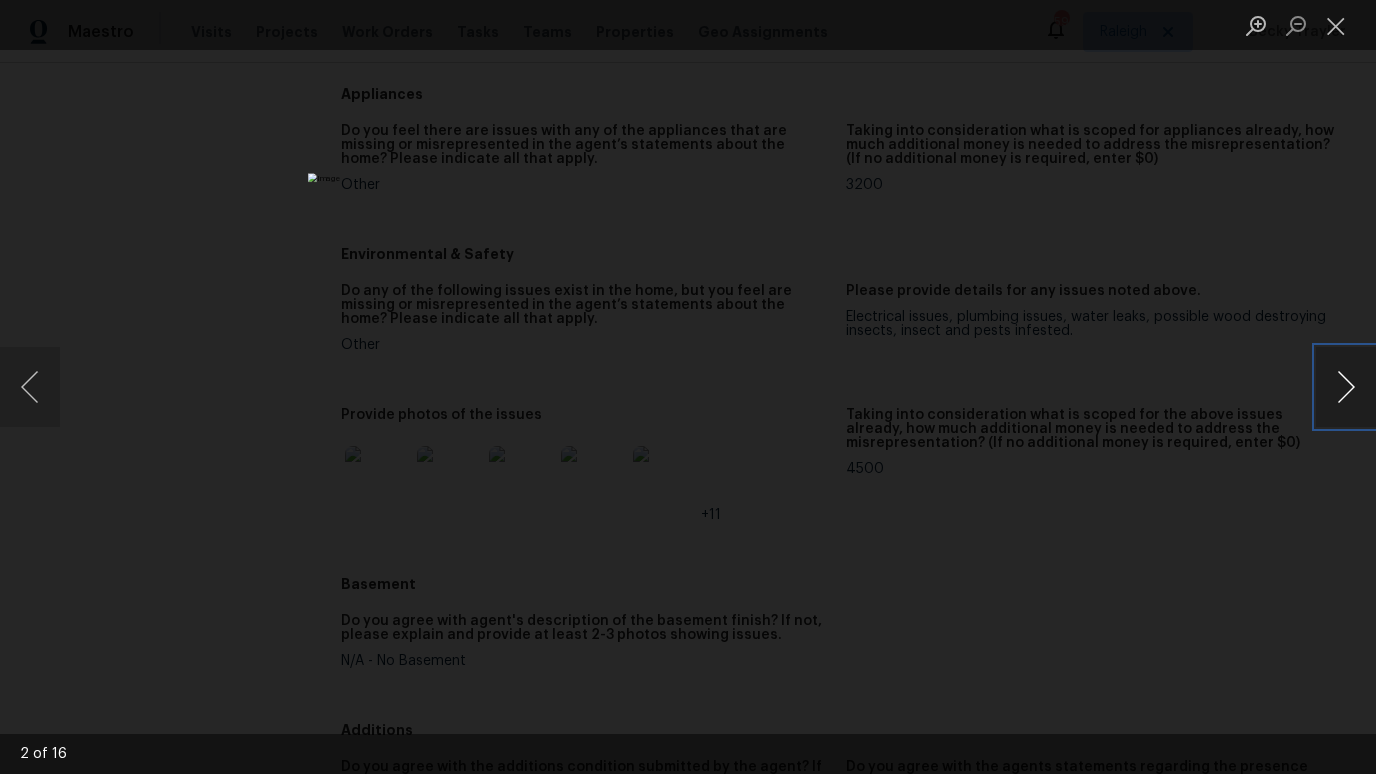 click at bounding box center [1346, 387] 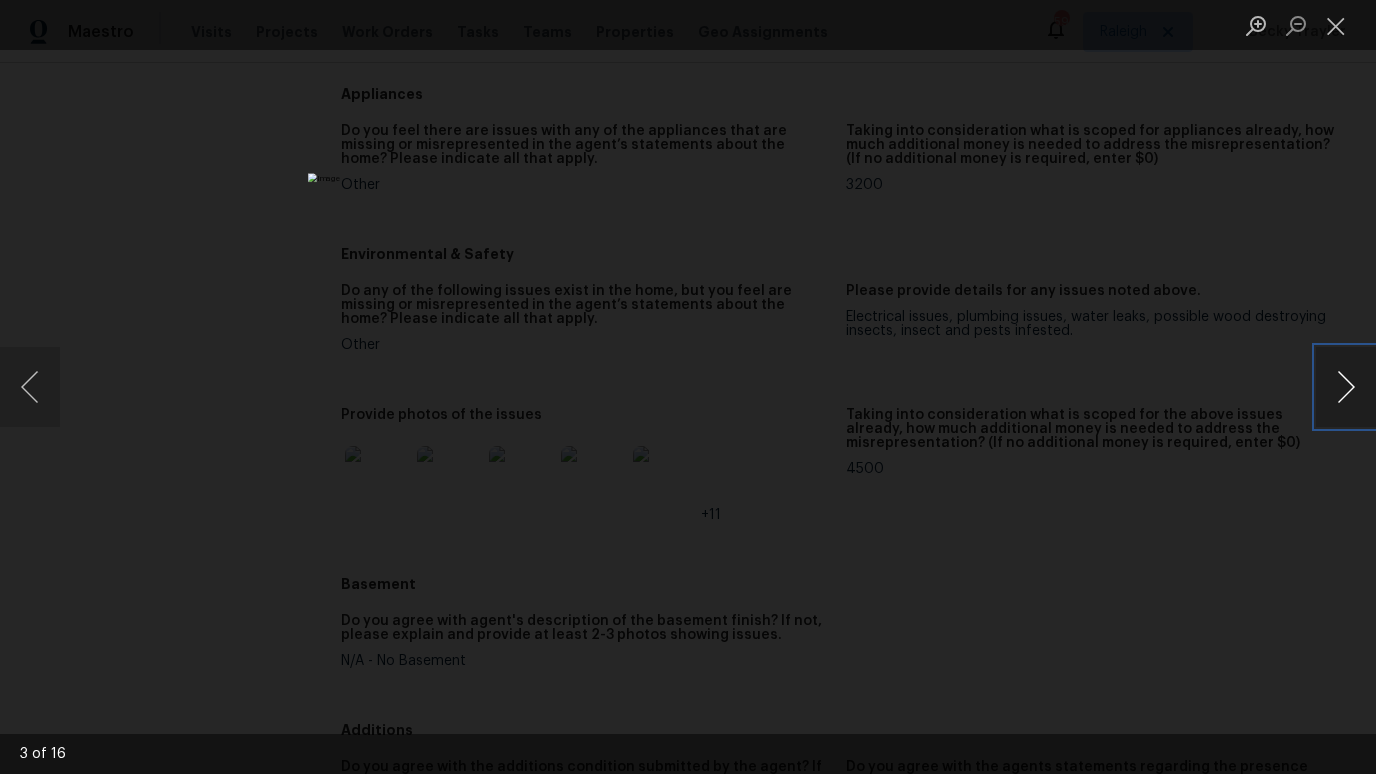 click at bounding box center [1346, 387] 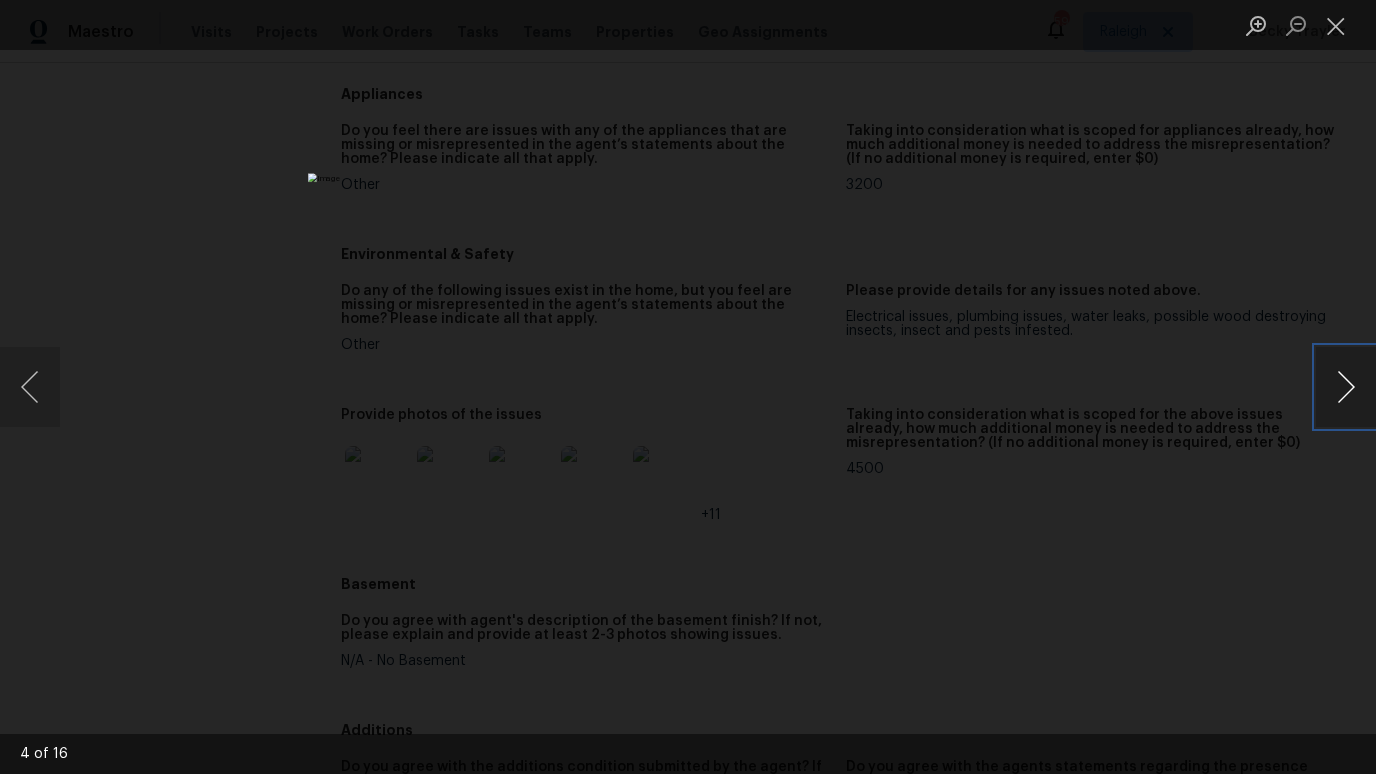 click at bounding box center (1346, 387) 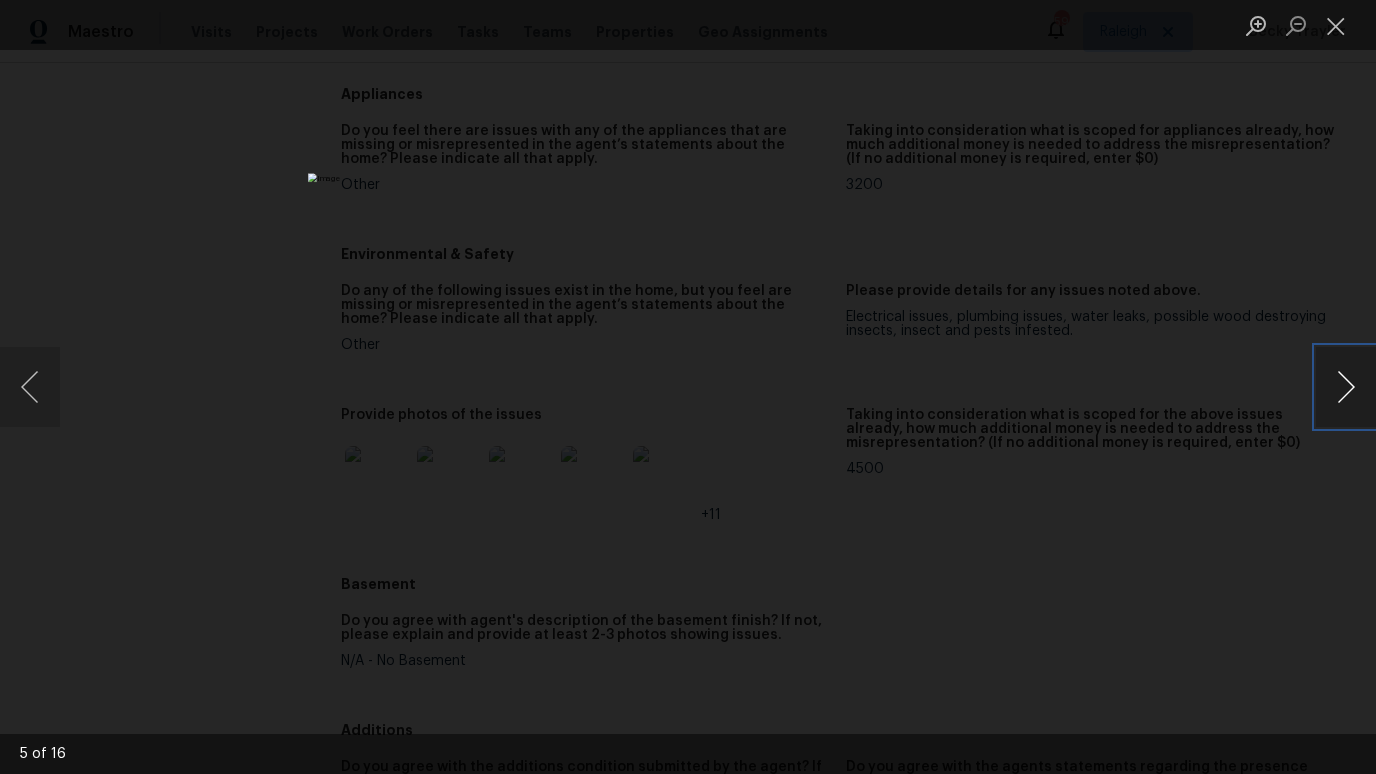 click at bounding box center (1346, 387) 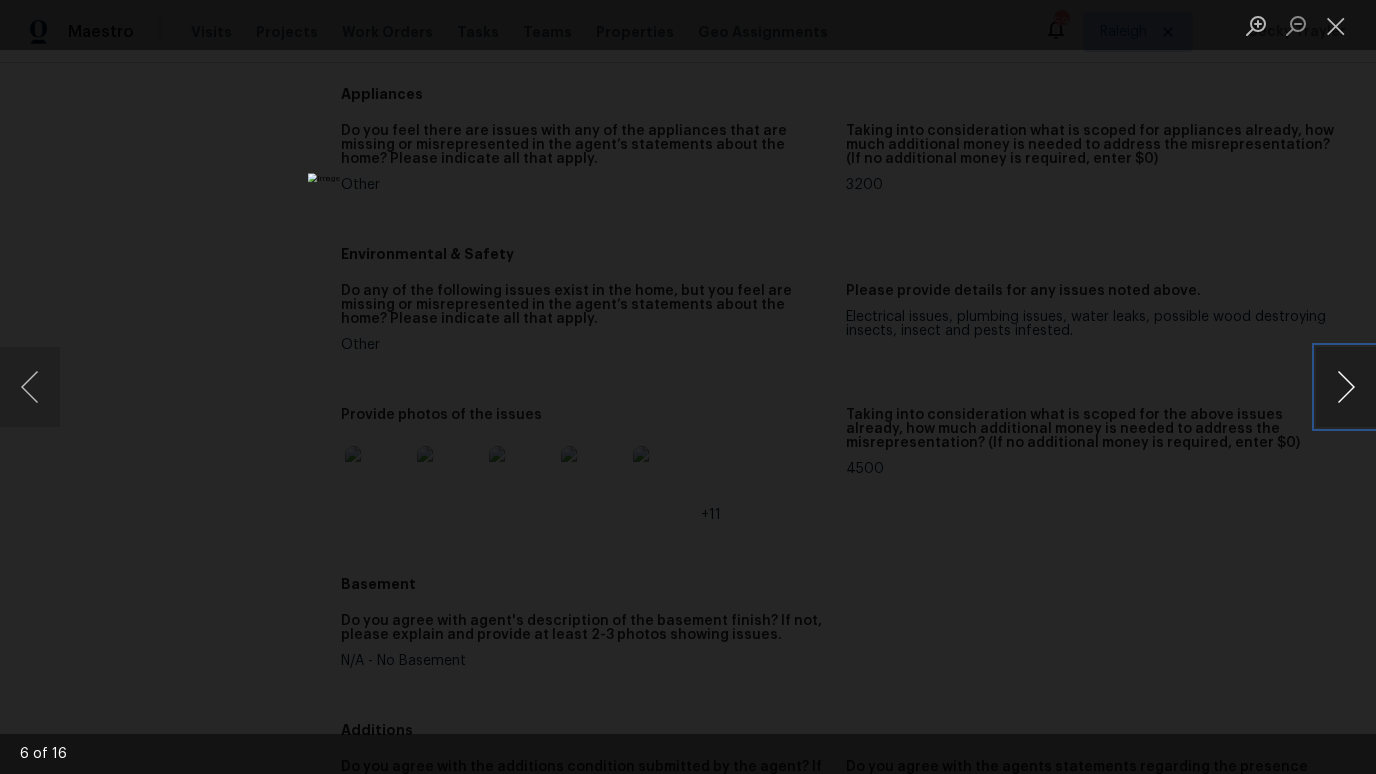 click at bounding box center [1346, 387] 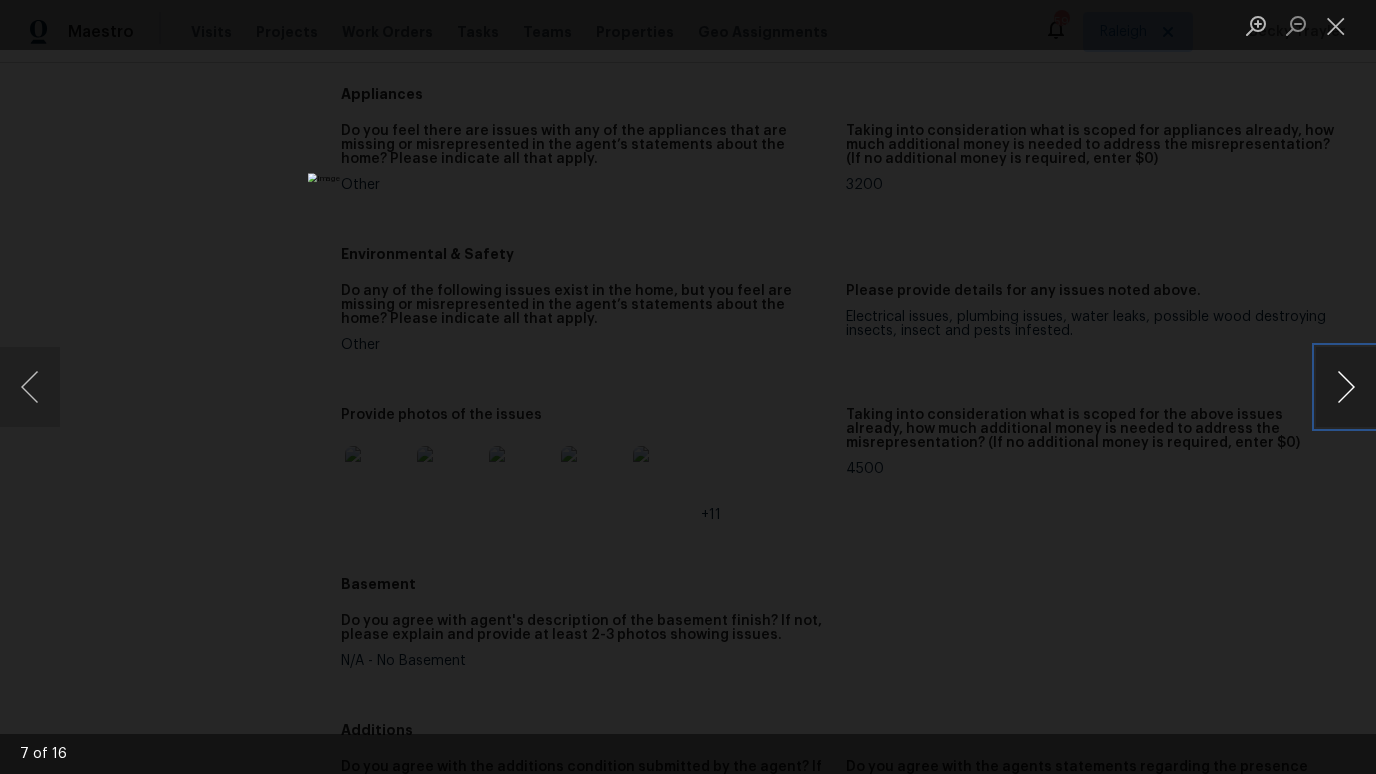 click at bounding box center [1346, 387] 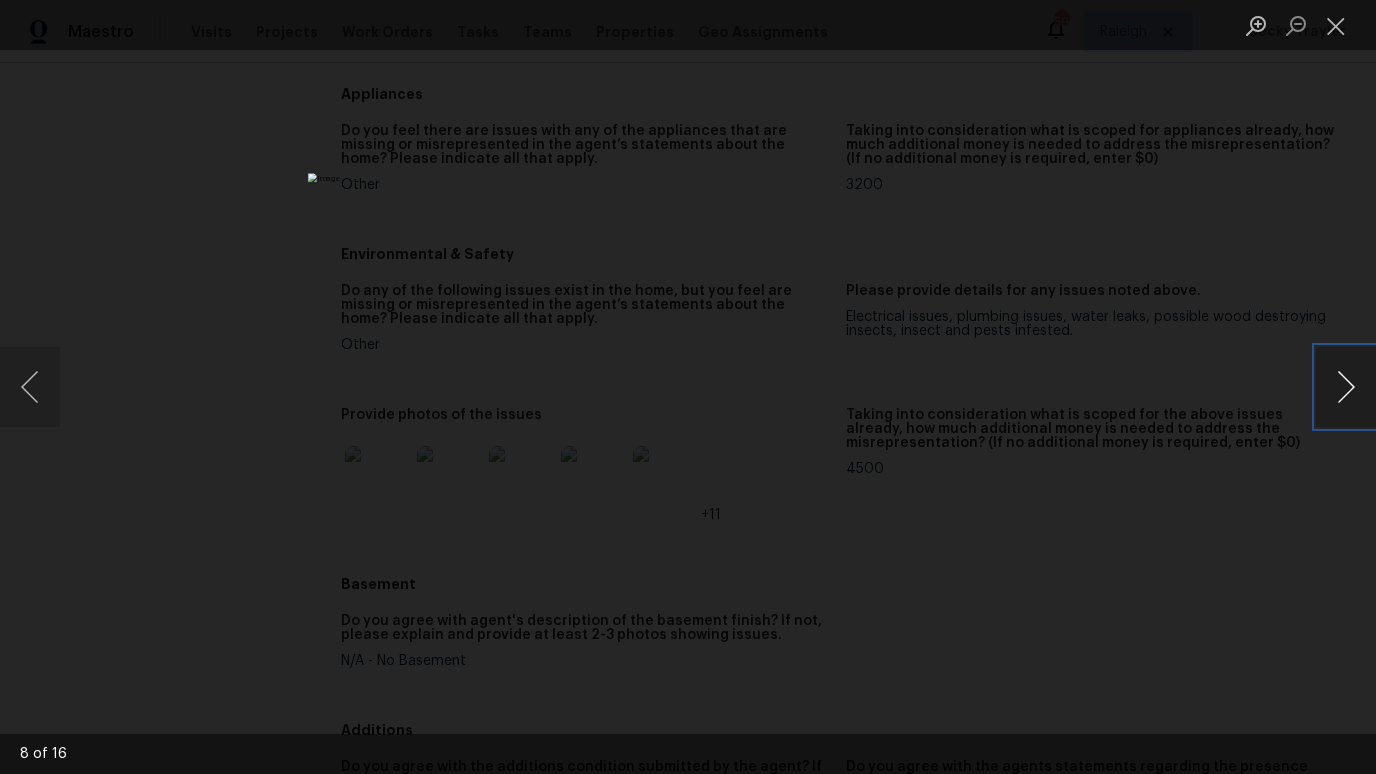 click at bounding box center [1346, 387] 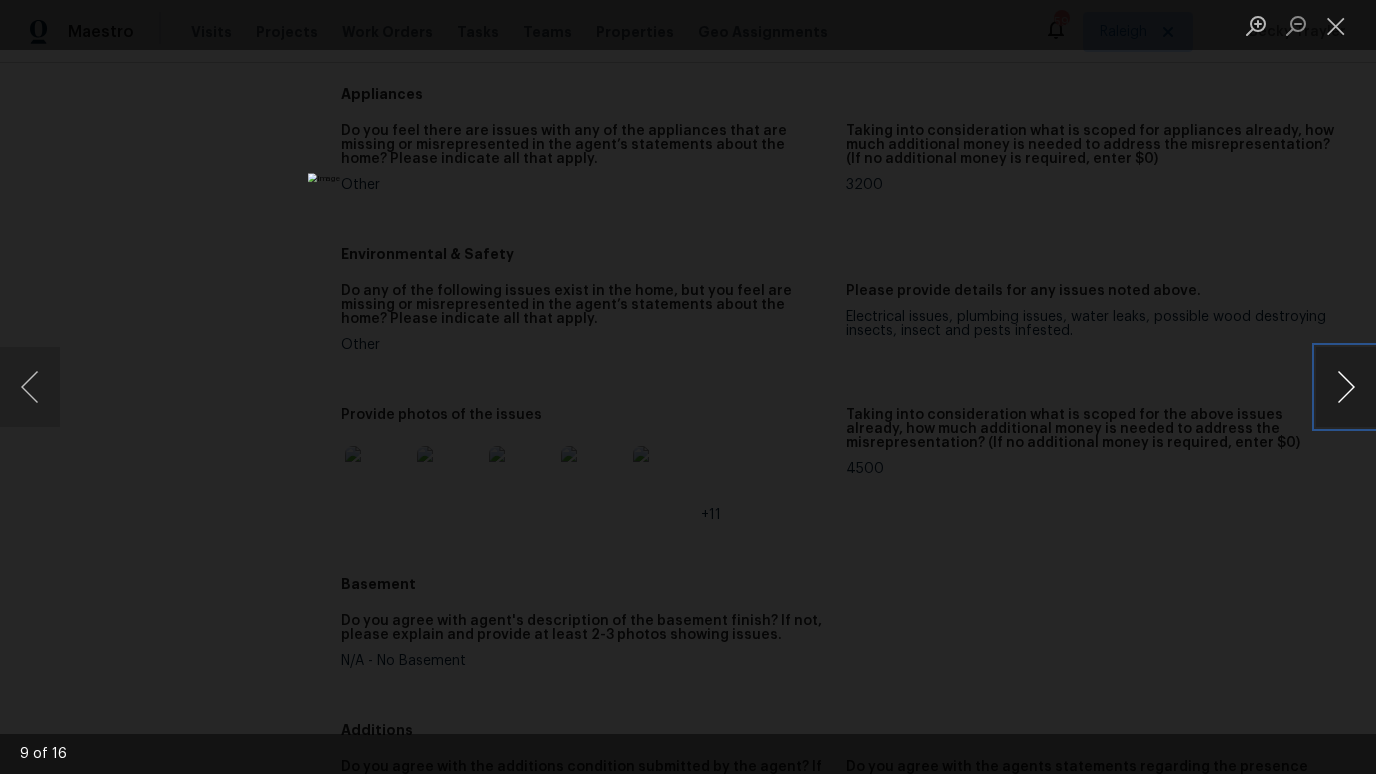 click at bounding box center (1346, 387) 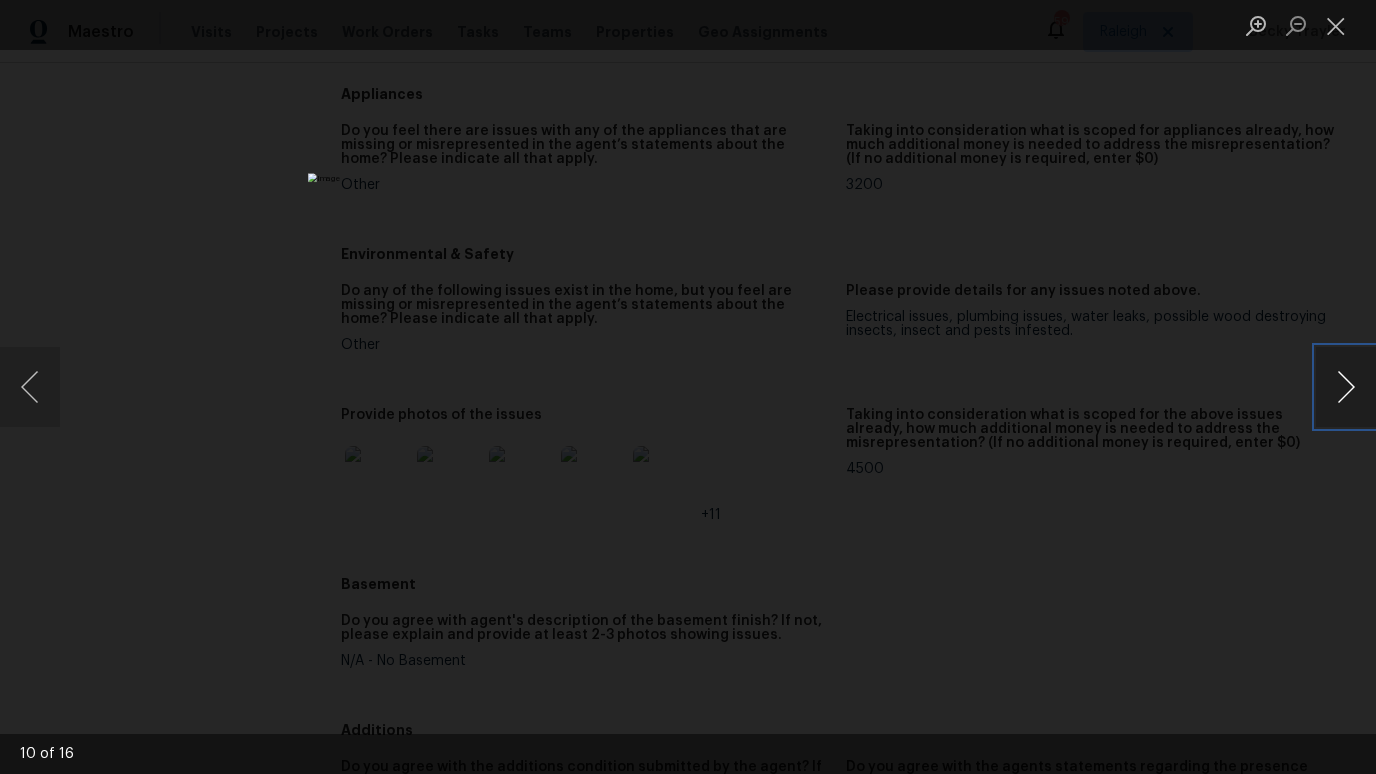 click at bounding box center (1346, 387) 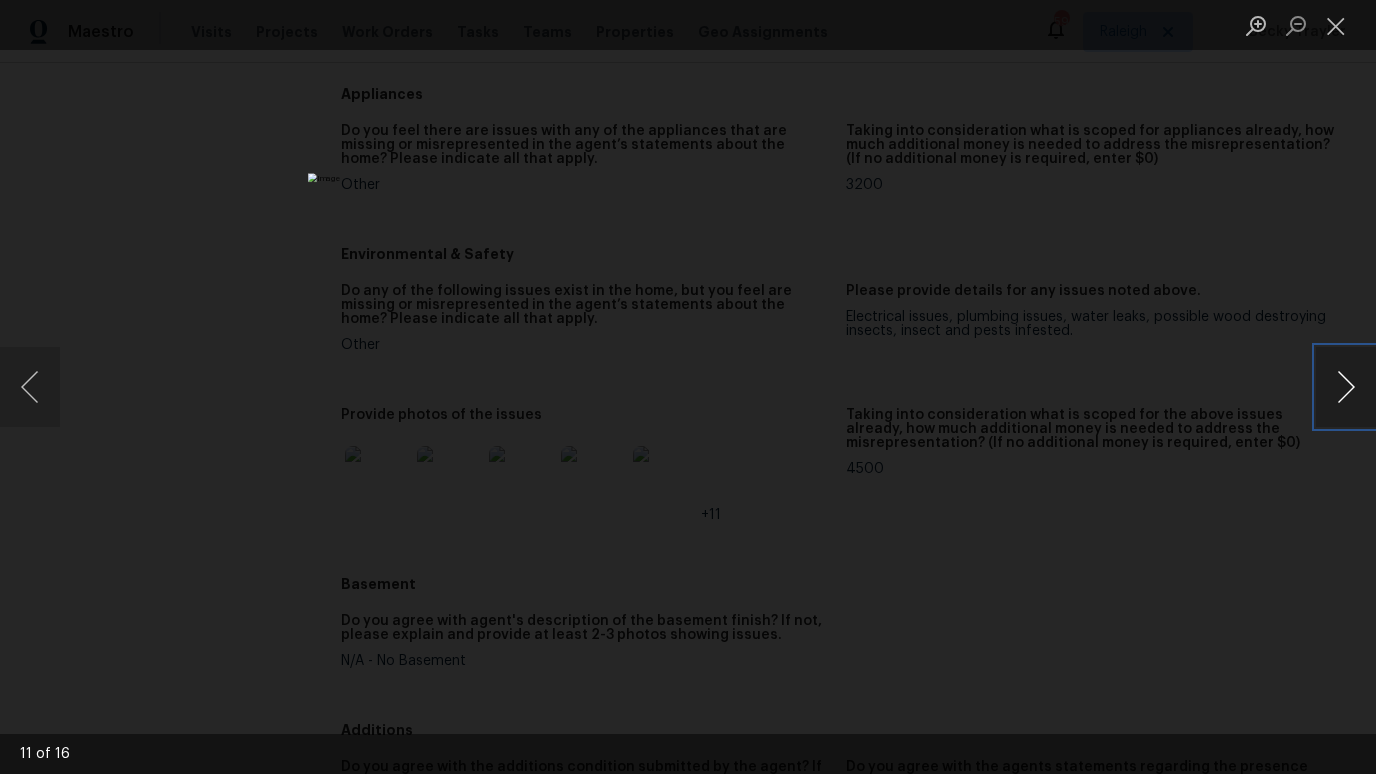 click at bounding box center (1346, 387) 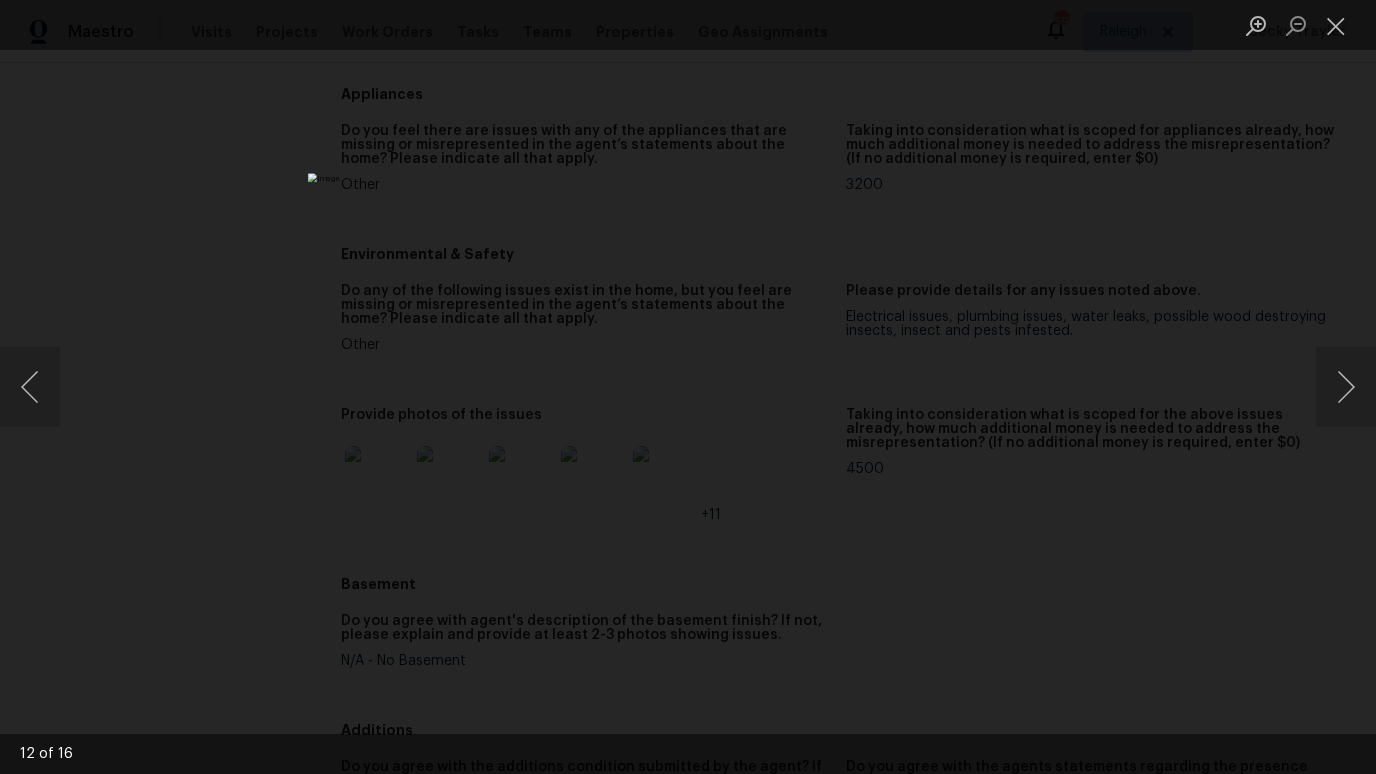 click at bounding box center (688, 387) 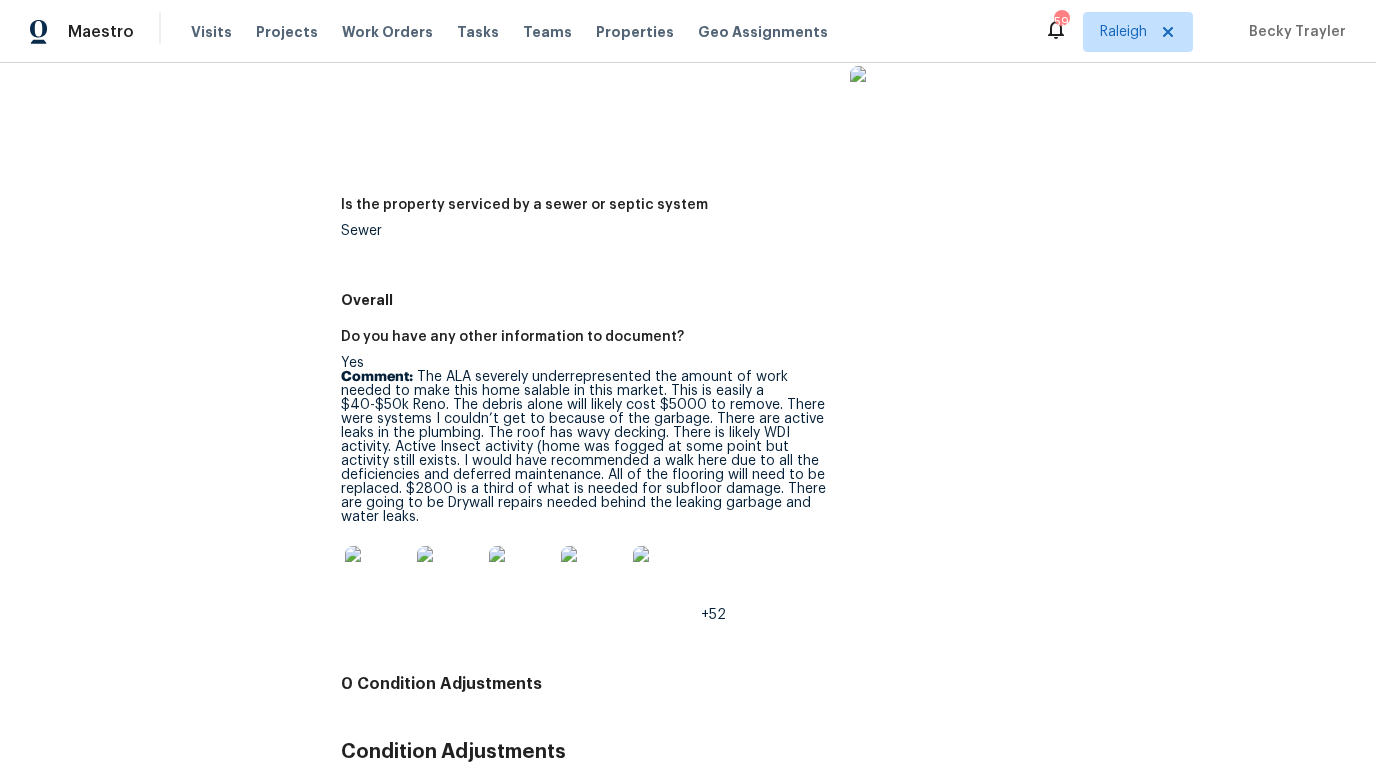 scroll, scrollTop: 3215, scrollLeft: 0, axis: vertical 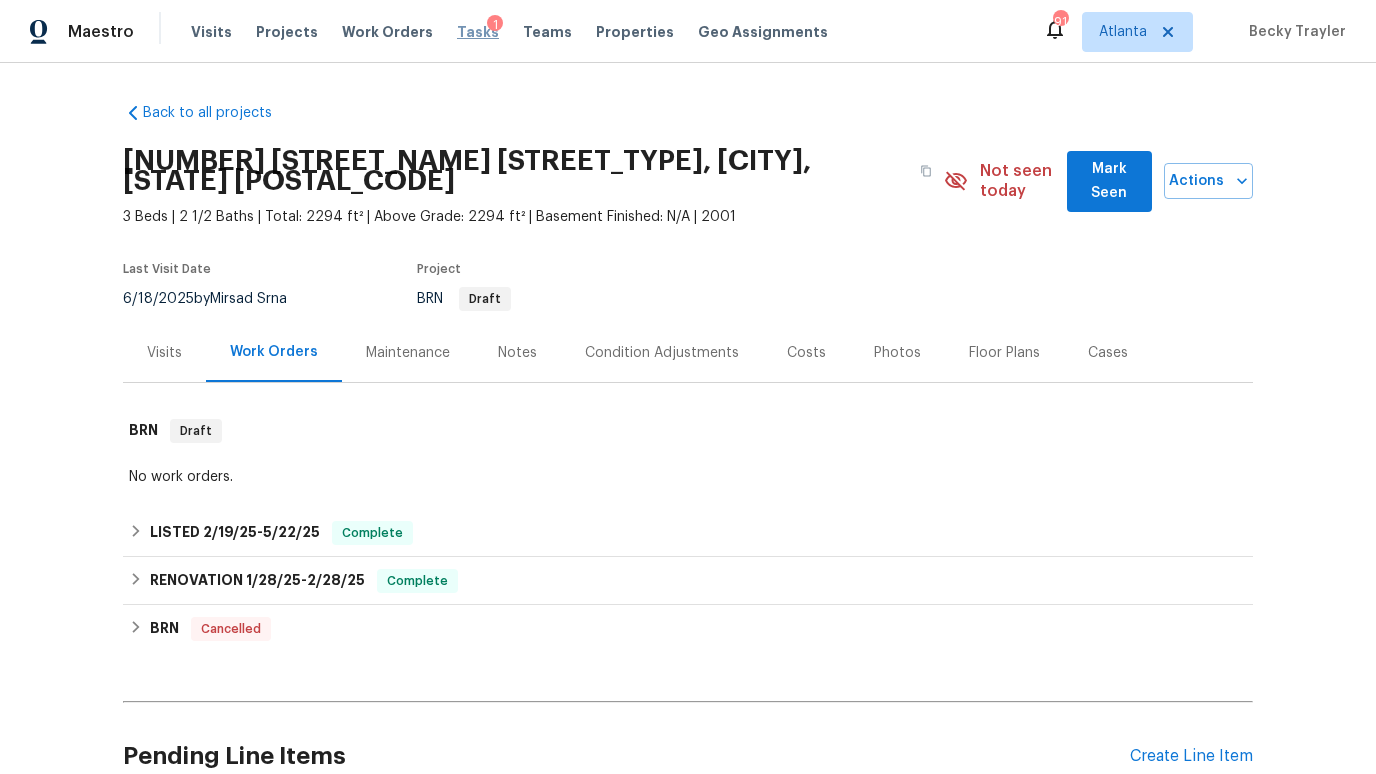 click on "Tasks" at bounding box center [478, 32] 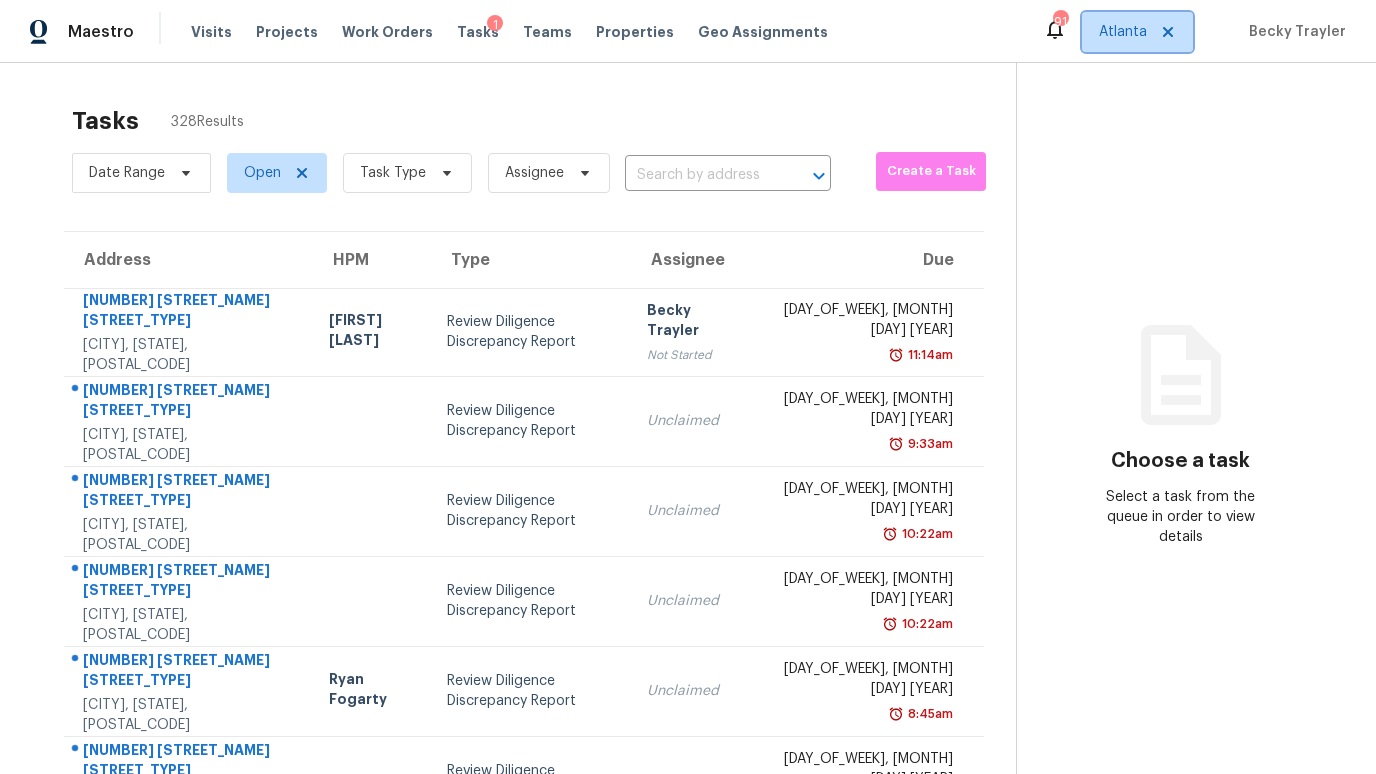 click on "Atlanta" at bounding box center [1123, 32] 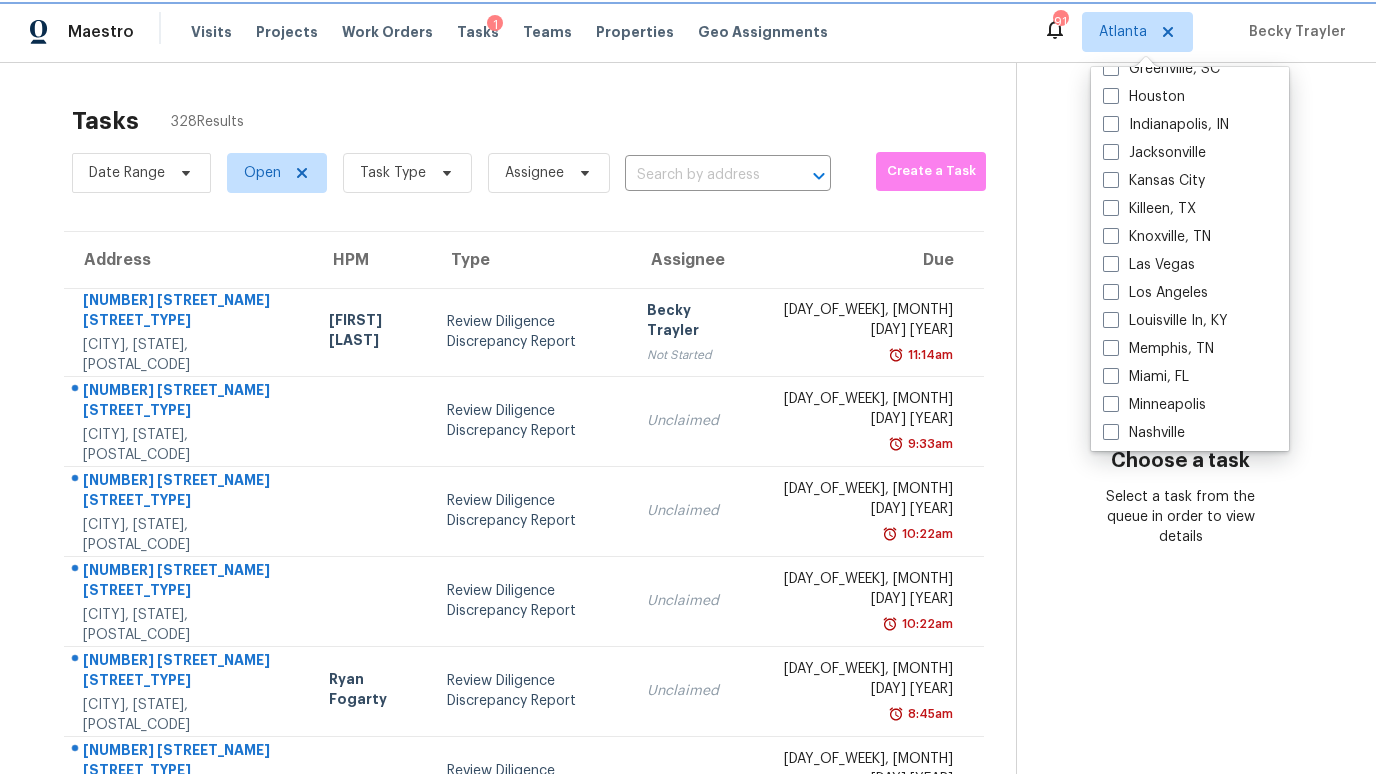 scroll, scrollTop: 674, scrollLeft: 0, axis: vertical 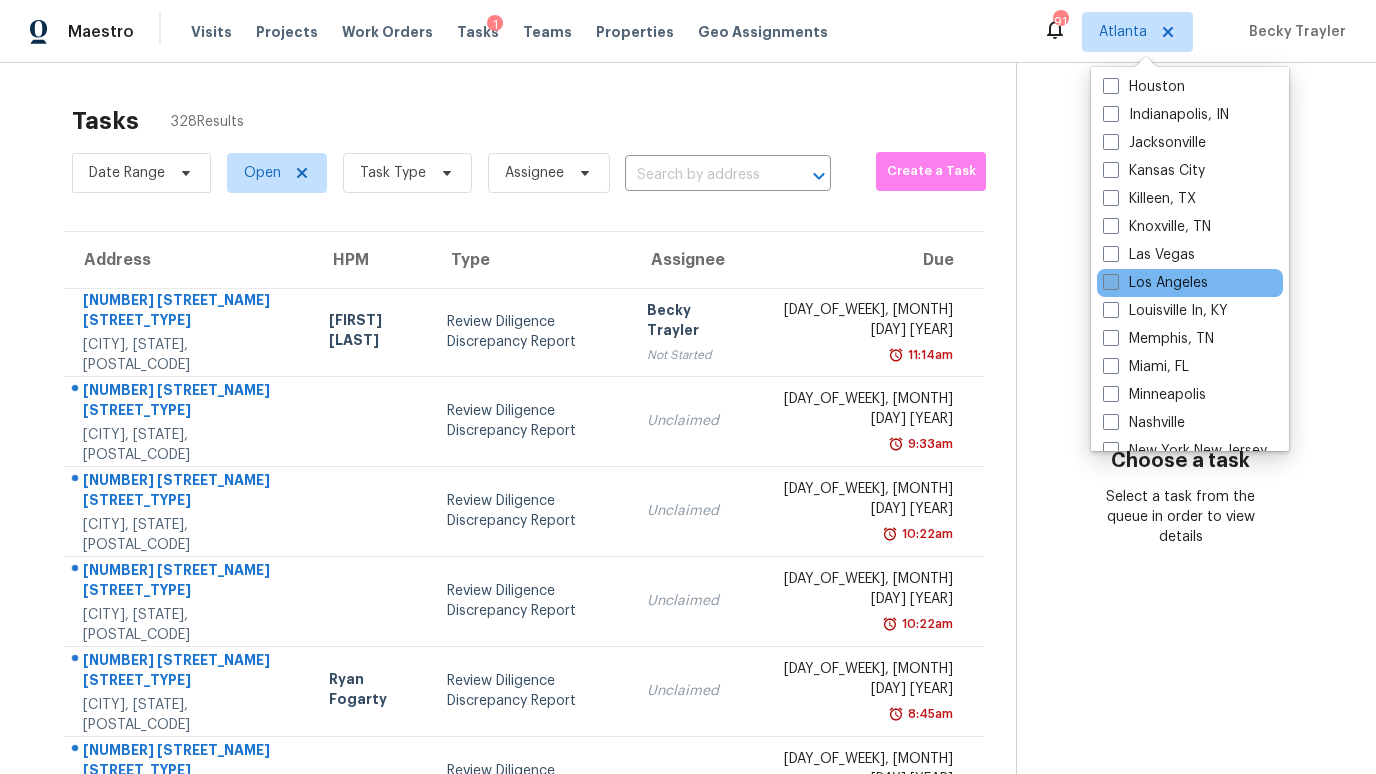 click on "Los Angeles" at bounding box center (1155, 283) 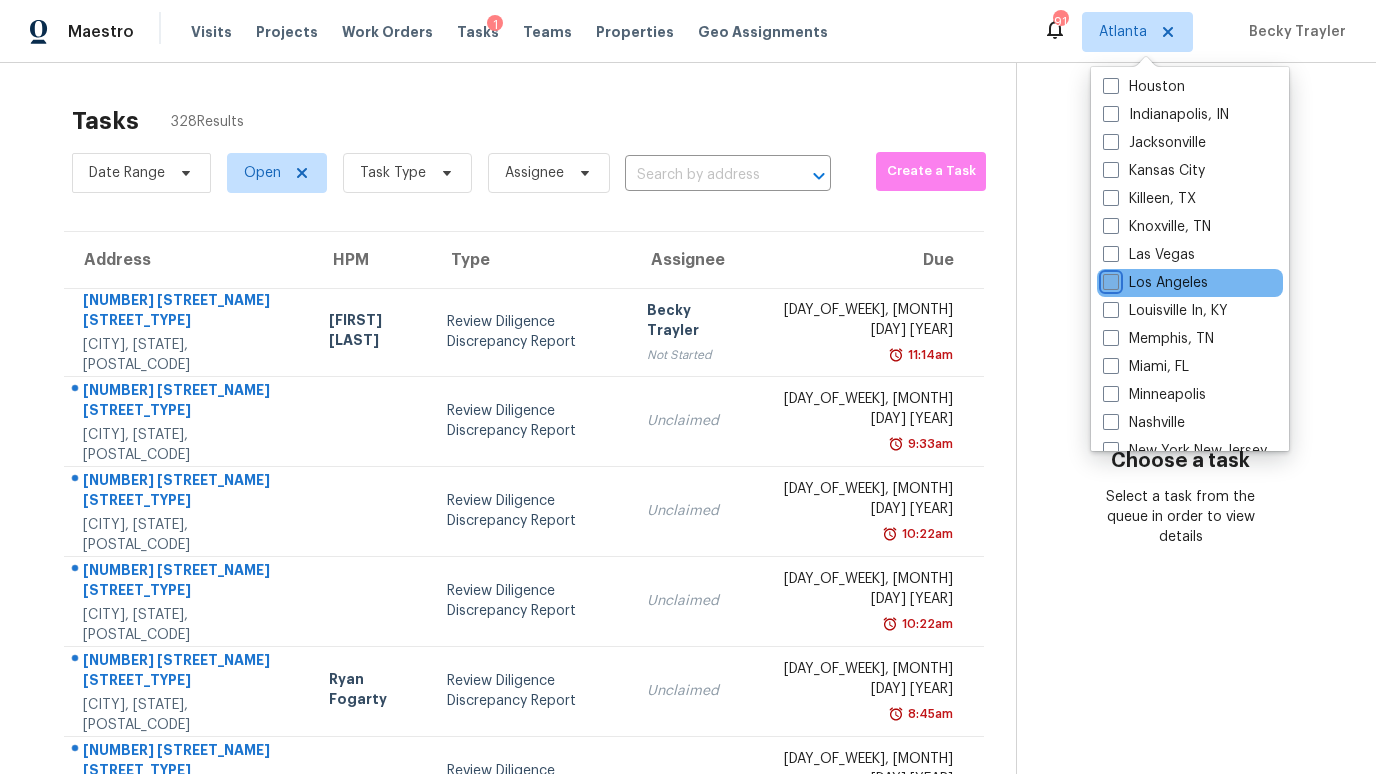 click on "Los Angeles" at bounding box center (1109, 279) 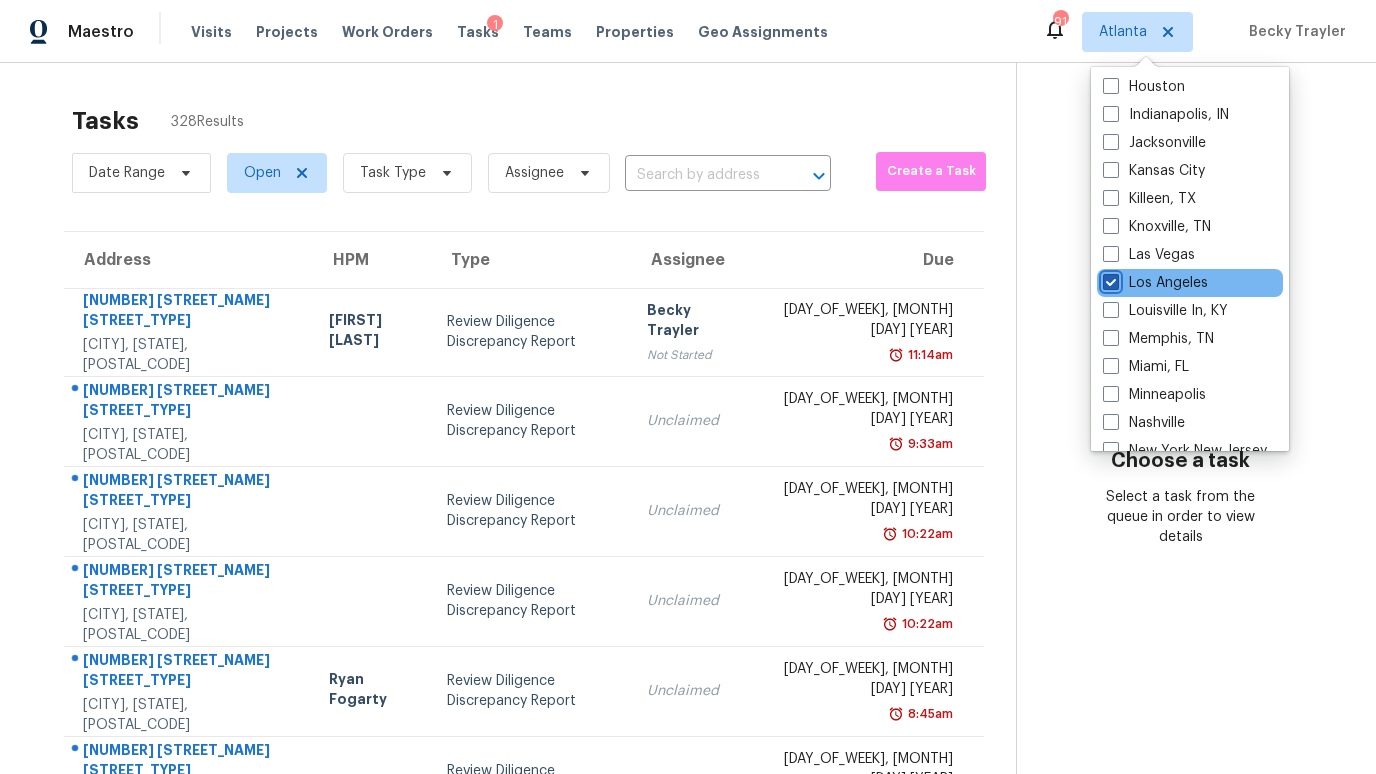 checkbox on "true" 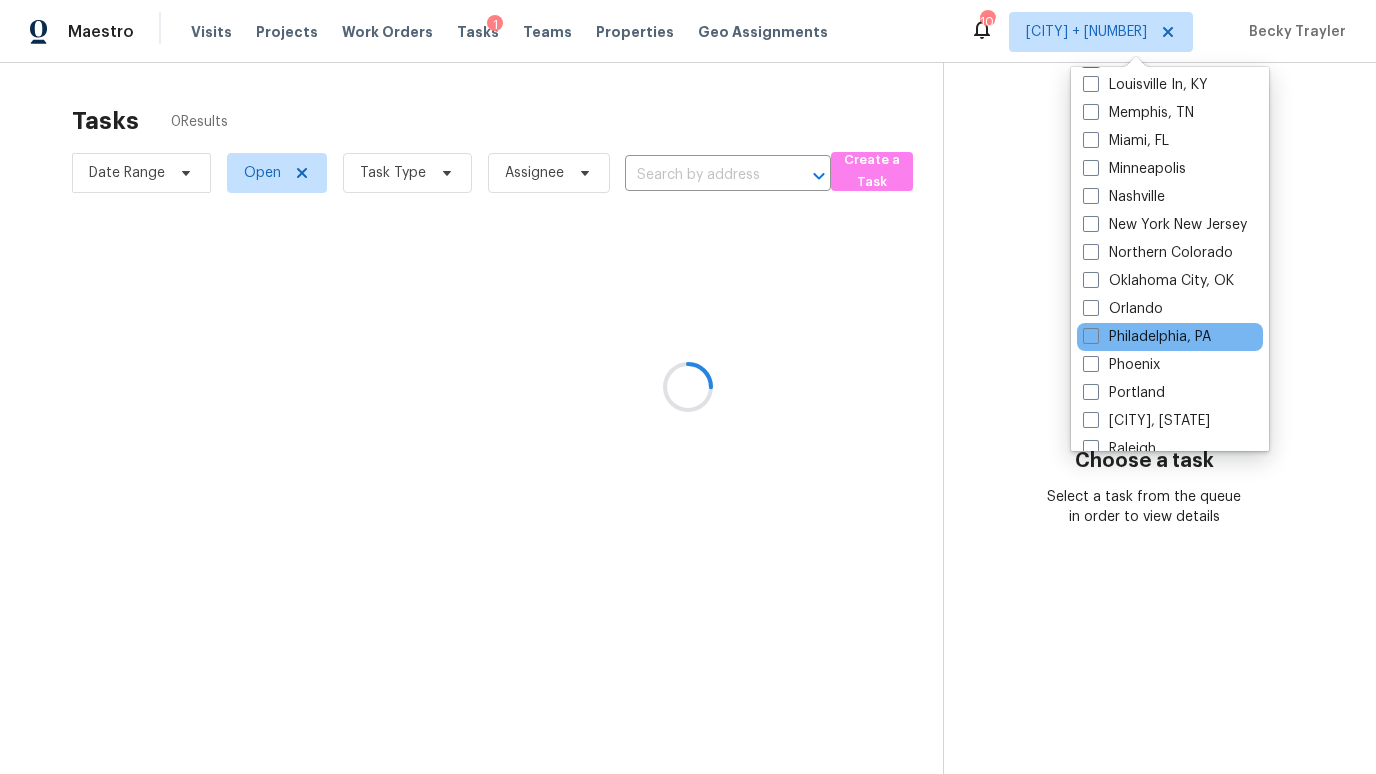 scroll, scrollTop: 907, scrollLeft: 0, axis: vertical 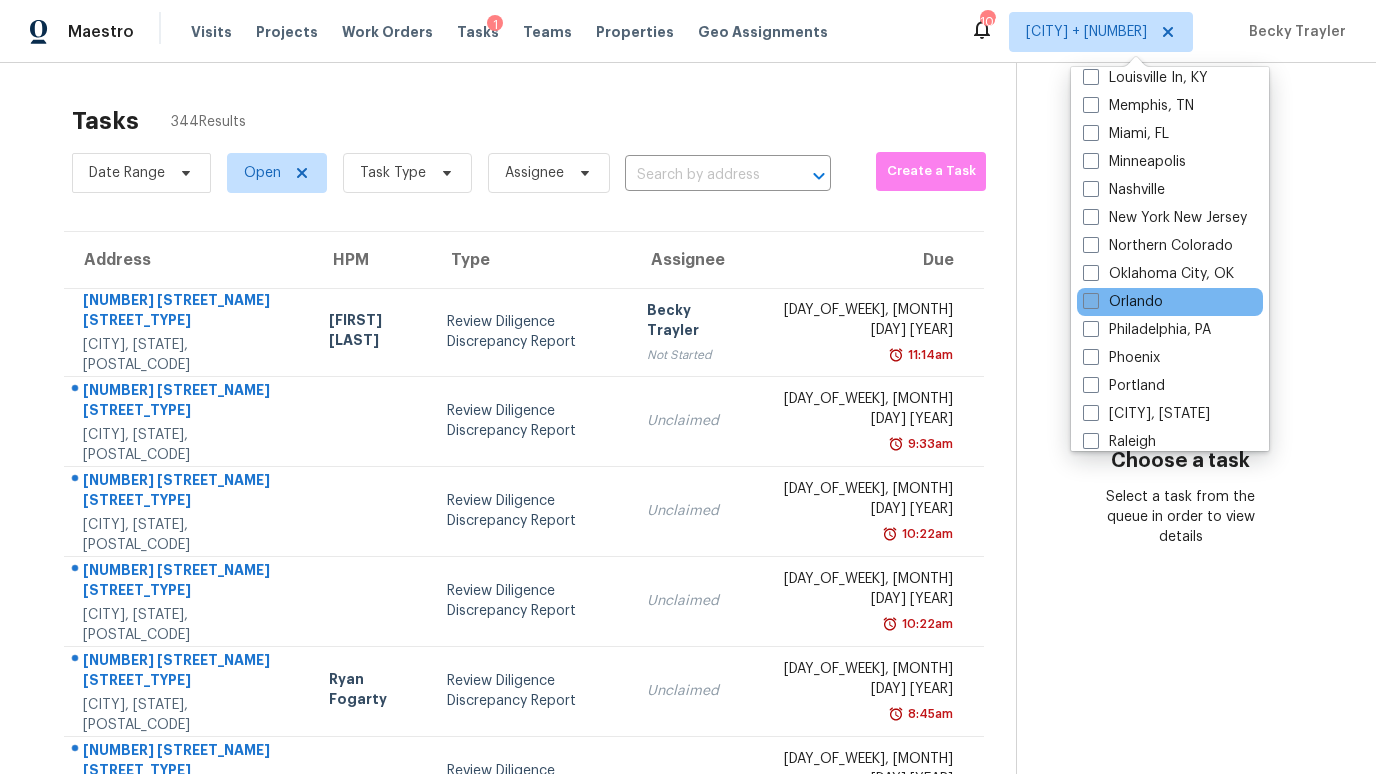 click on "Orlando" at bounding box center (1123, 302) 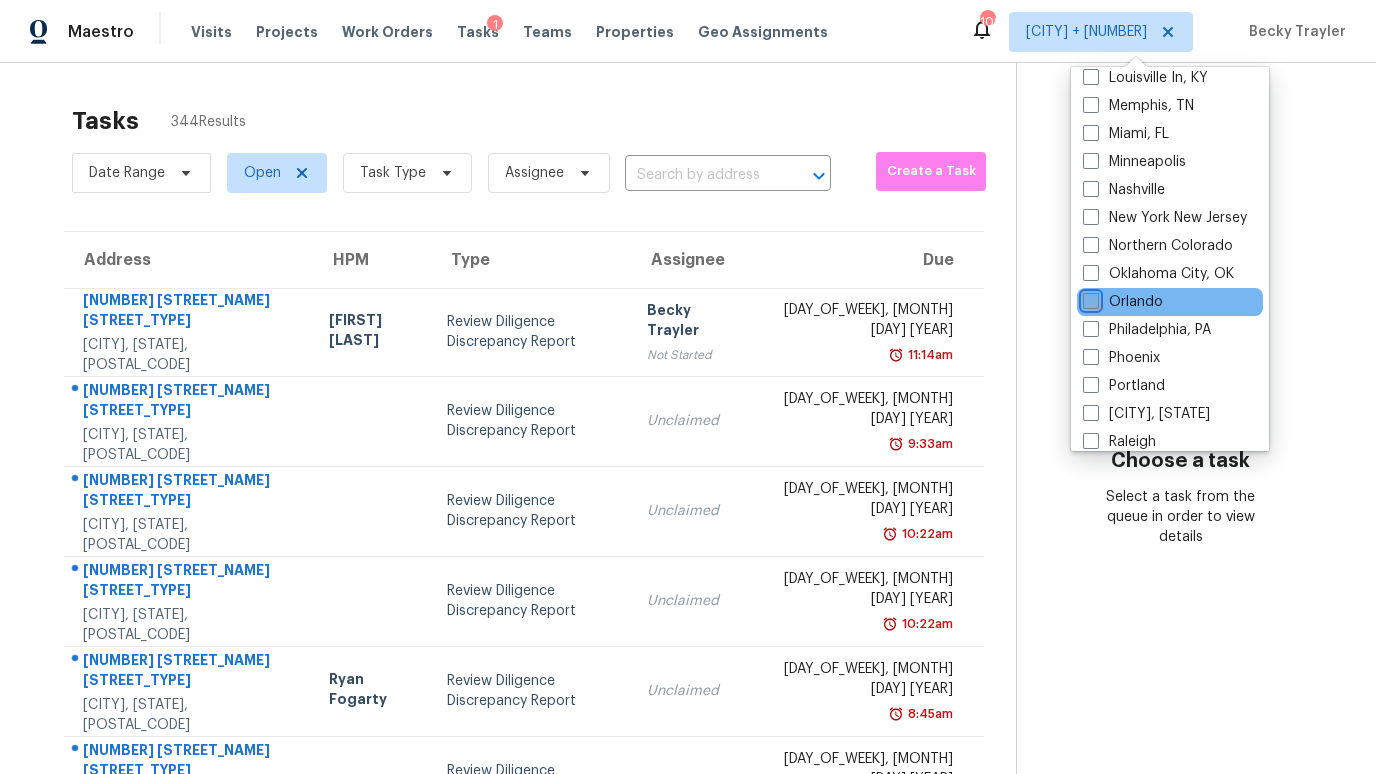 click on "Orlando" at bounding box center (1089, 298) 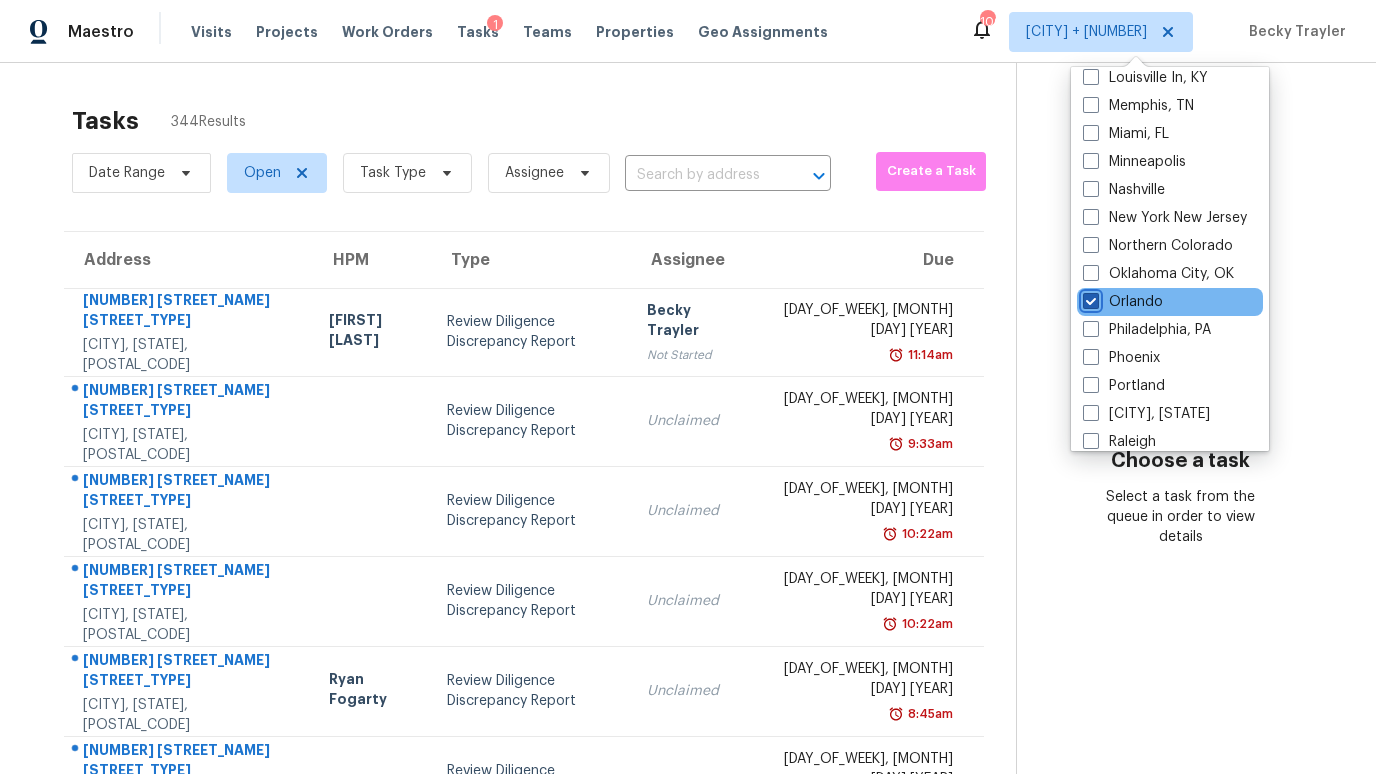 checkbox on "true" 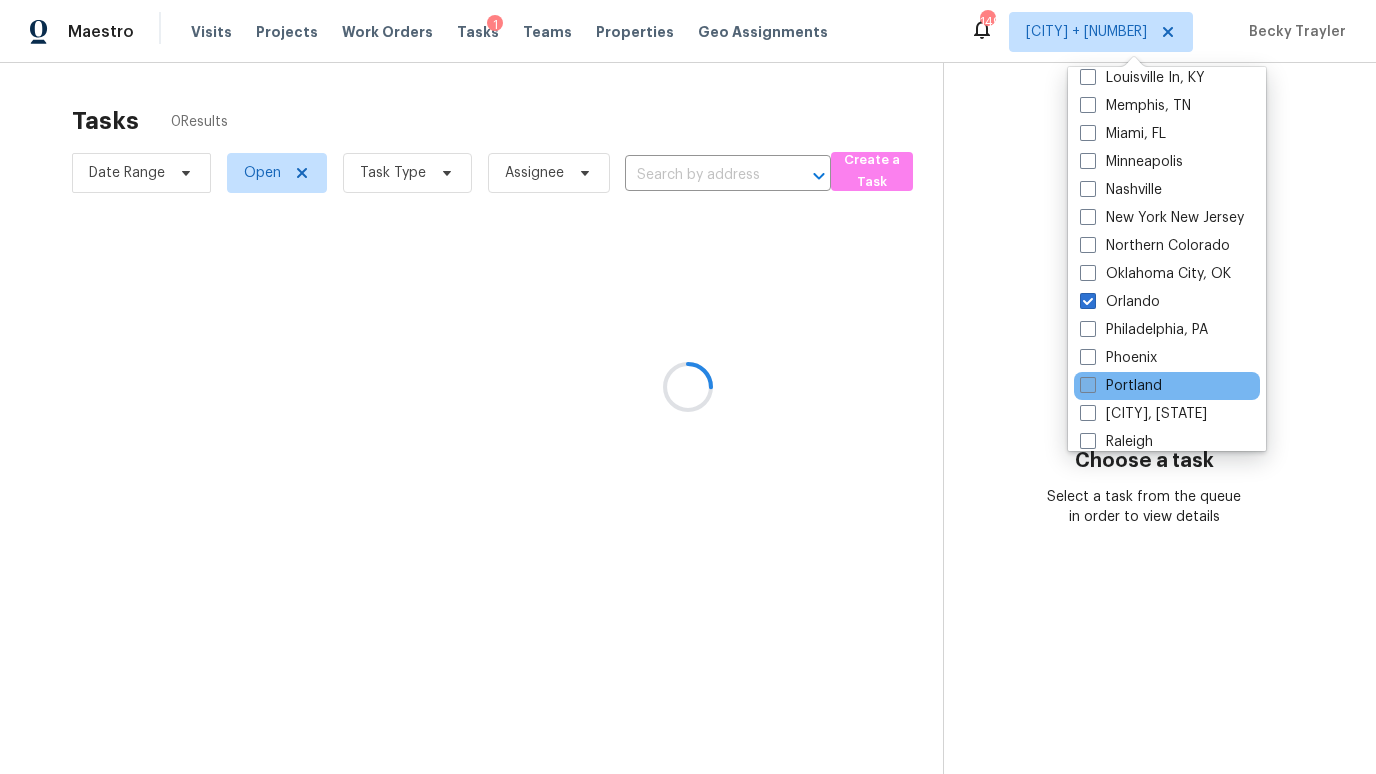 click on "Portland" at bounding box center [1121, 386] 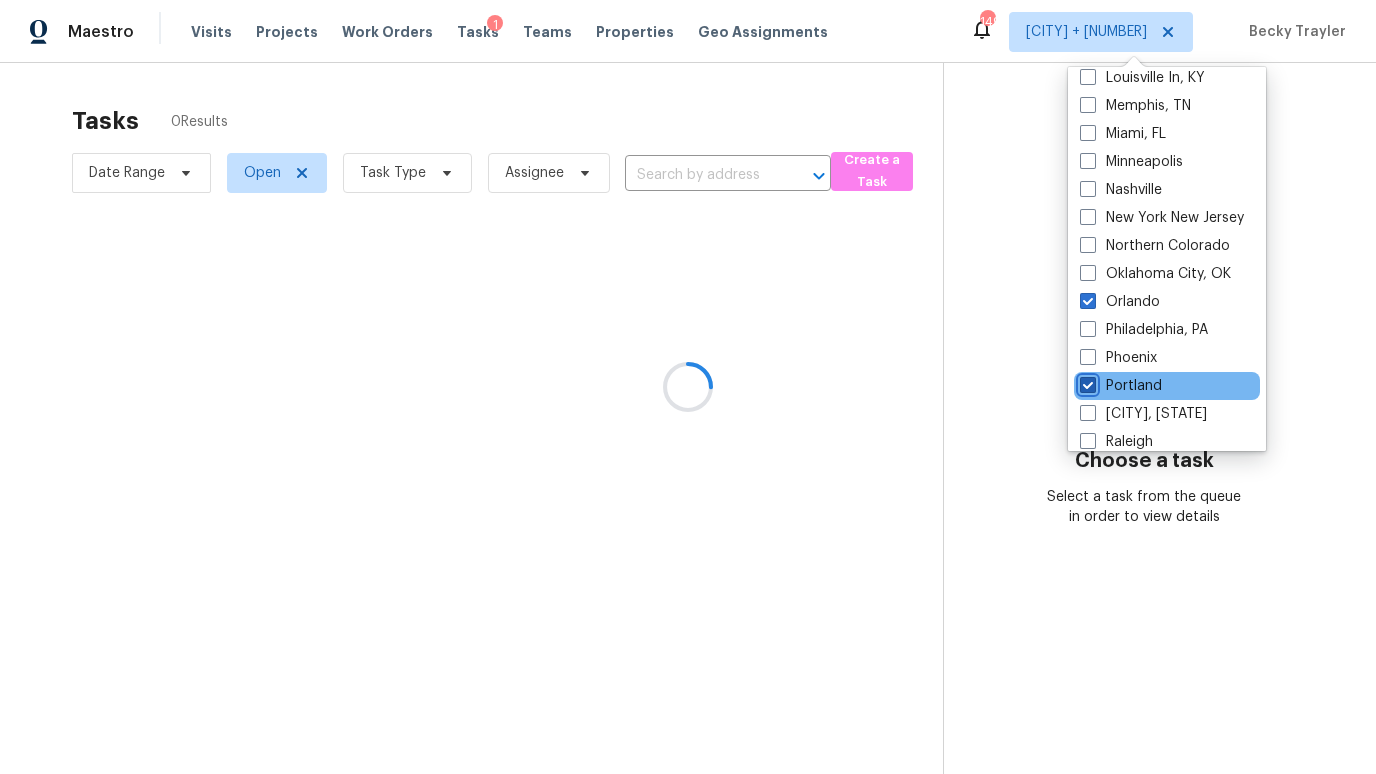 checkbox on "true" 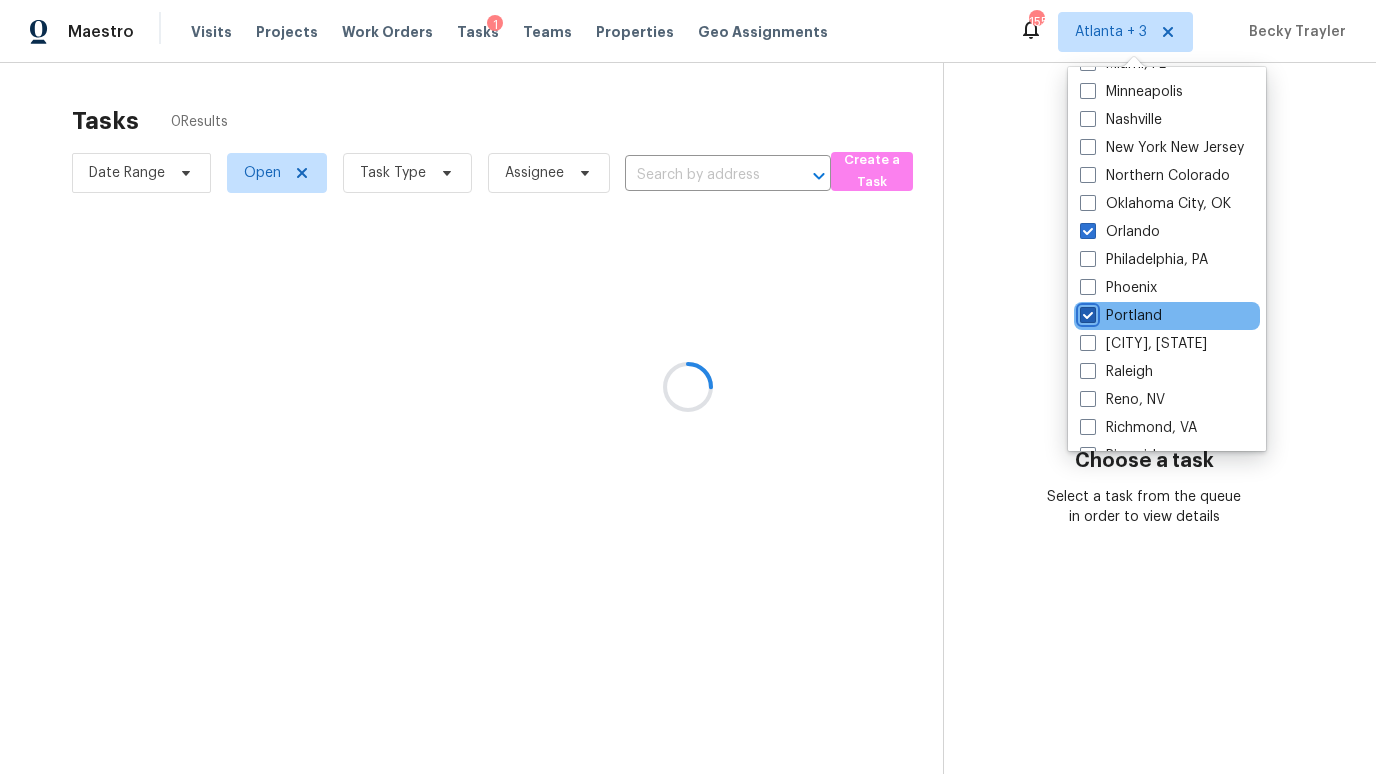 scroll, scrollTop: 1008, scrollLeft: 0, axis: vertical 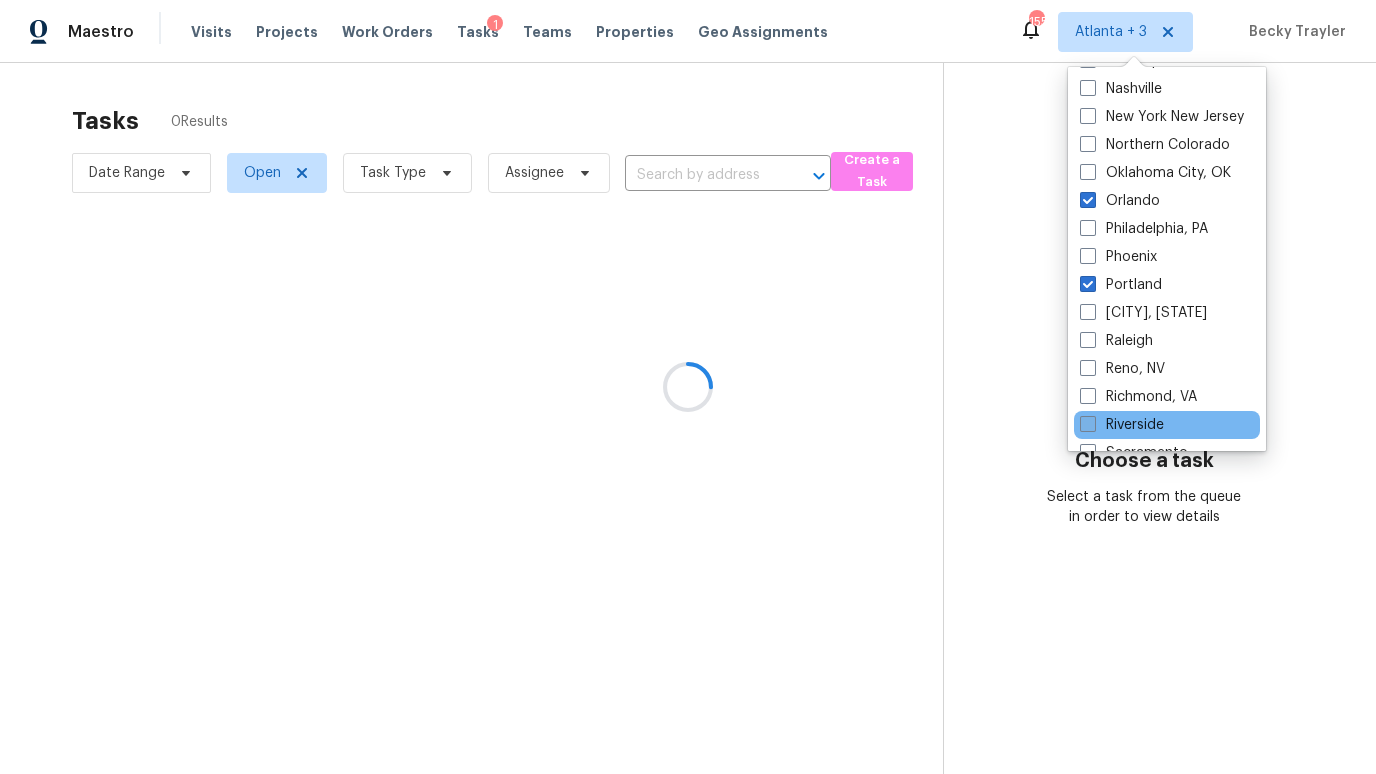 click on "Riverside" at bounding box center [1122, 425] 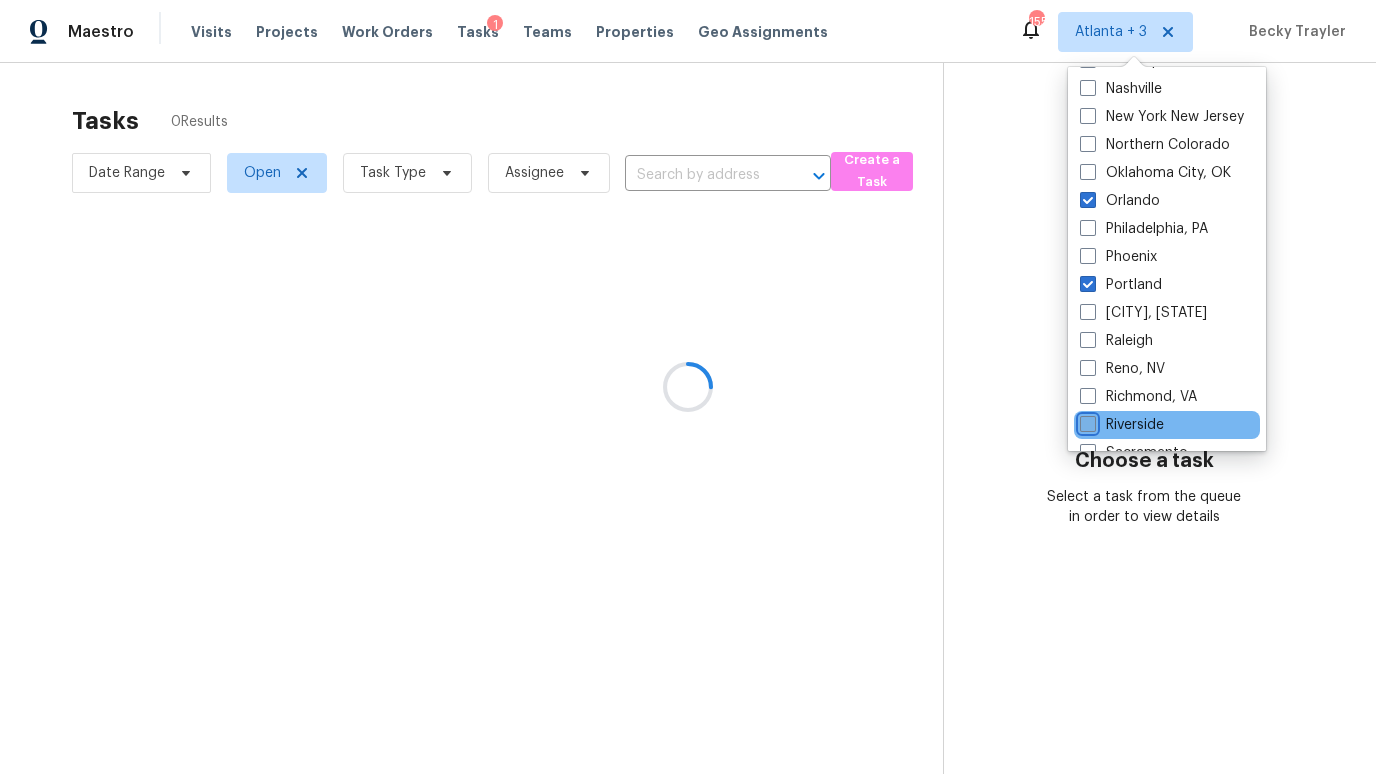 click on "Riverside" at bounding box center (1086, 421) 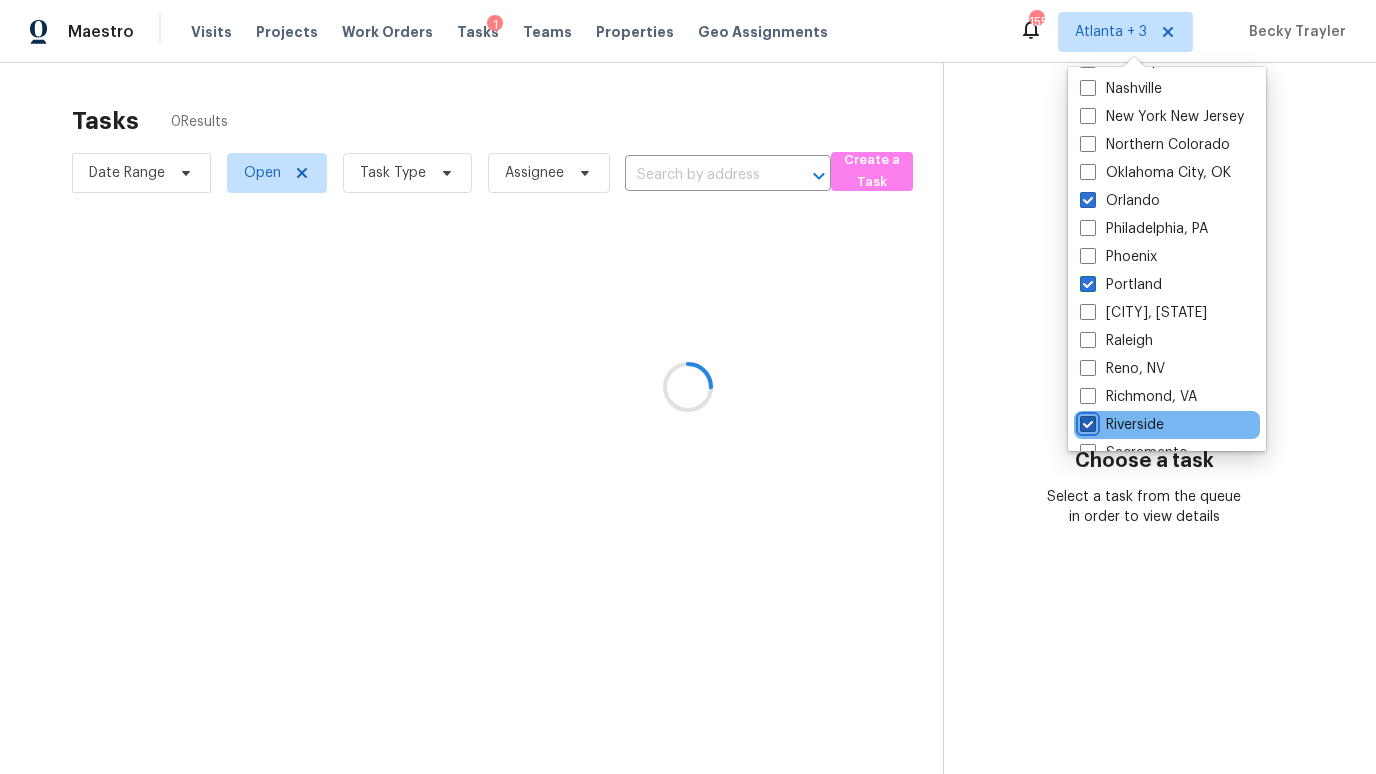 checkbox on "true" 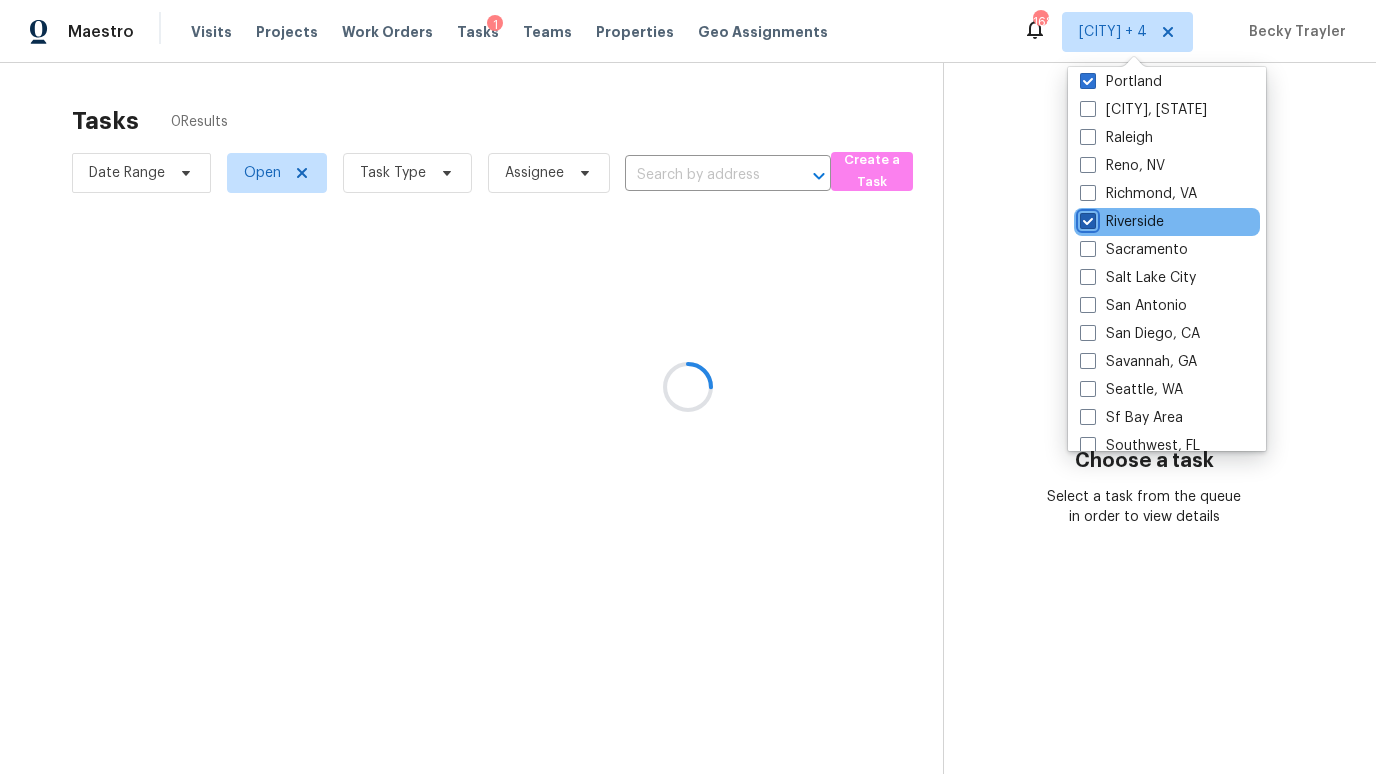 scroll, scrollTop: 1218, scrollLeft: 0, axis: vertical 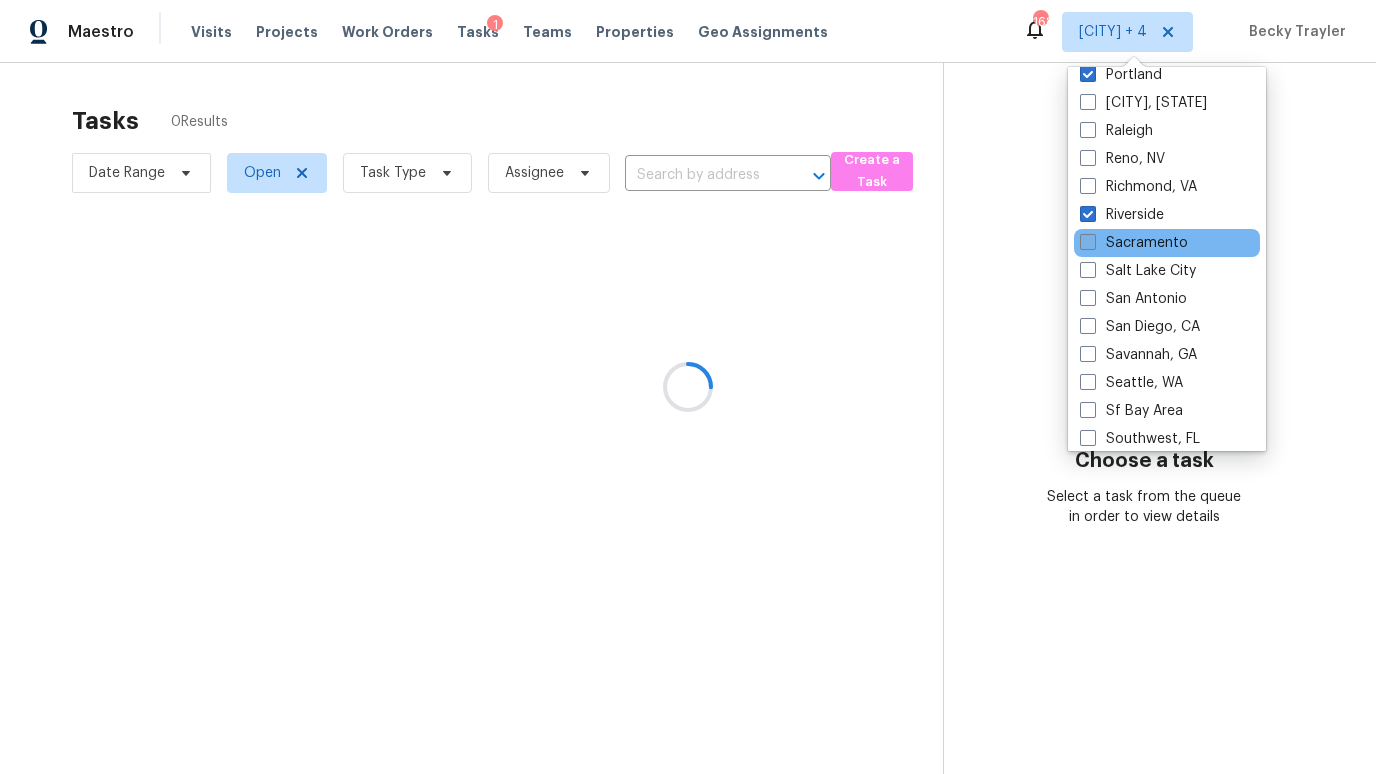 click on "Sacramento" at bounding box center [1134, 243] 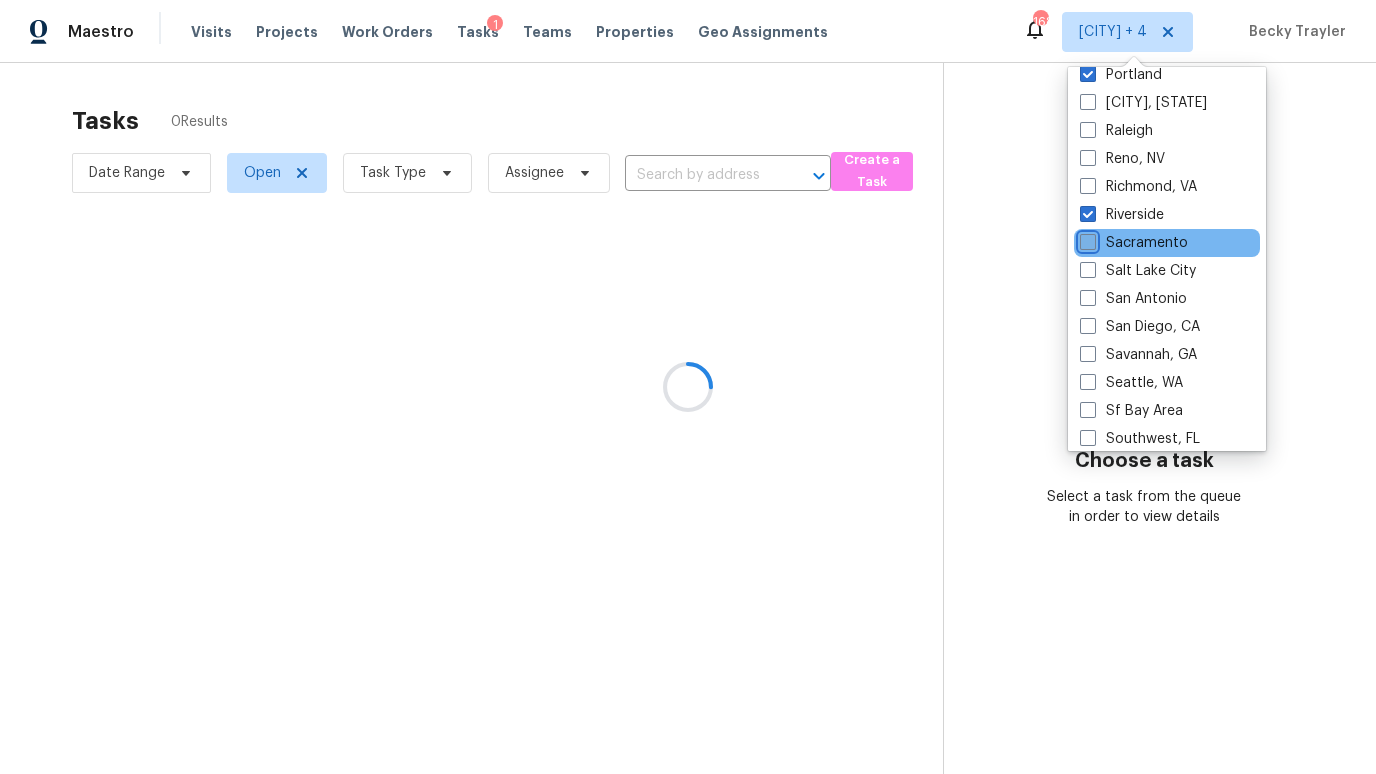 click on "Sacramento" at bounding box center [1086, 239] 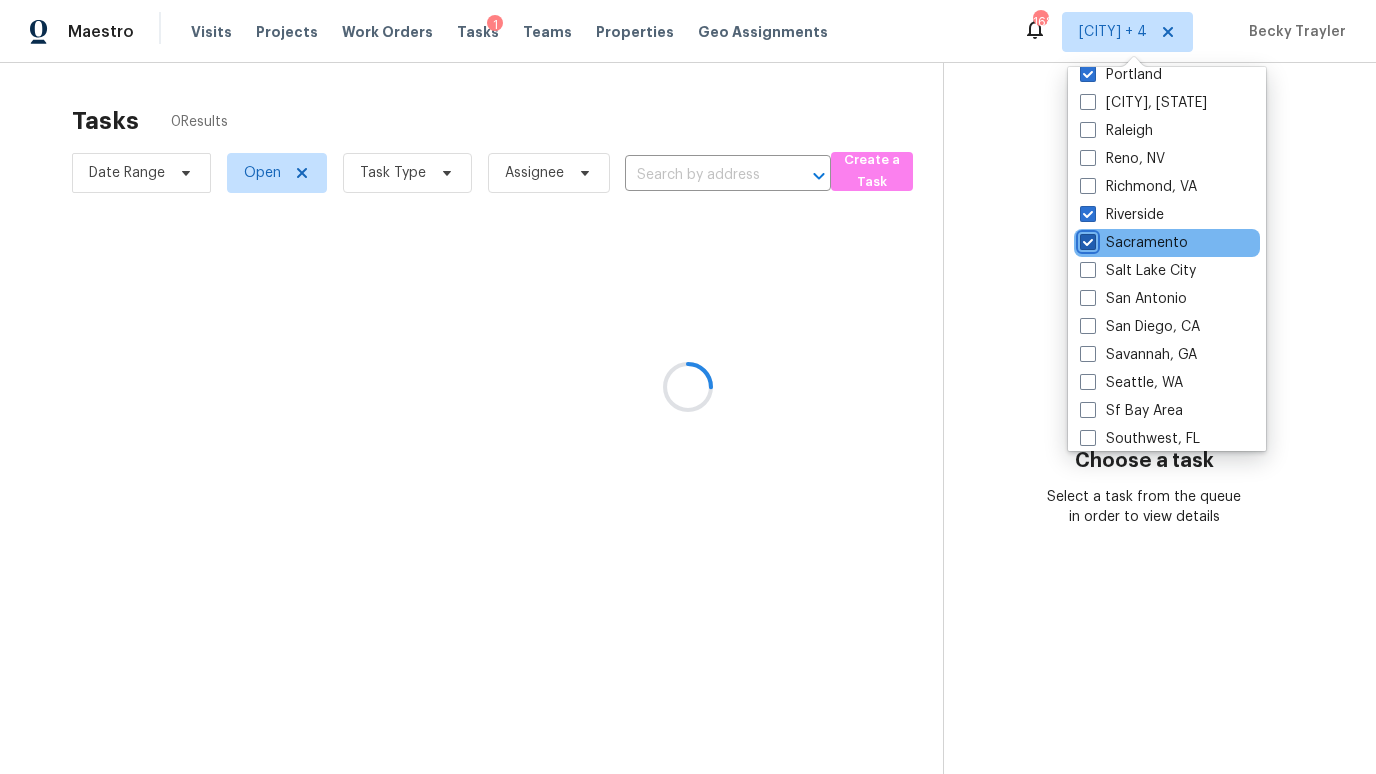 checkbox on "true" 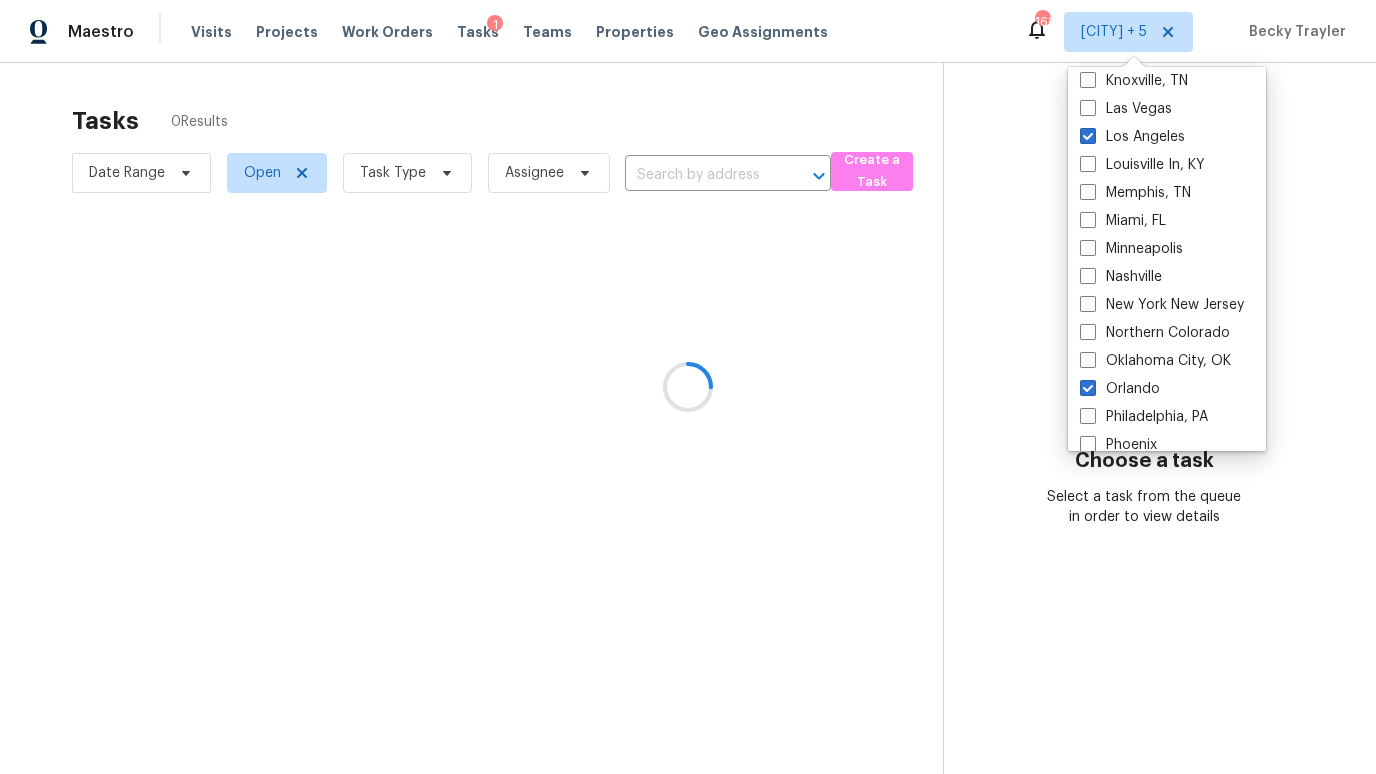 scroll, scrollTop: 0, scrollLeft: 0, axis: both 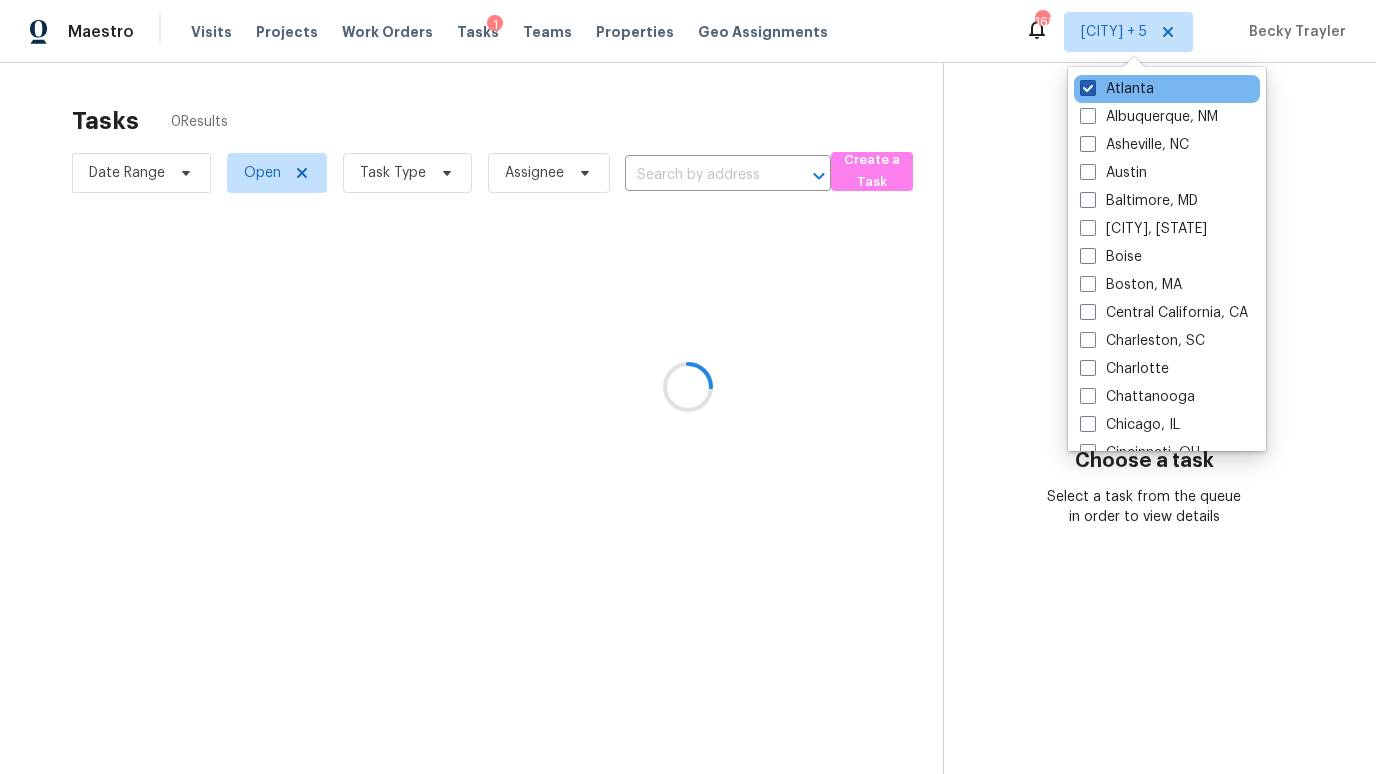 click on "Atlanta" at bounding box center (1117, 89) 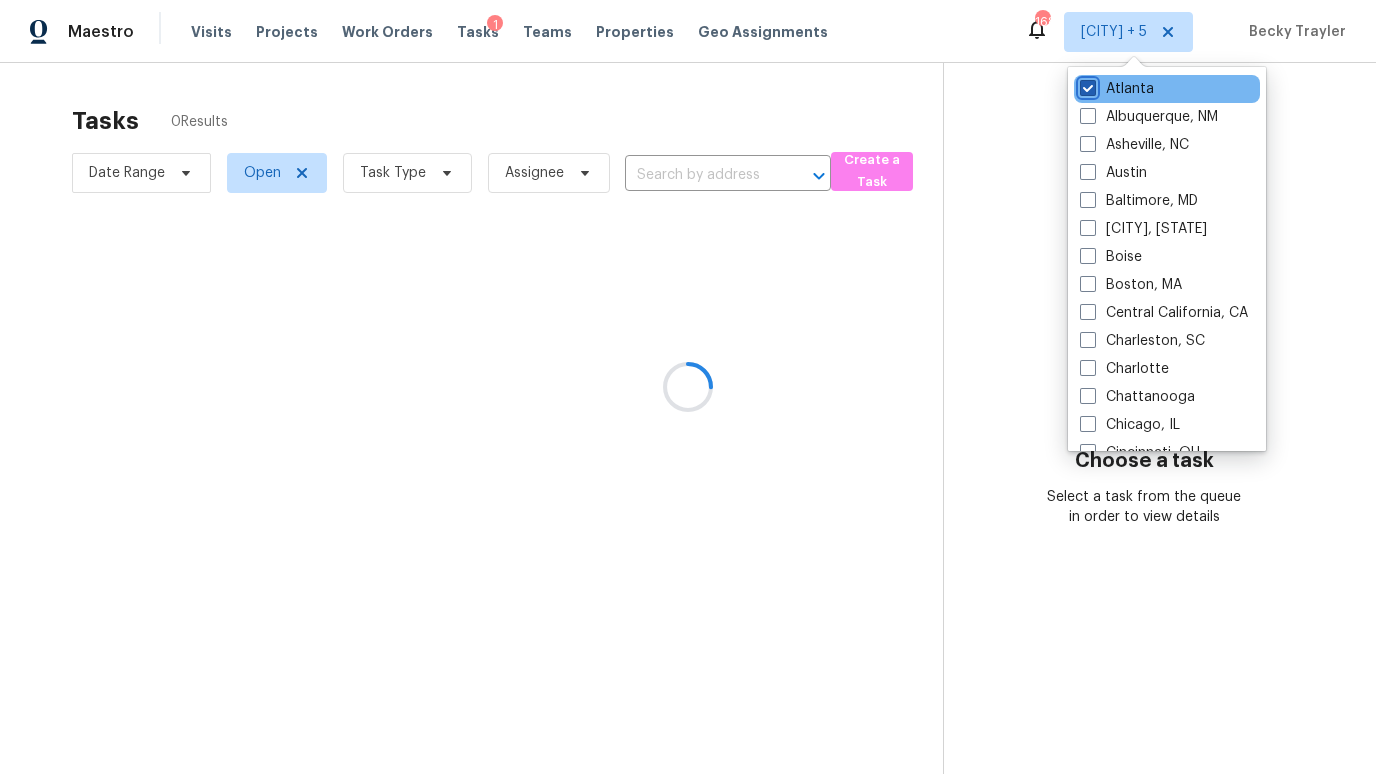 click on "Atlanta" at bounding box center (1086, 85) 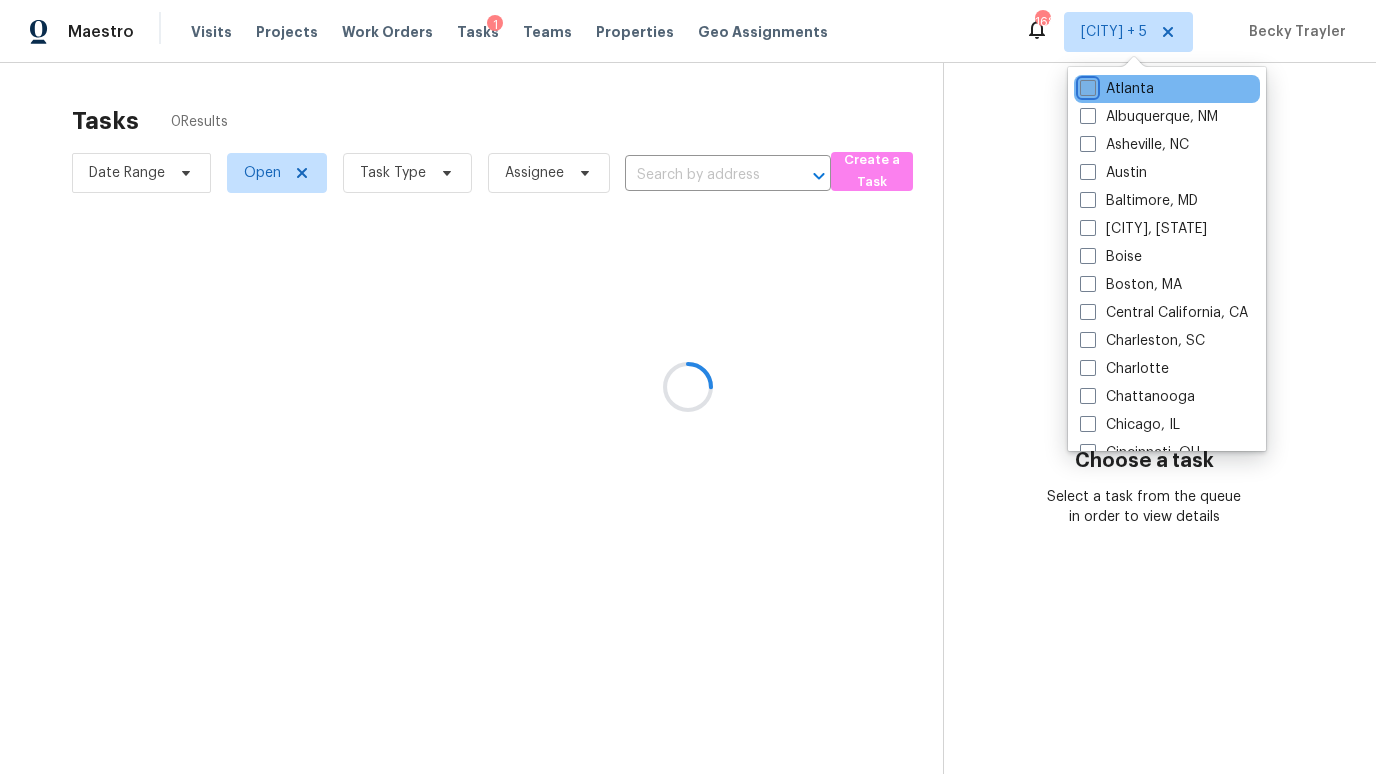 checkbox on "false" 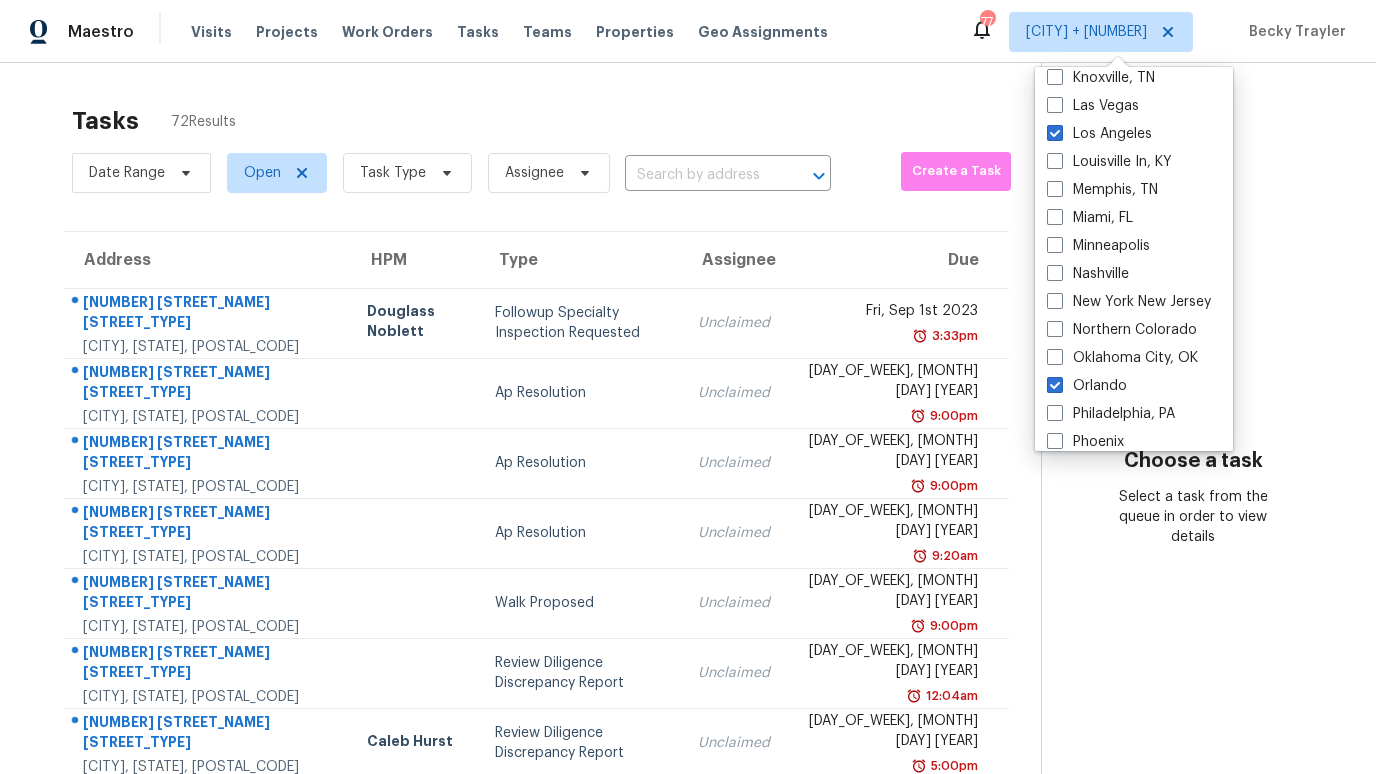 scroll, scrollTop: 848, scrollLeft: 0, axis: vertical 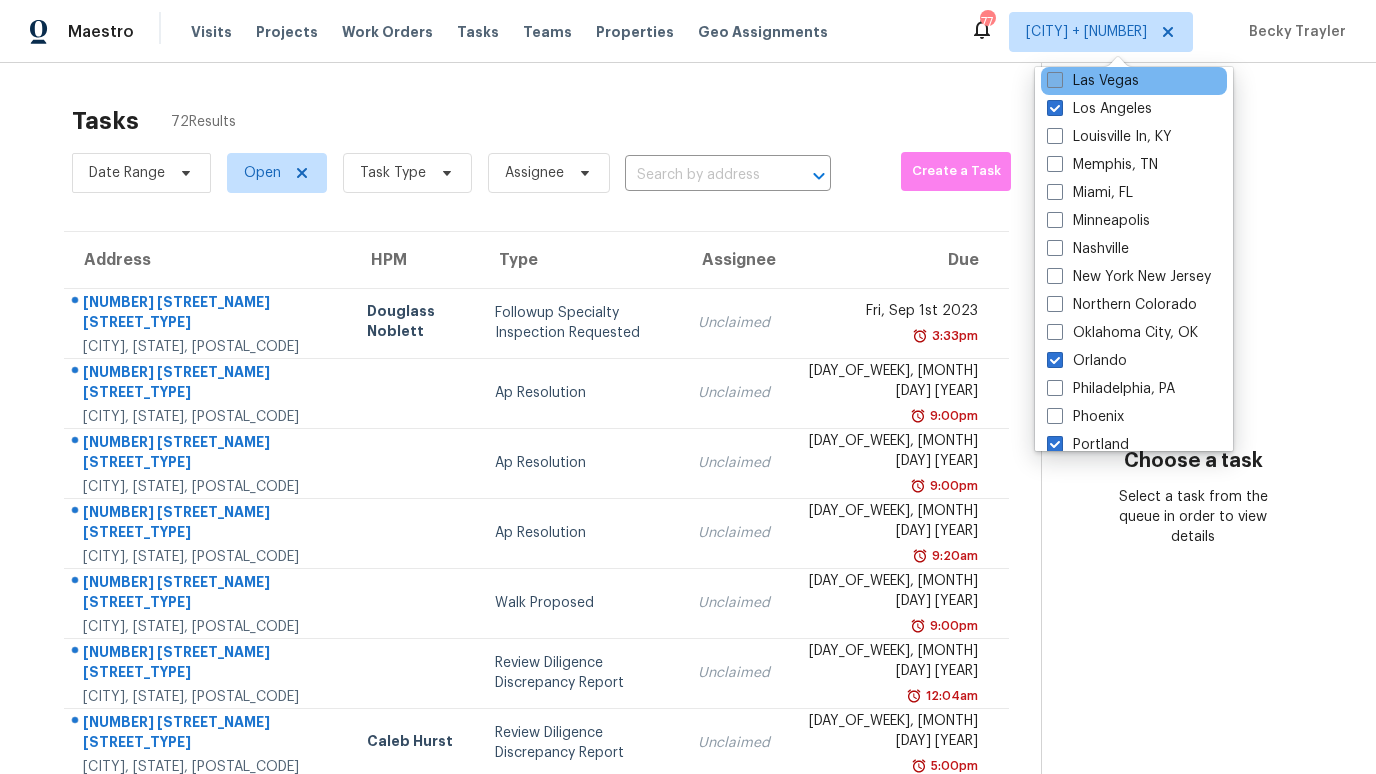 click on "Las Vegas" at bounding box center [1093, 81] 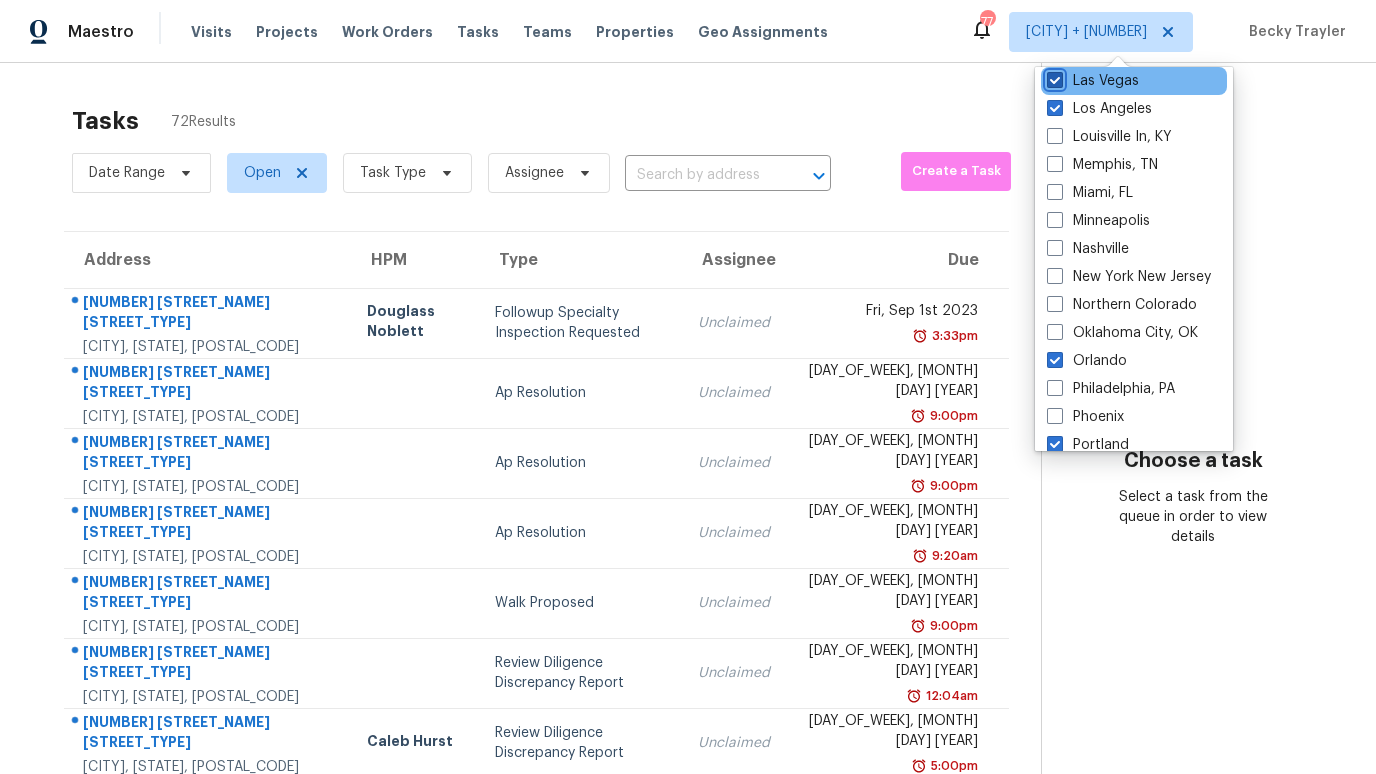 checkbox on "true" 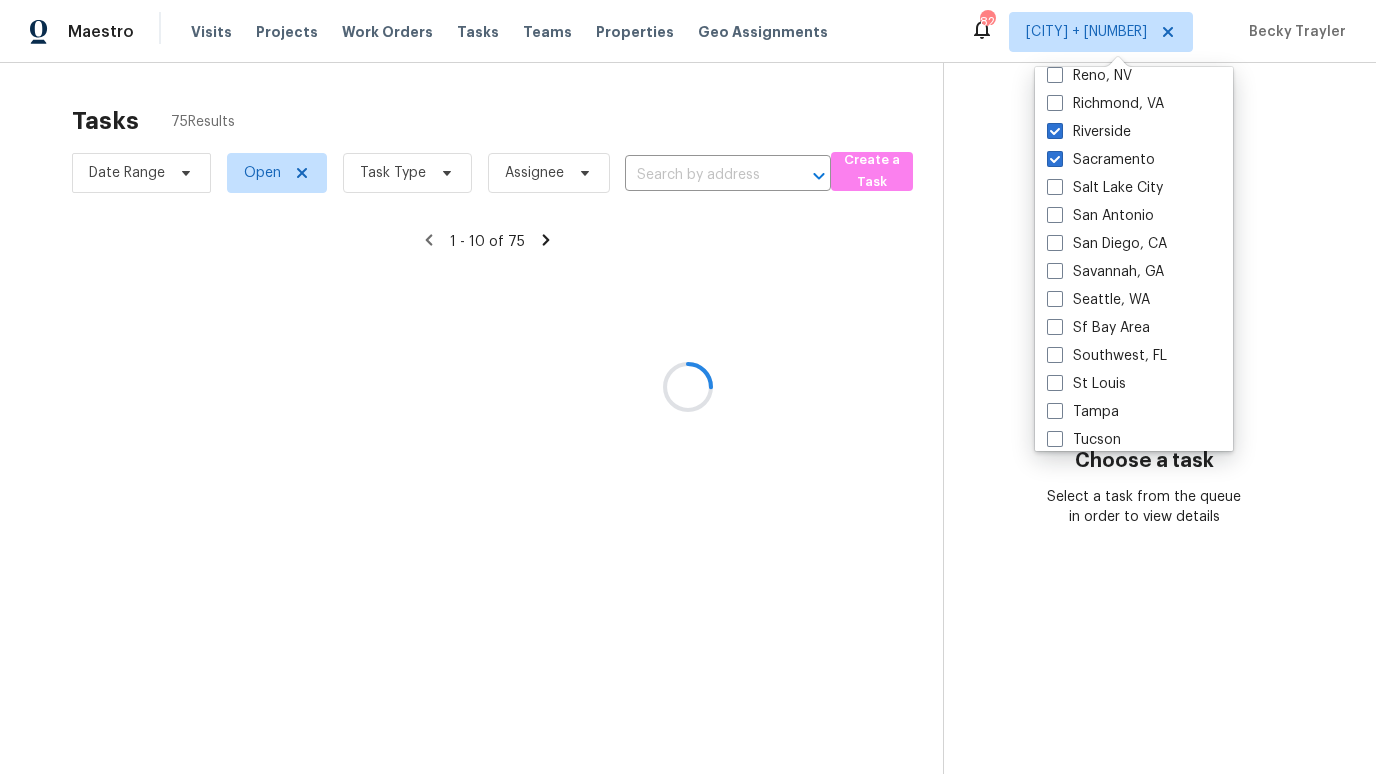 scroll, scrollTop: 1340, scrollLeft: 0, axis: vertical 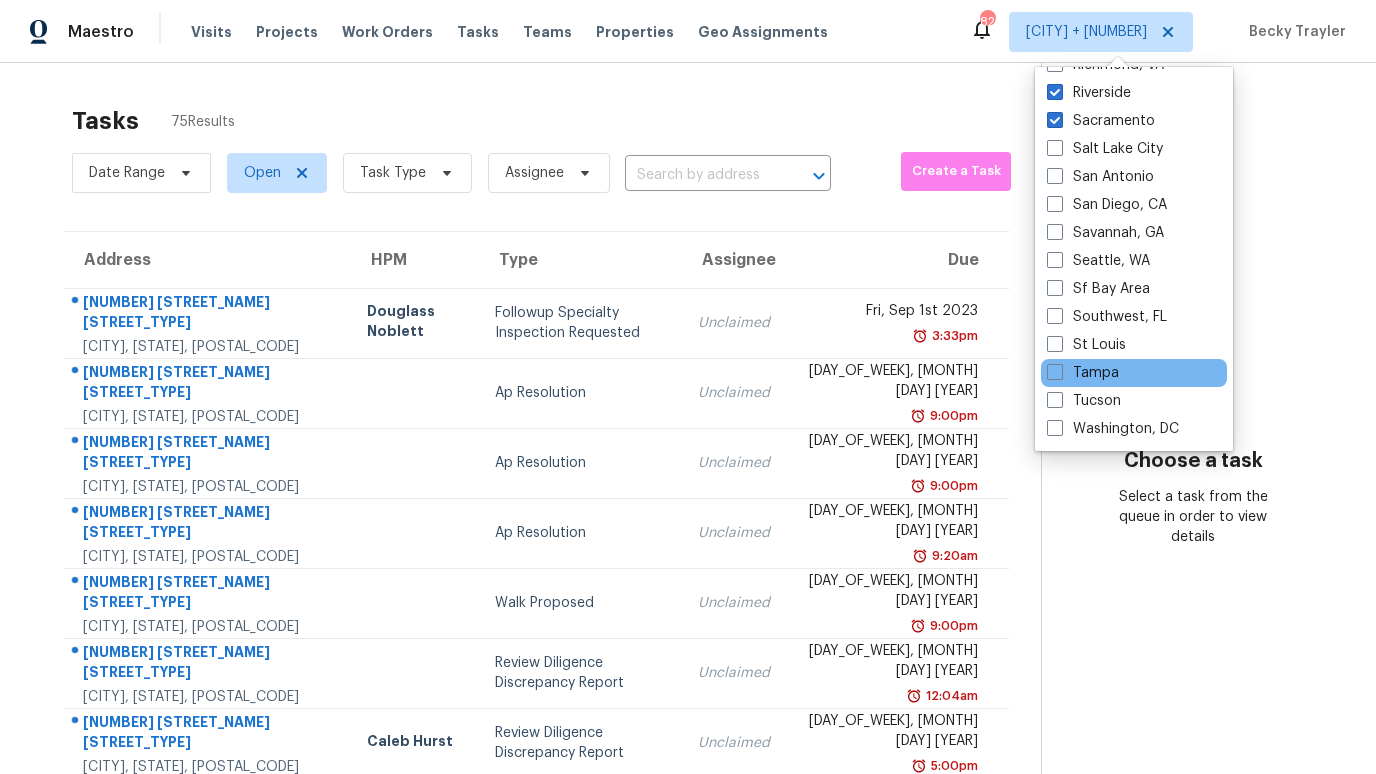 click on "Tampa" at bounding box center [1134, 373] 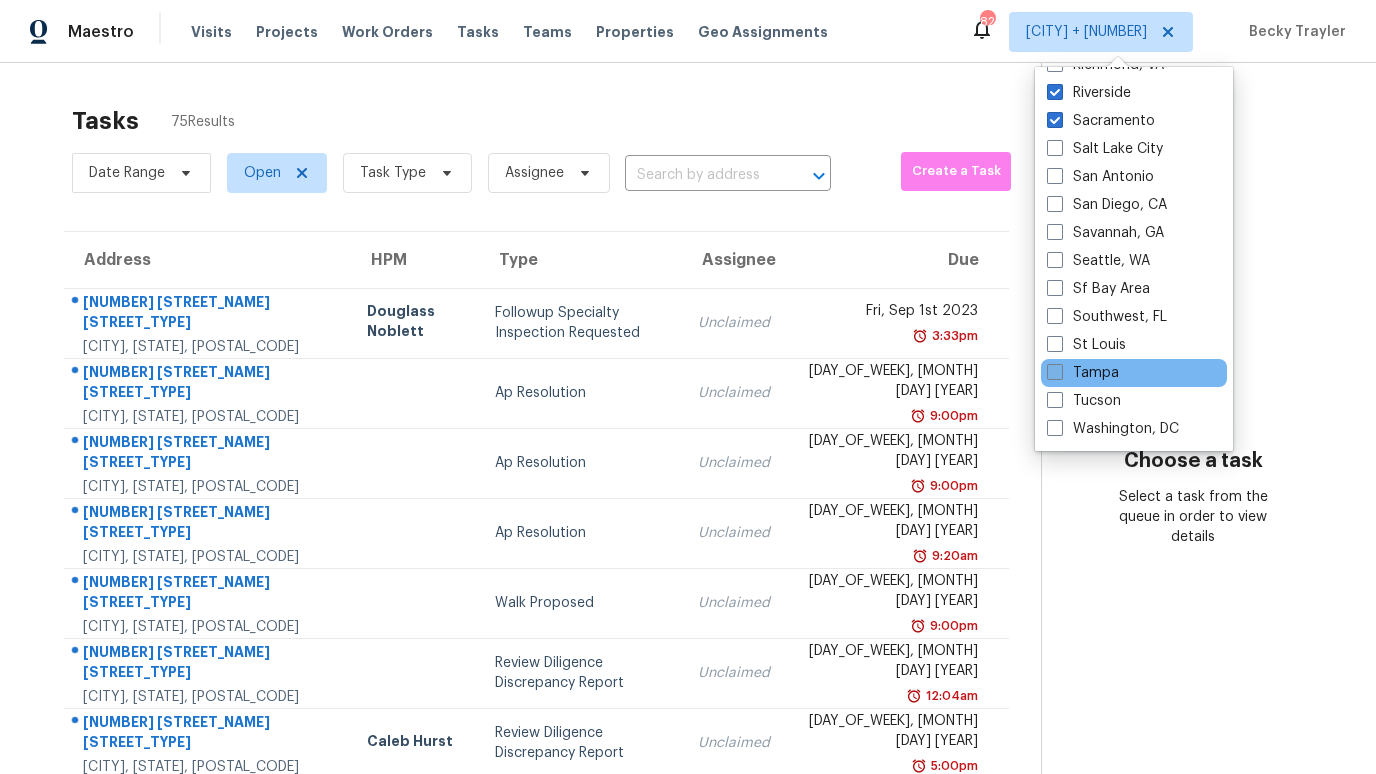 click on "Tampa" at bounding box center [1083, 373] 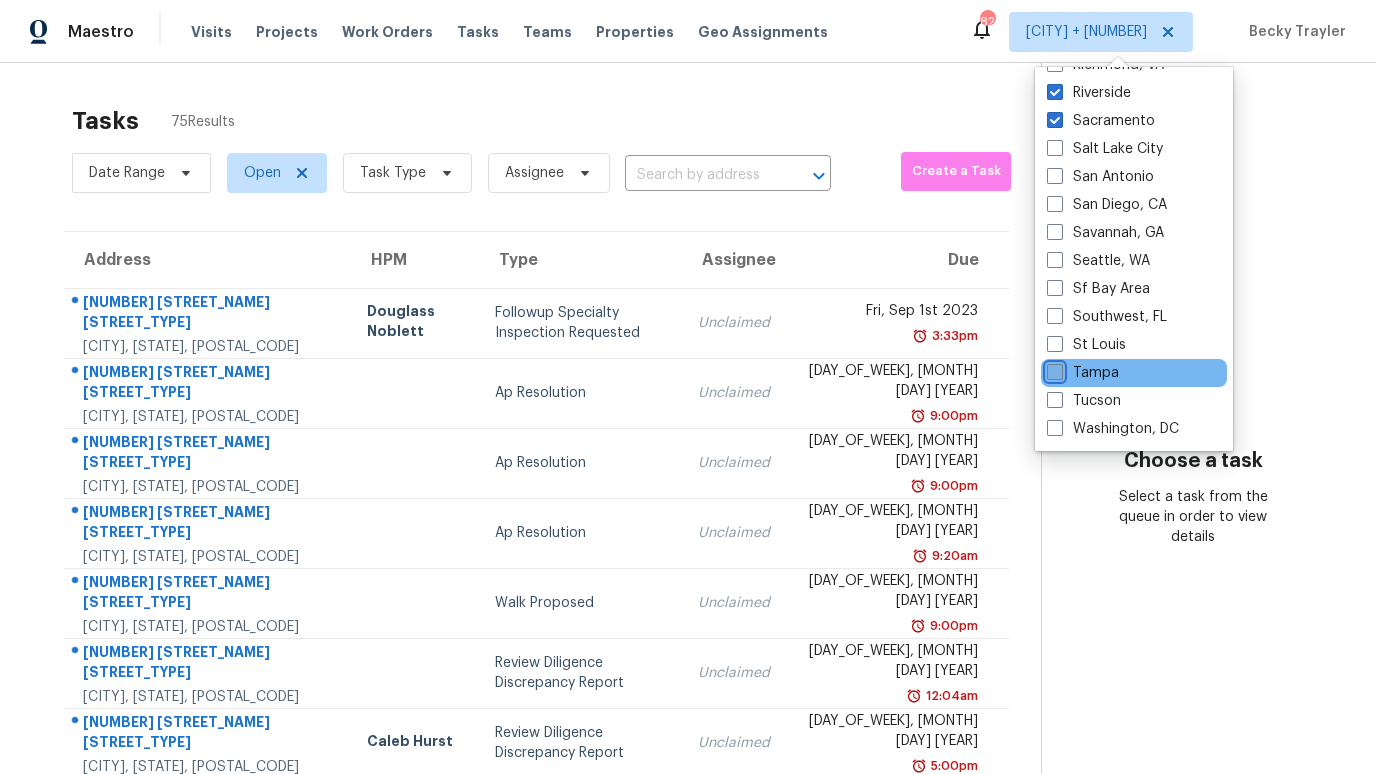 click on "Tampa" at bounding box center (1053, 369) 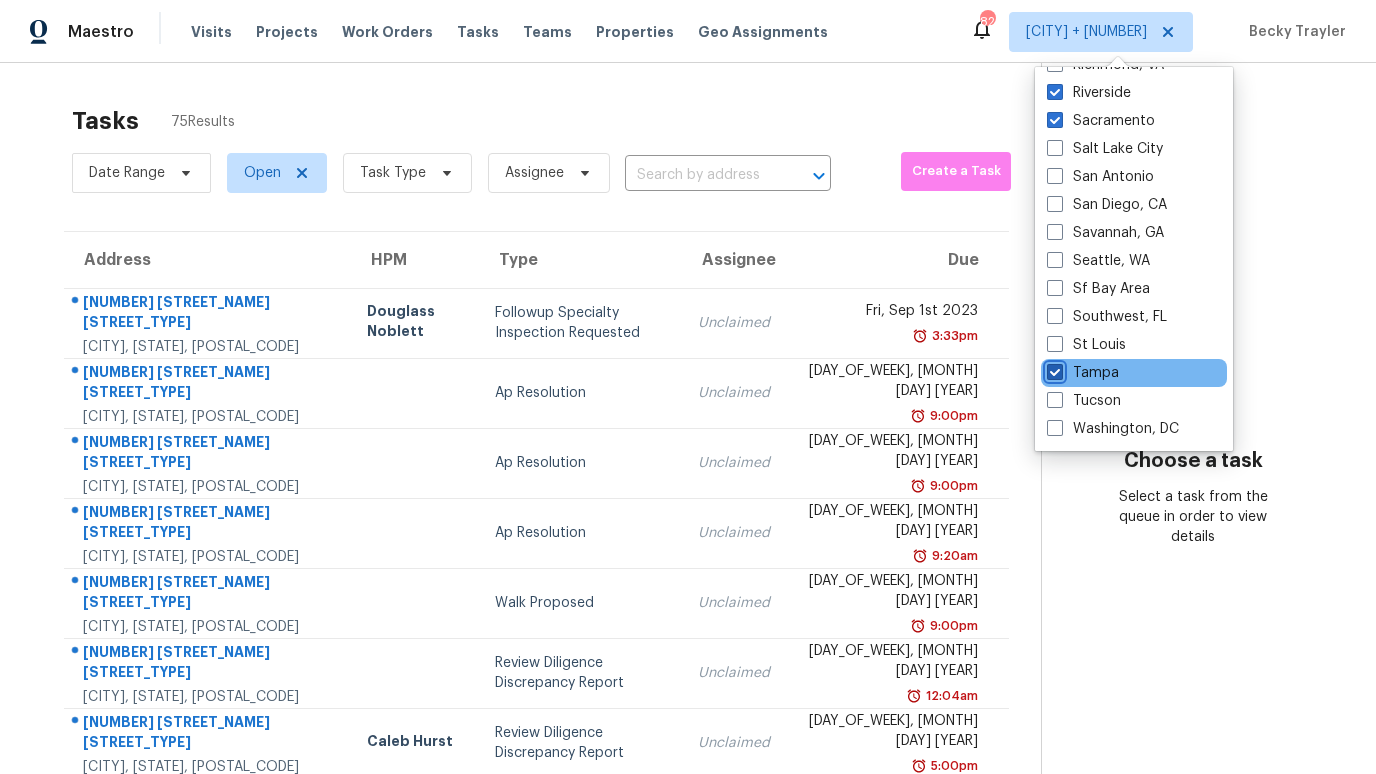 checkbox on "true" 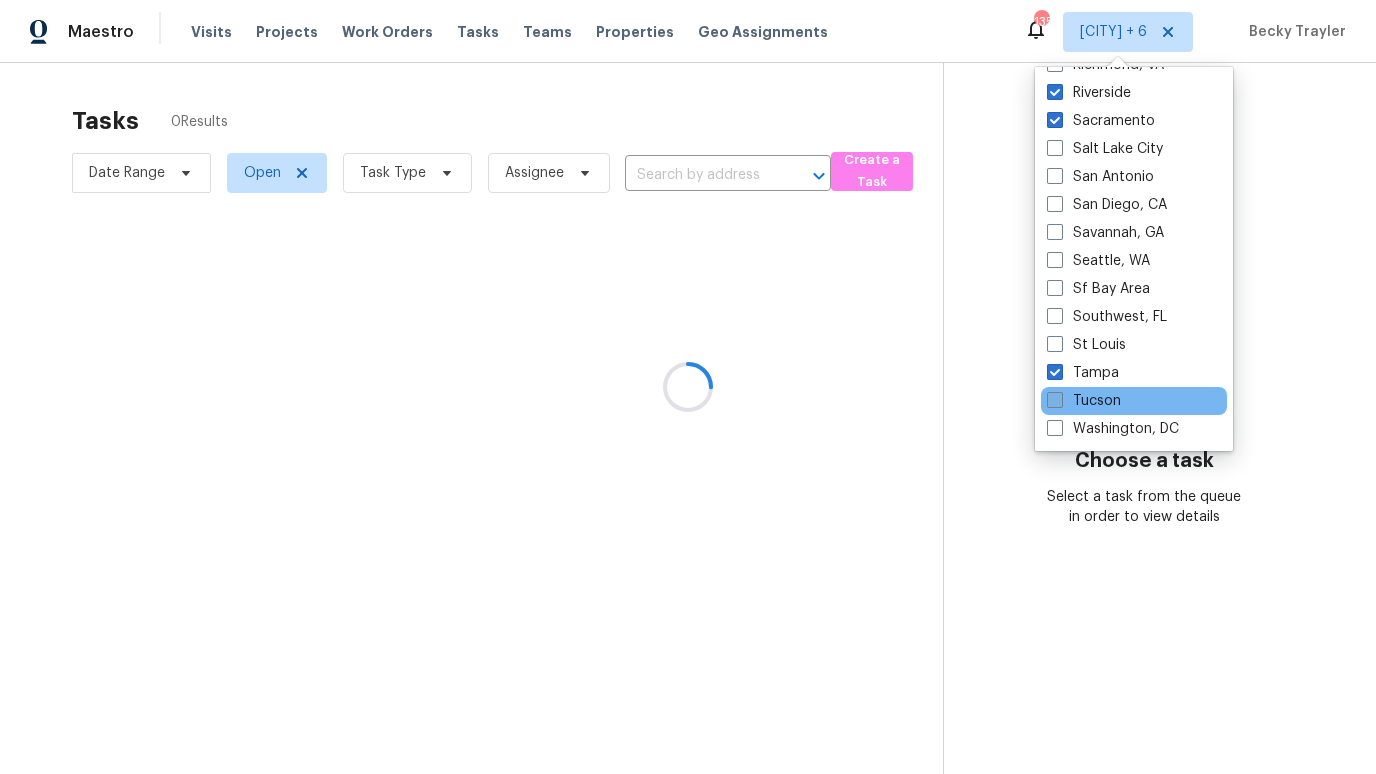 click at bounding box center (1055, 400) 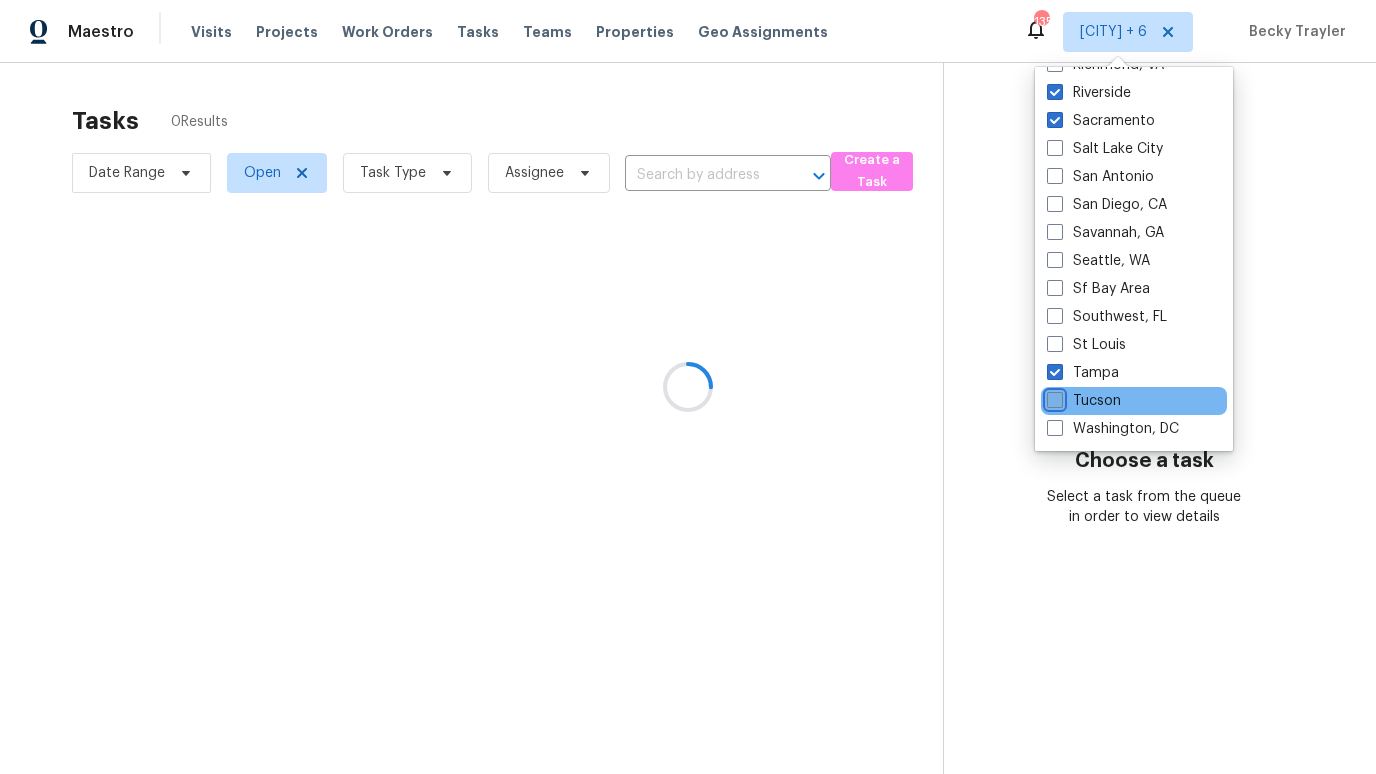 click on "Tucson" at bounding box center [1053, 397] 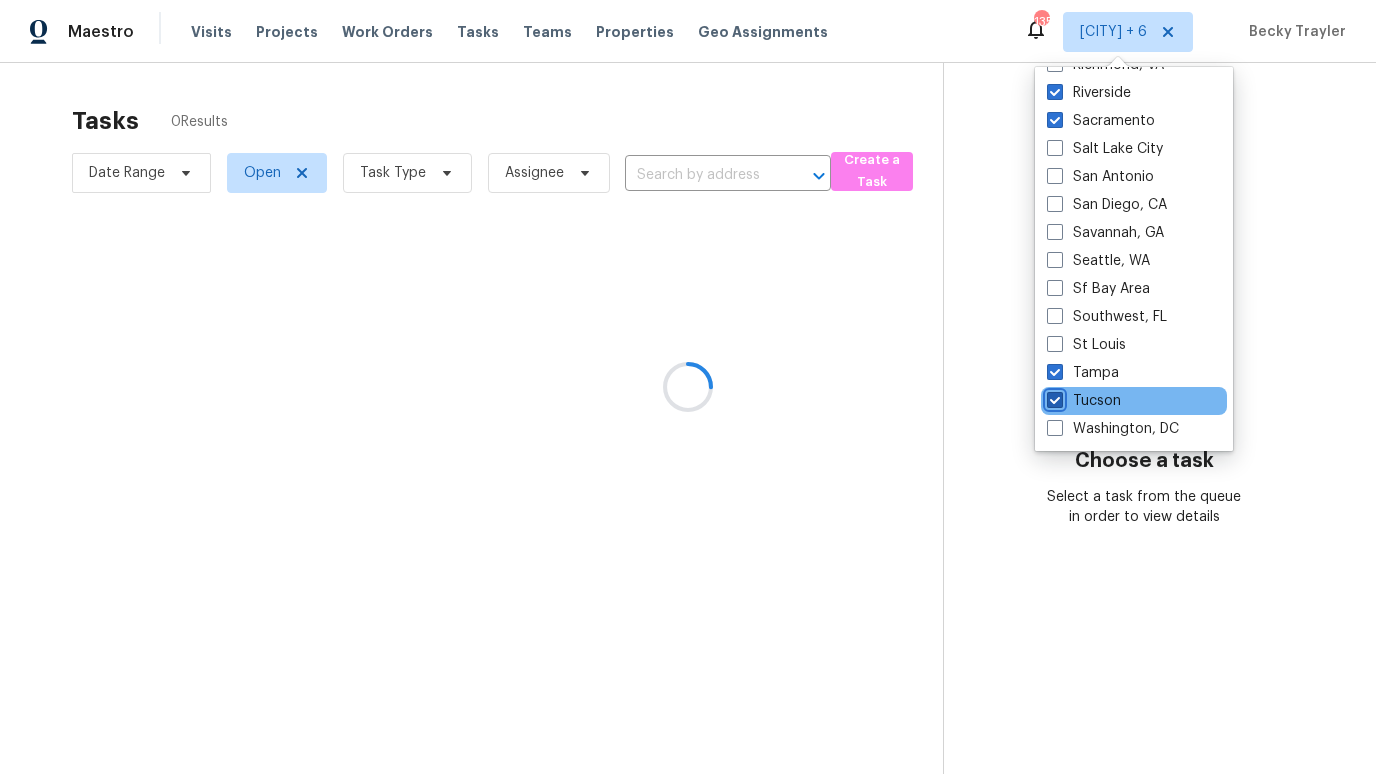 checkbox on "true" 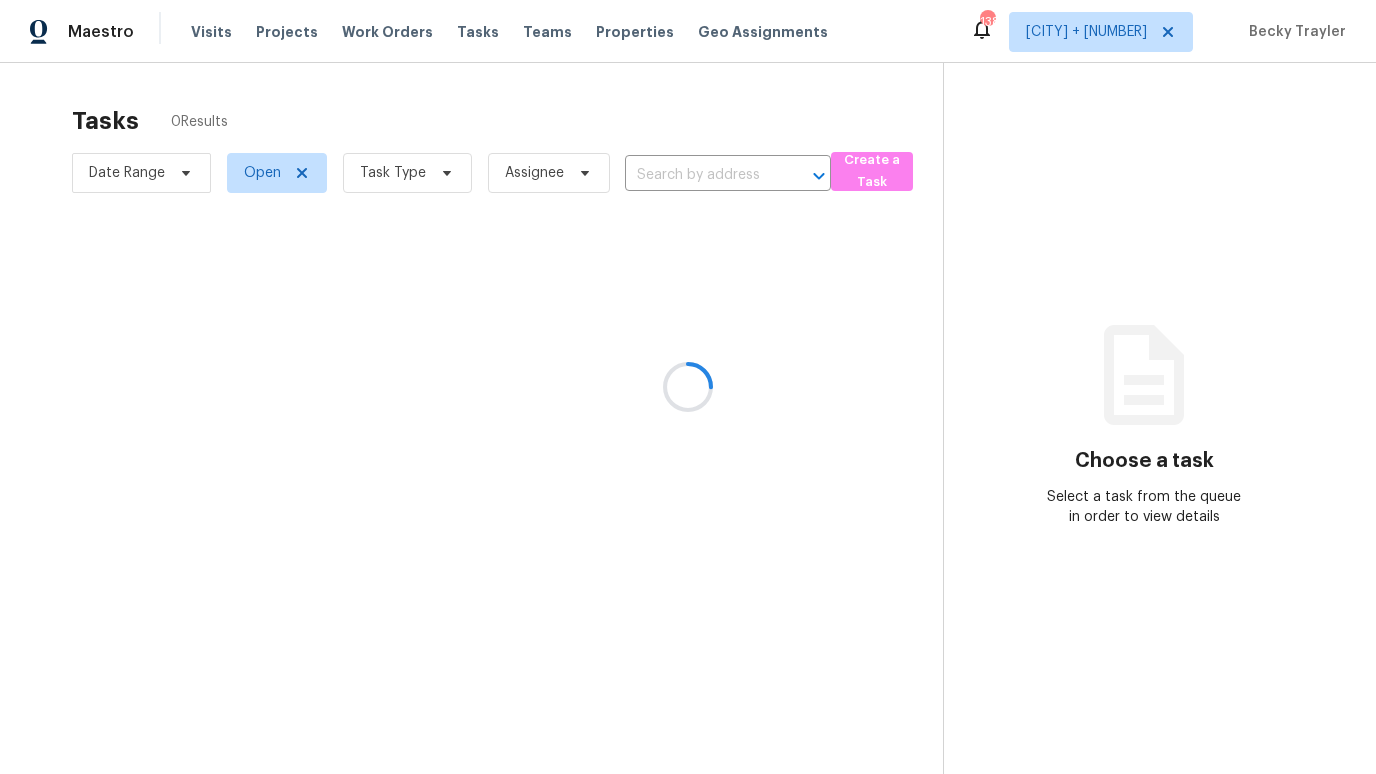 click at bounding box center [688, 387] 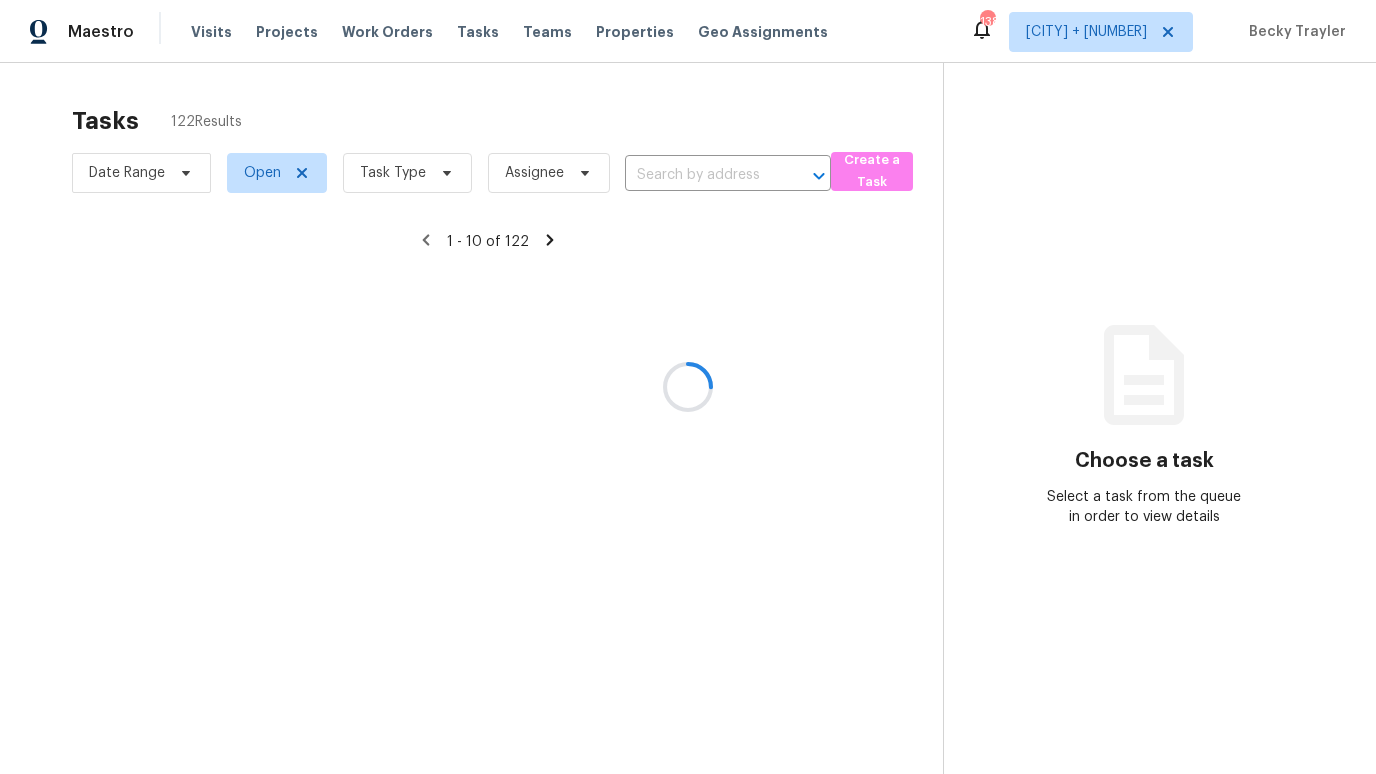 click at bounding box center [688, 387] 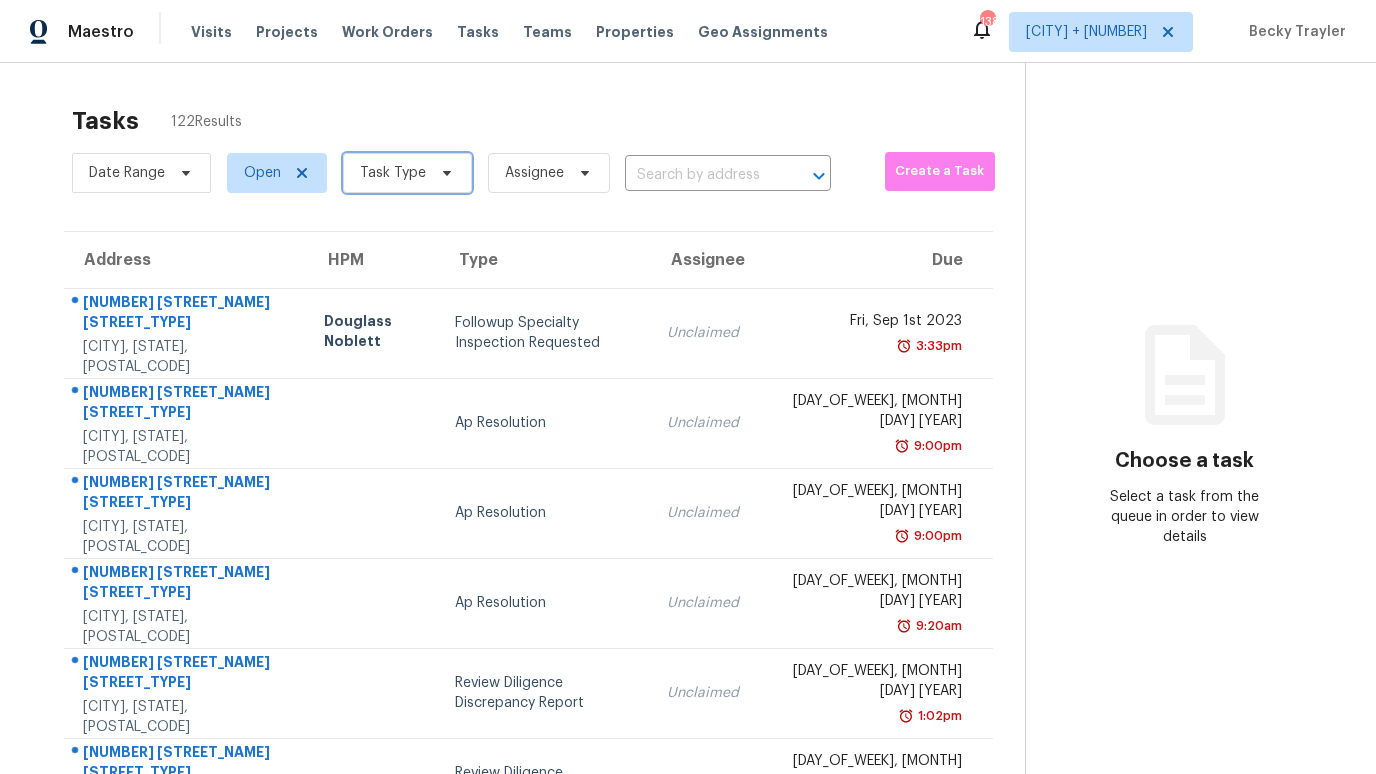 click on "Task Type" at bounding box center [393, 173] 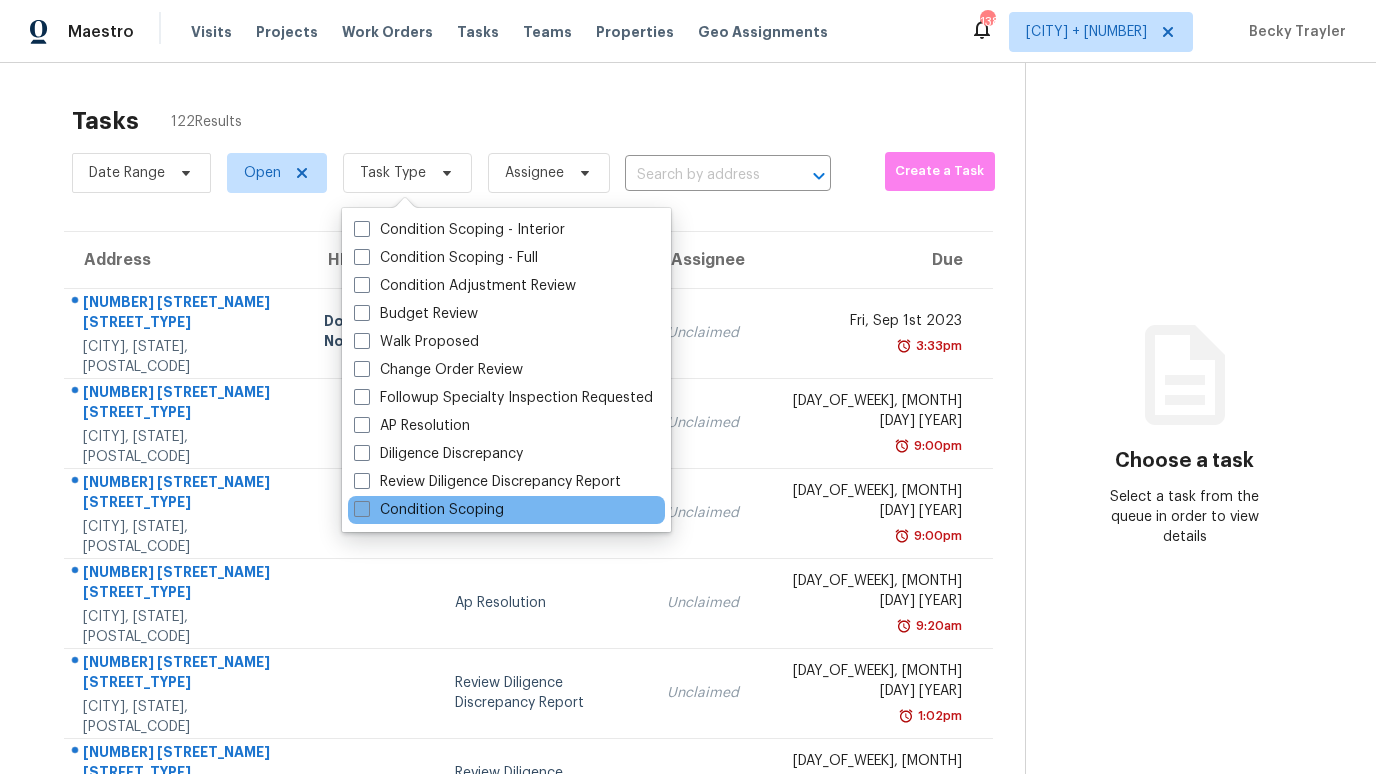 click on "Condition Scoping" at bounding box center [429, 510] 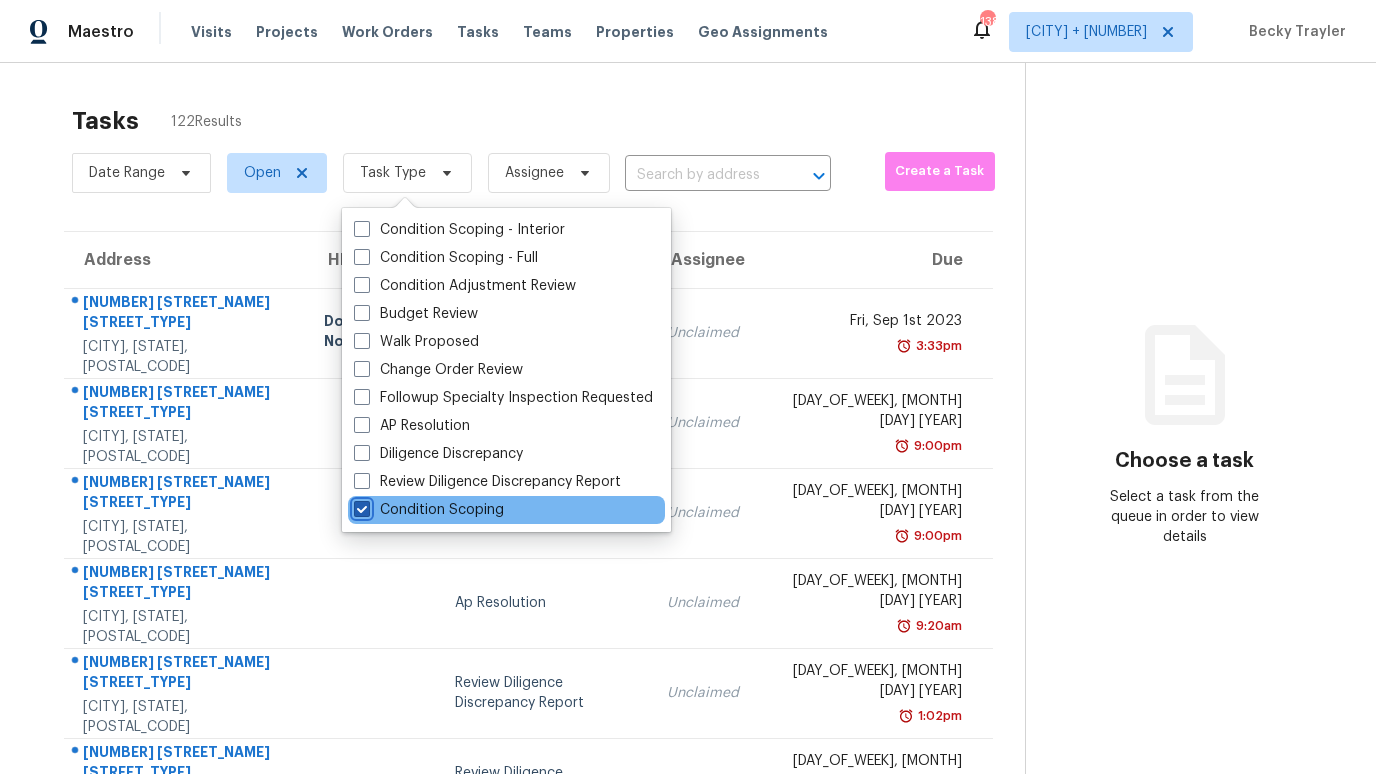 checkbox on "true" 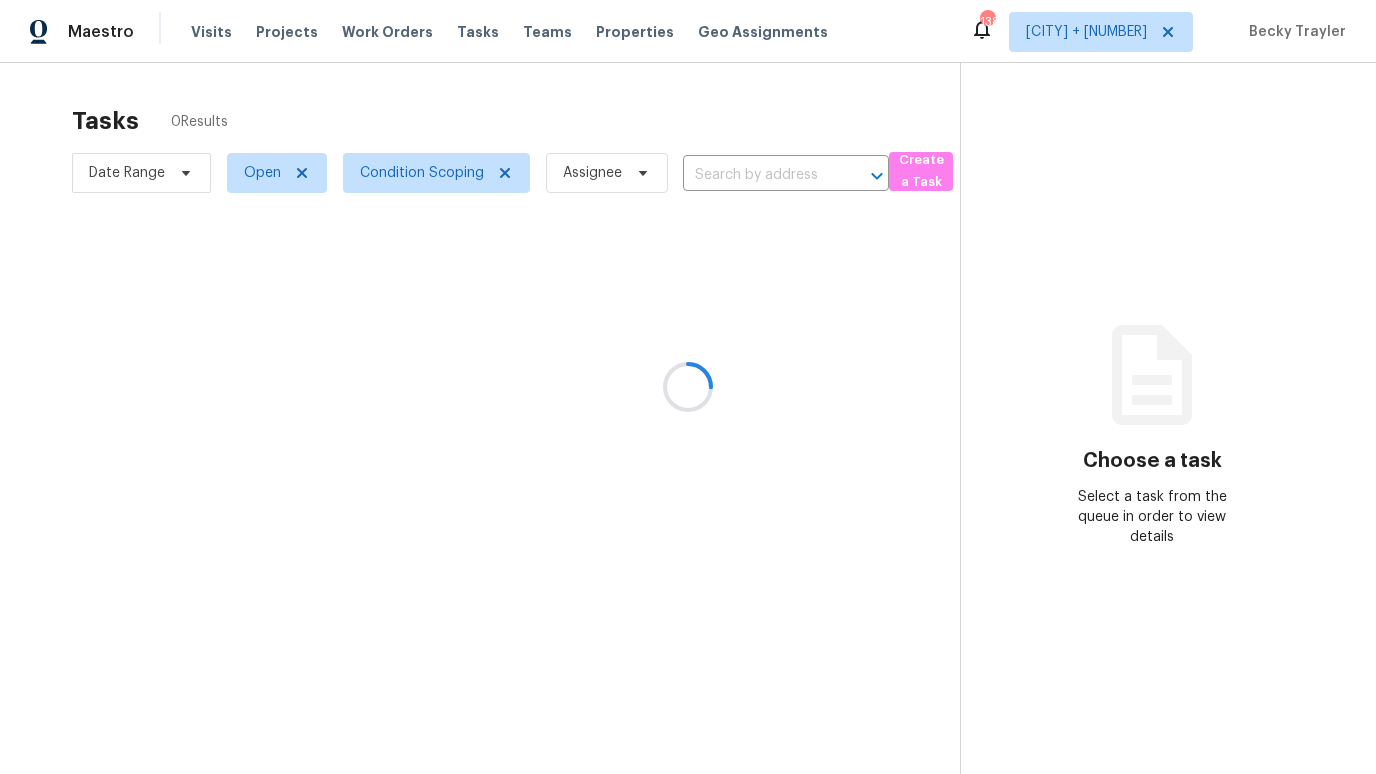 click at bounding box center (688, 387) 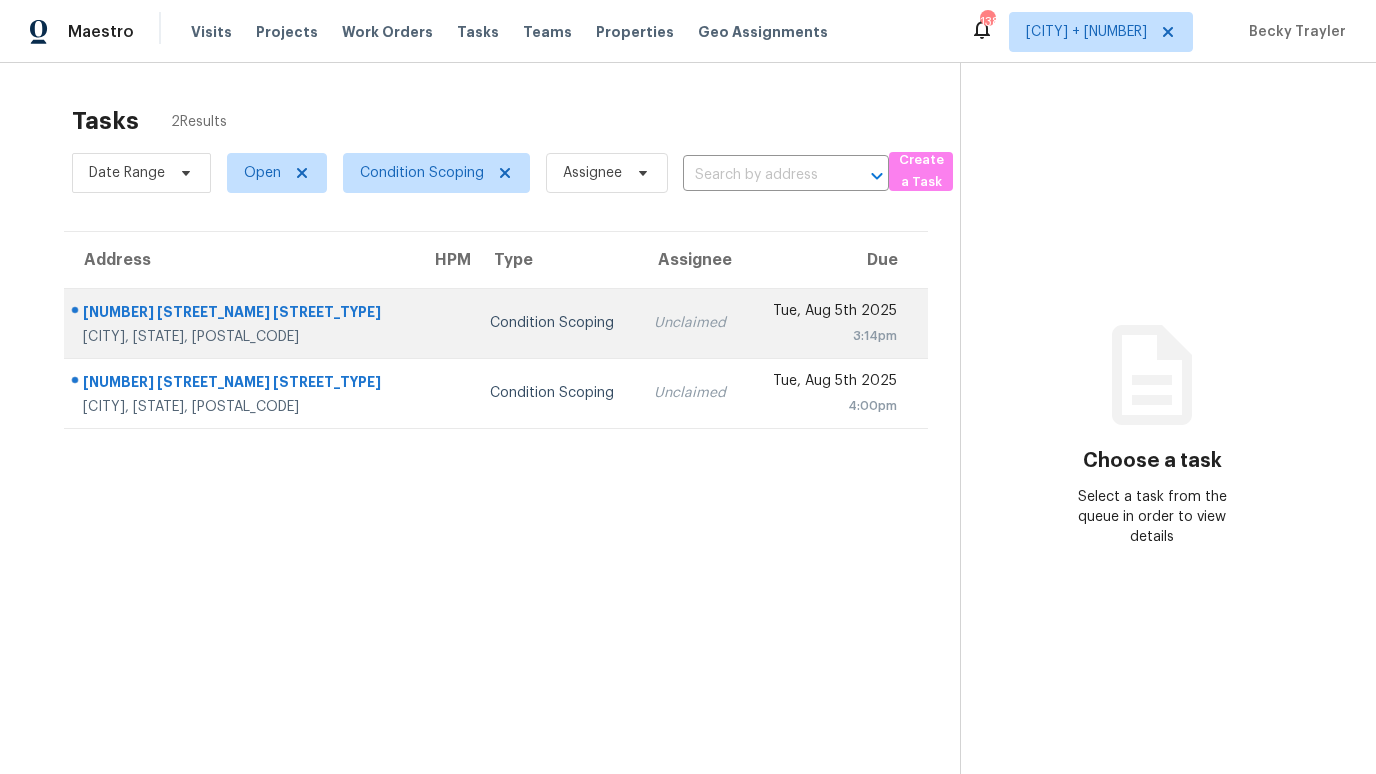 click at bounding box center [444, 323] 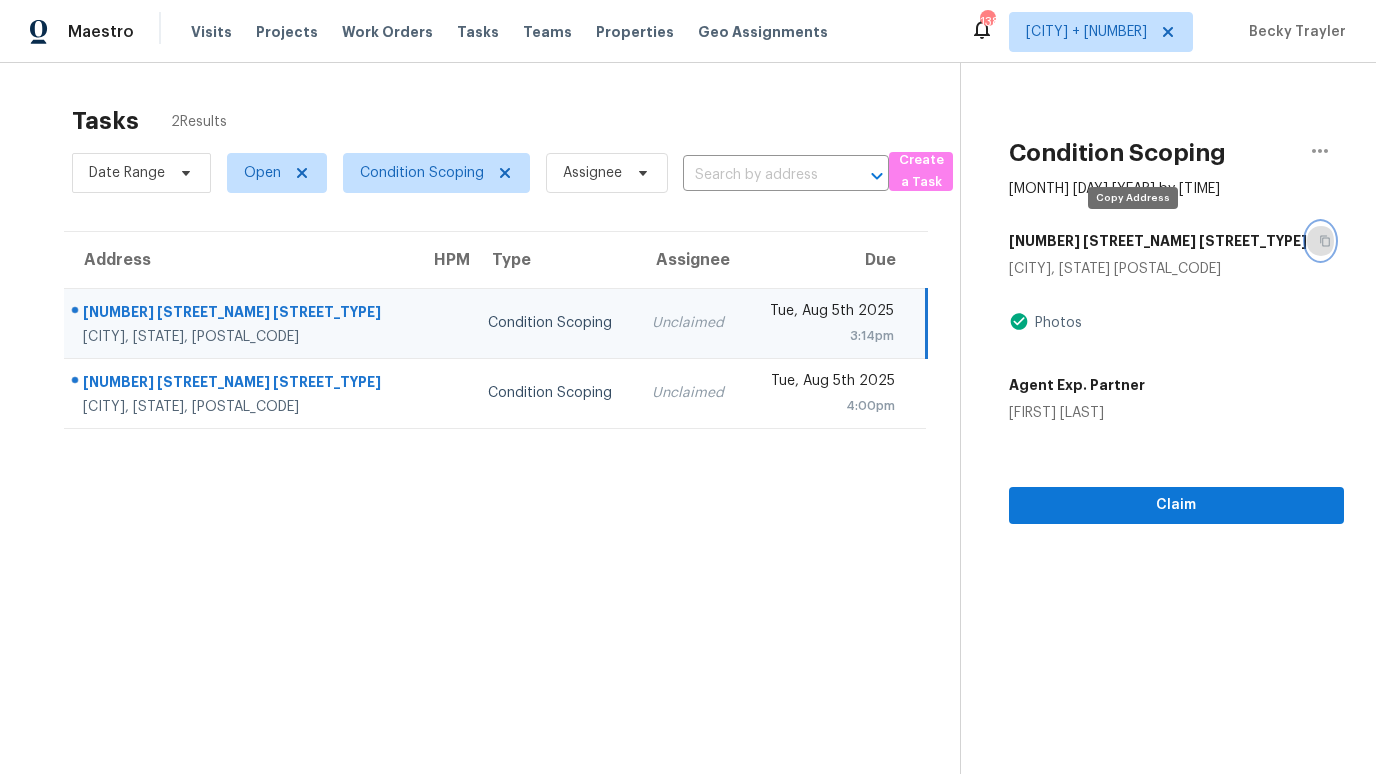 click at bounding box center [1320, 241] 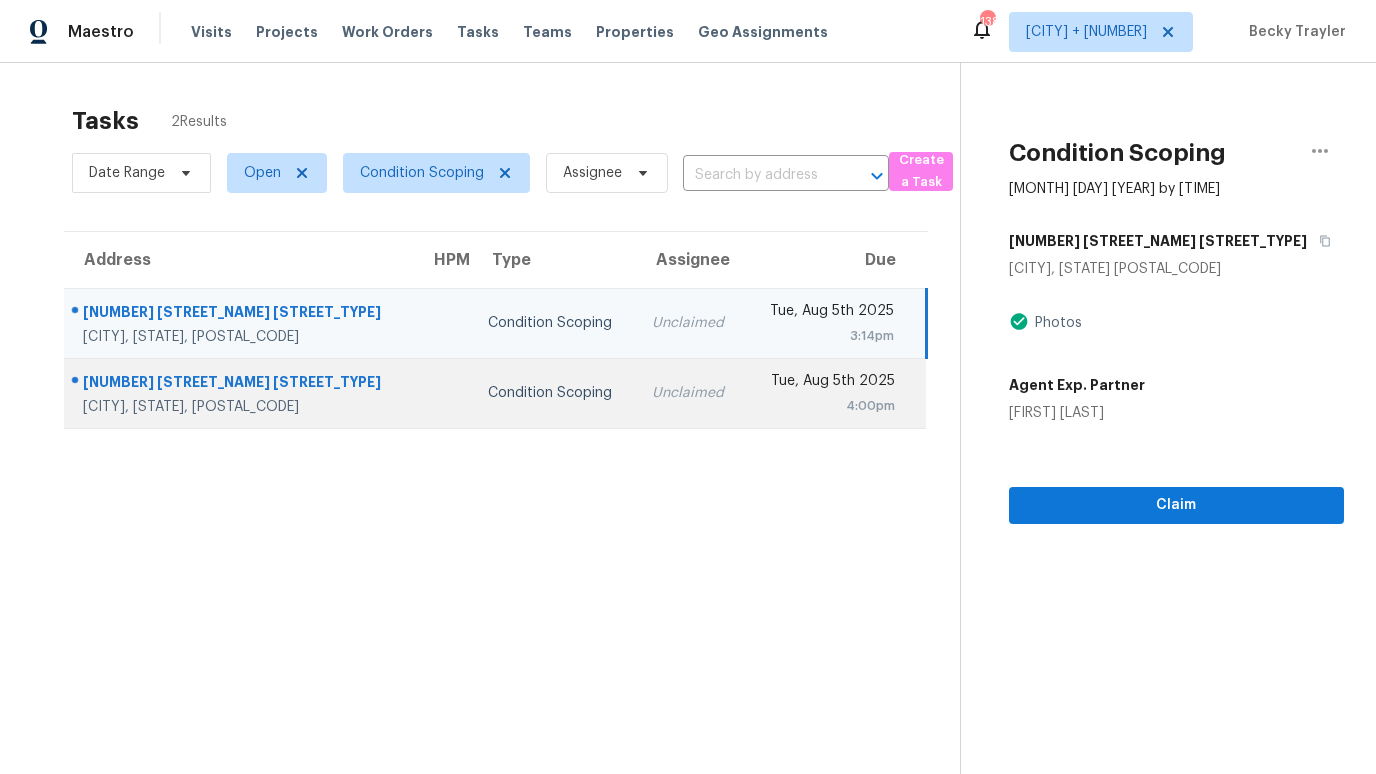 click on "Unclaimed" at bounding box center [690, 393] 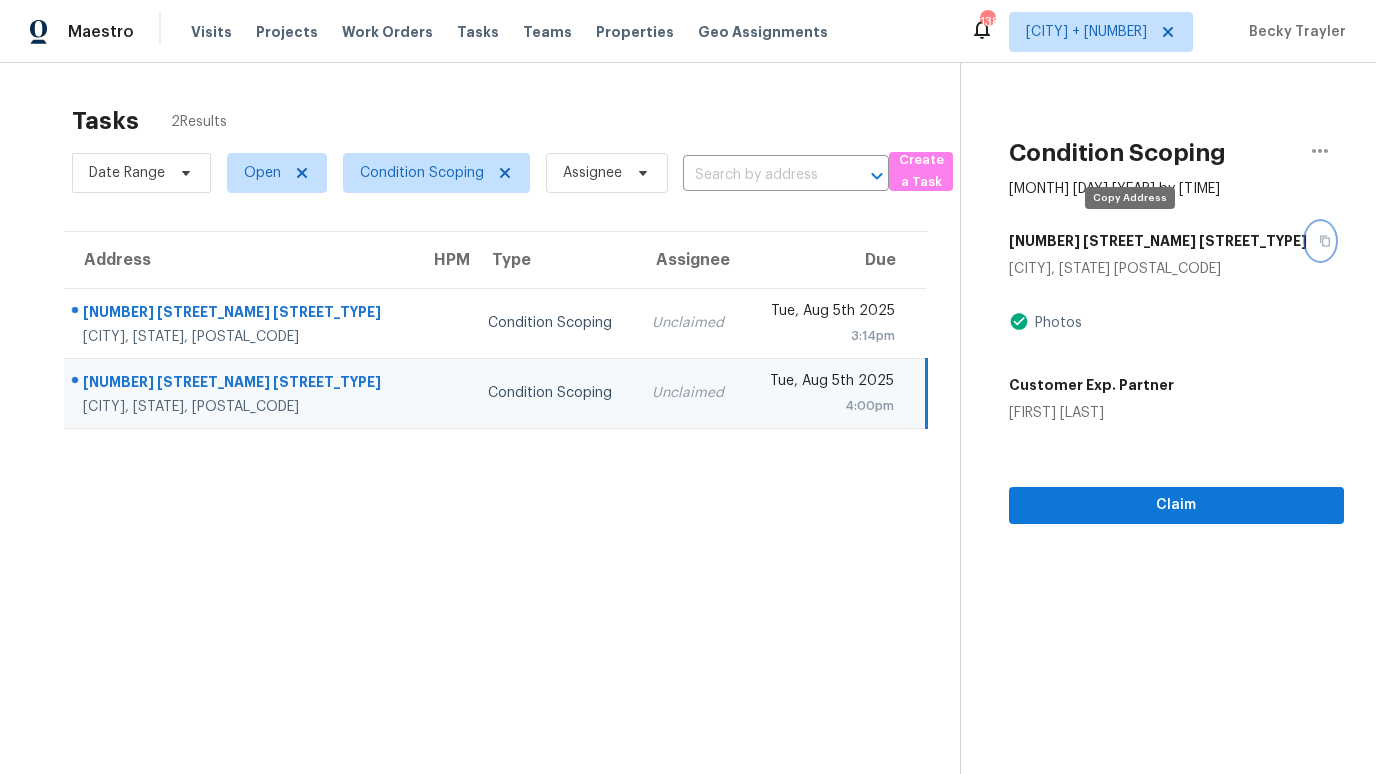 click 